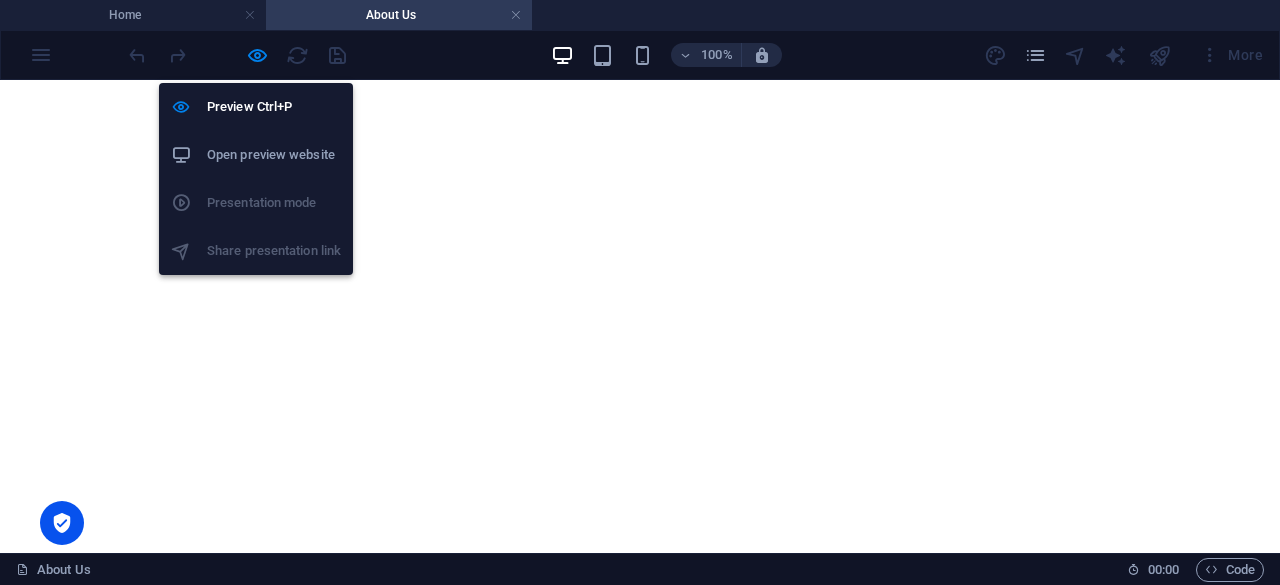 scroll, scrollTop: 0, scrollLeft: 0, axis: both 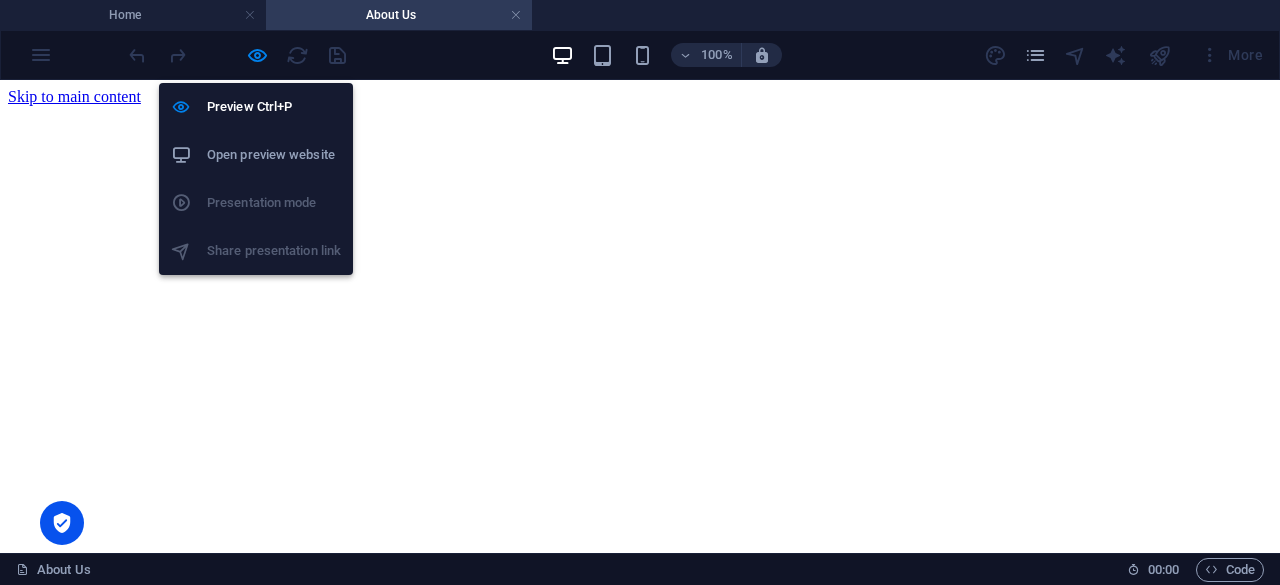drag, startPoint x: 0, startPoint y: 0, endPoint x: 278, endPoint y: 53, distance: 283.00708 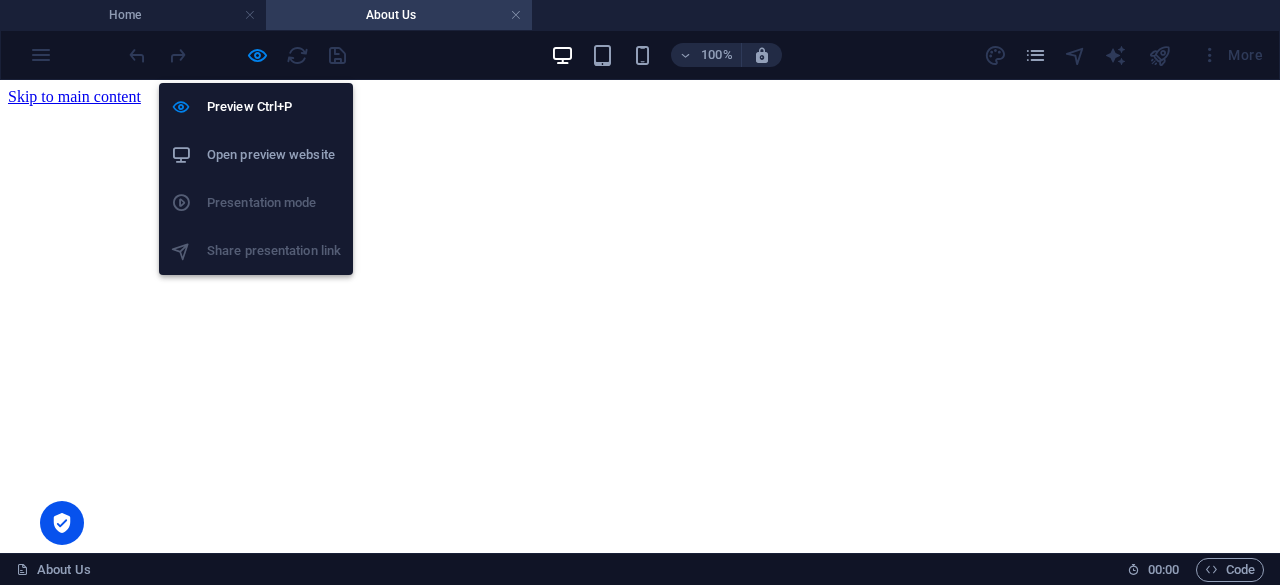 click at bounding box center [257, 55] 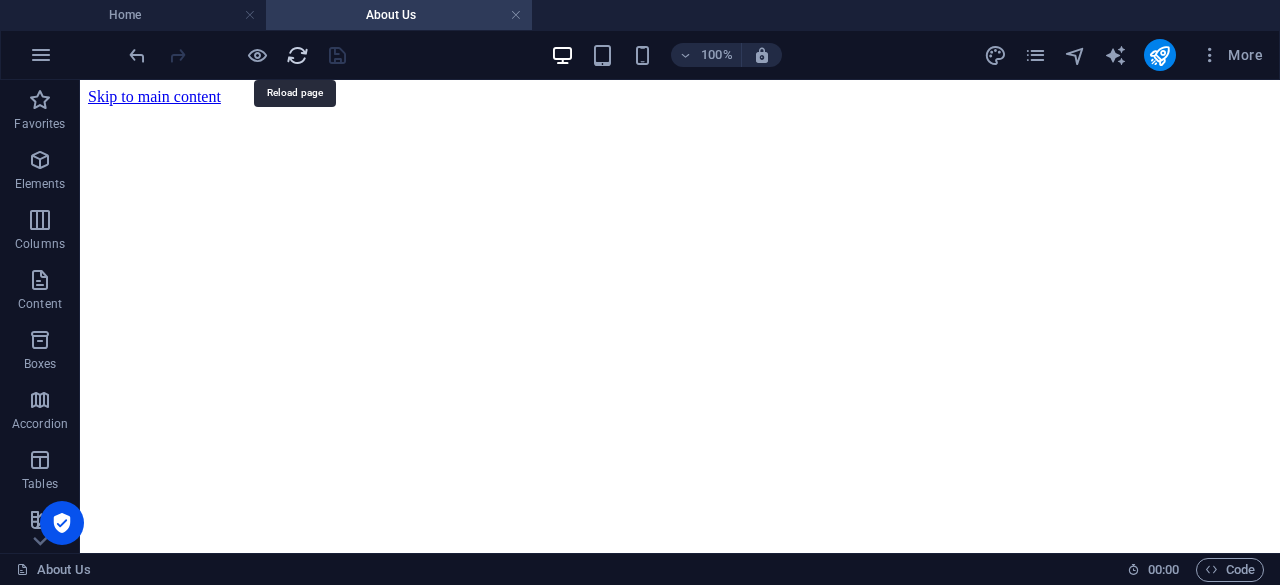 drag, startPoint x: 296, startPoint y: 54, endPoint x: 305, endPoint y: 43, distance: 14.21267 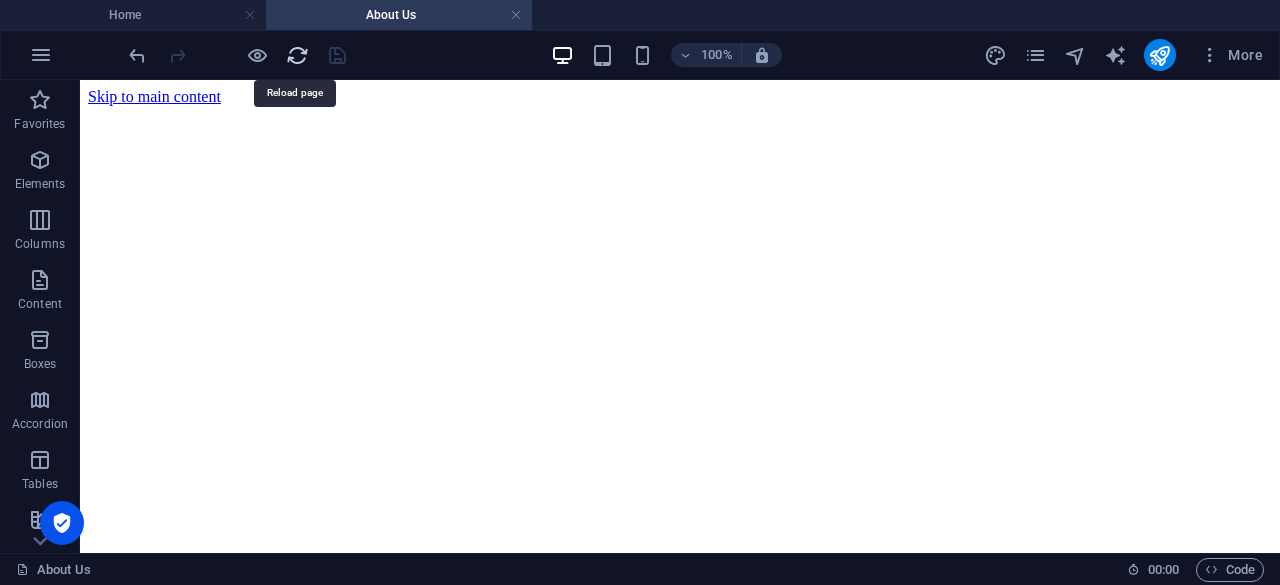 click at bounding box center [297, 55] 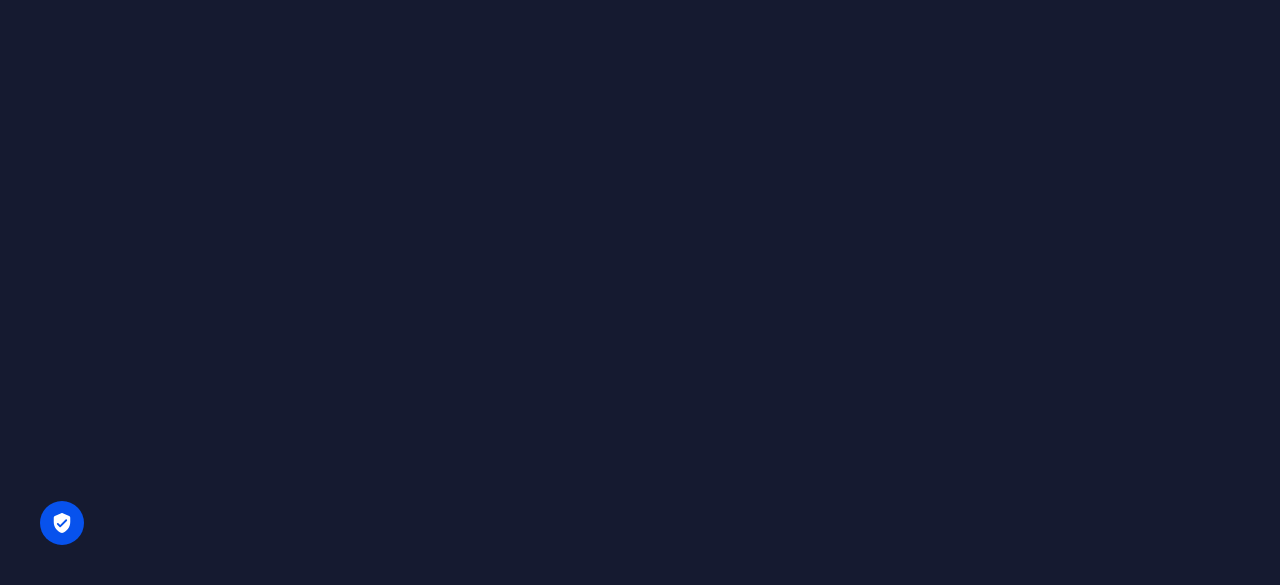 scroll, scrollTop: 0, scrollLeft: 0, axis: both 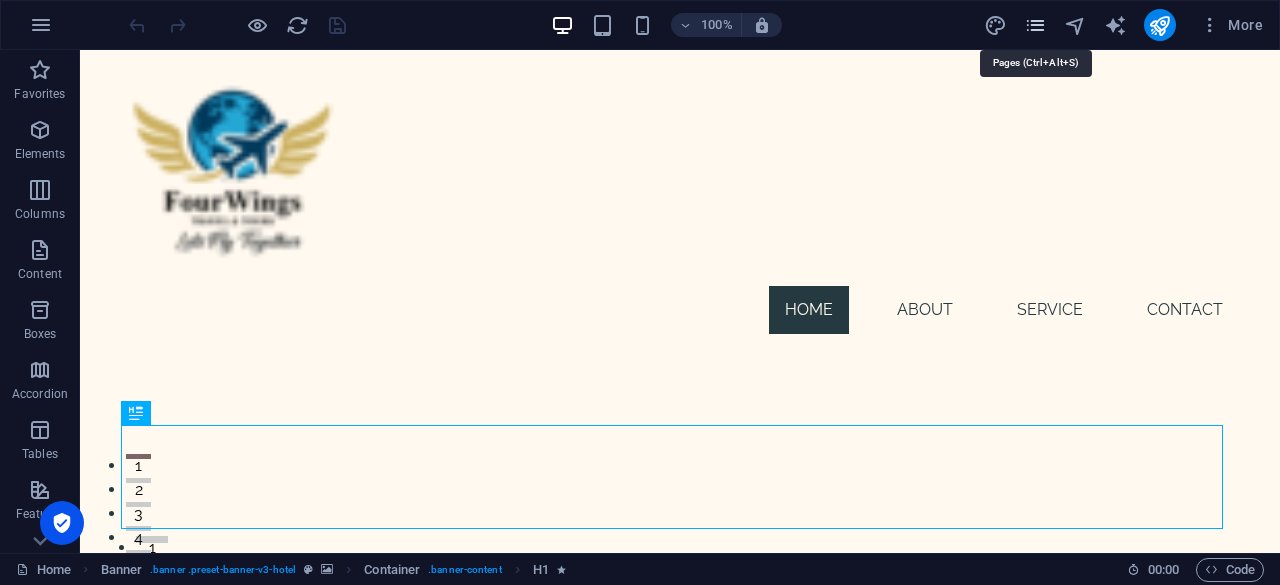 click at bounding box center [1035, 25] 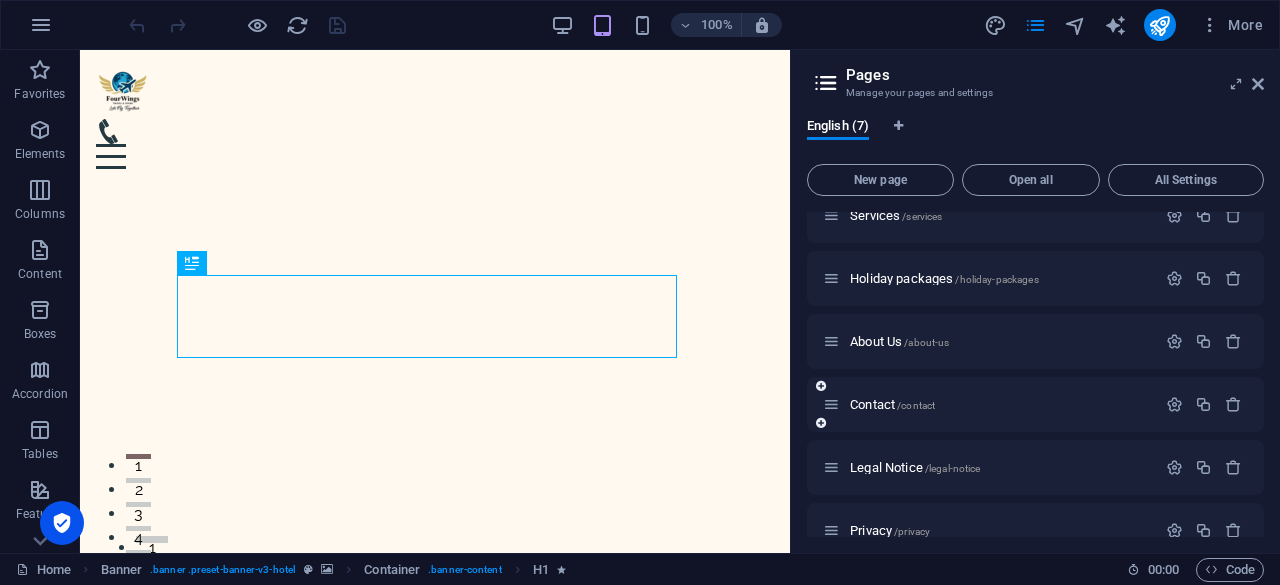 scroll, scrollTop: 116, scrollLeft: 0, axis: vertical 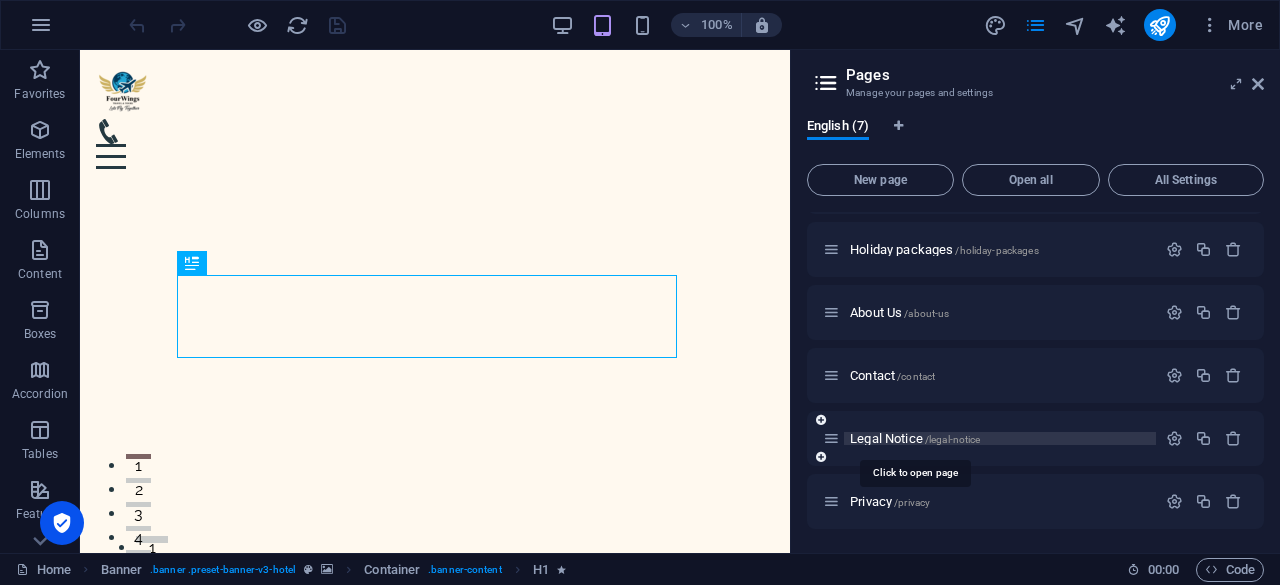click on "Legal Notice /legal-notice" at bounding box center [915, 438] 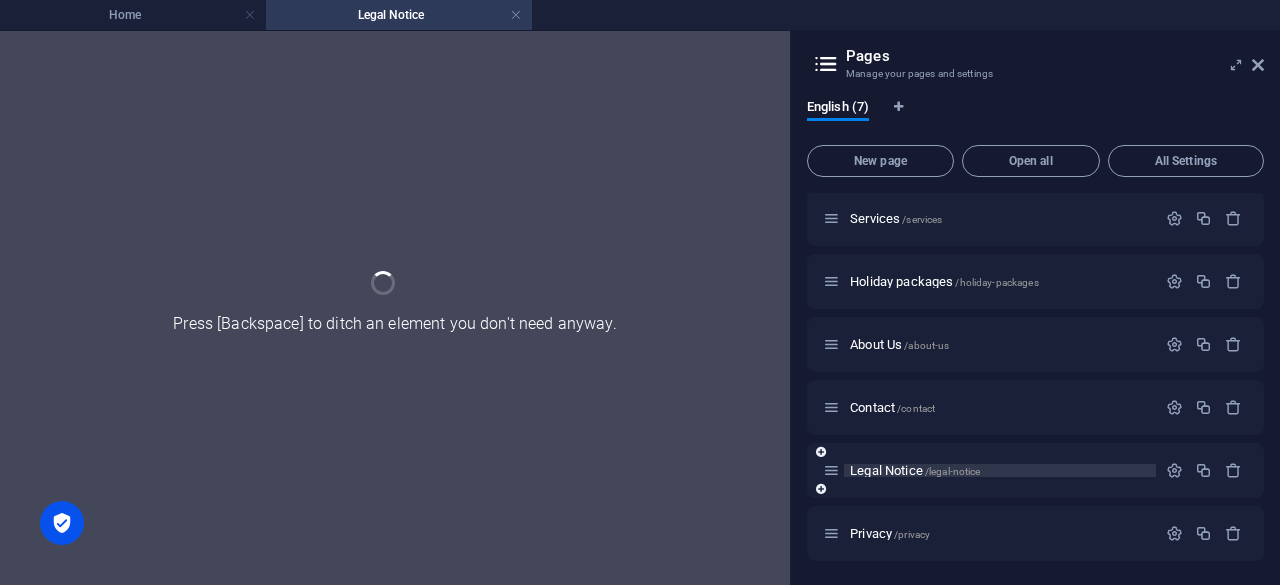 scroll, scrollTop: 64, scrollLeft: 0, axis: vertical 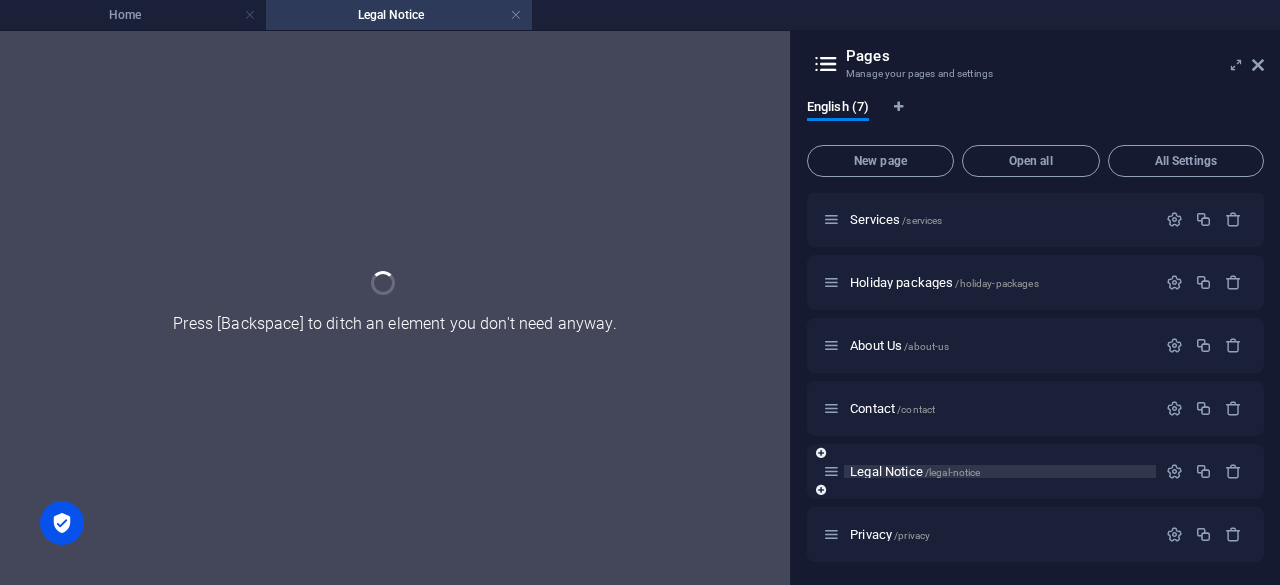 click on "Contact /contact" at bounding box center (1035, 408) 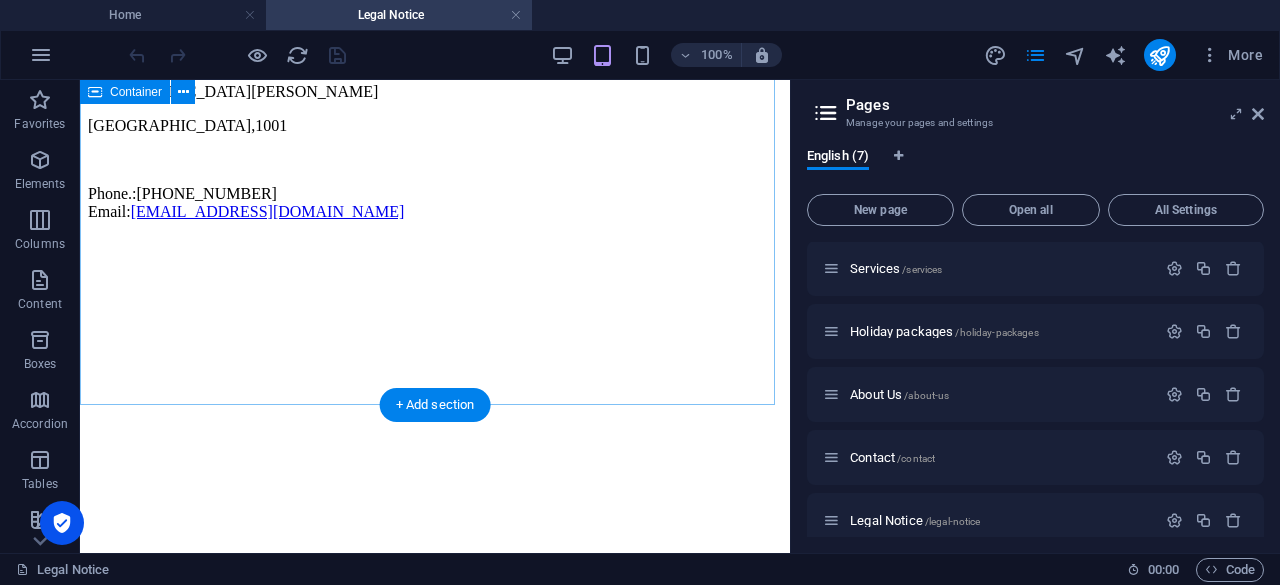 scroll, scrollTop: 0, scrollLeft: 0, axis: both 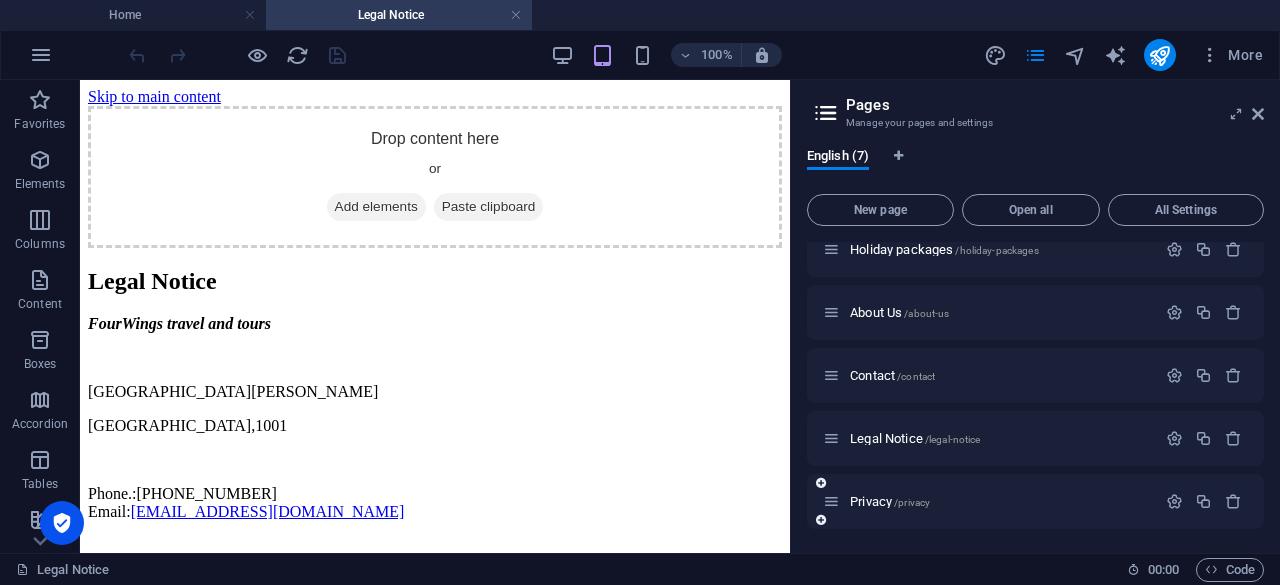 click on "Privacy /privacy" at bounding box center [989, 501] 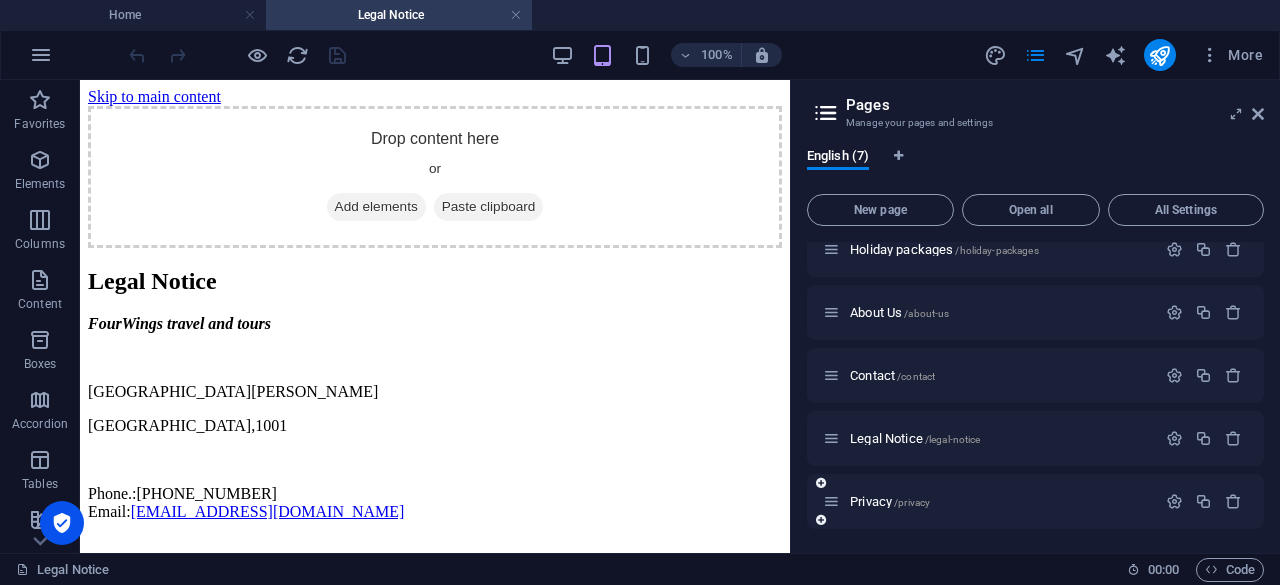 click on "Privacy /privacy" at bounding box center [989, 501] 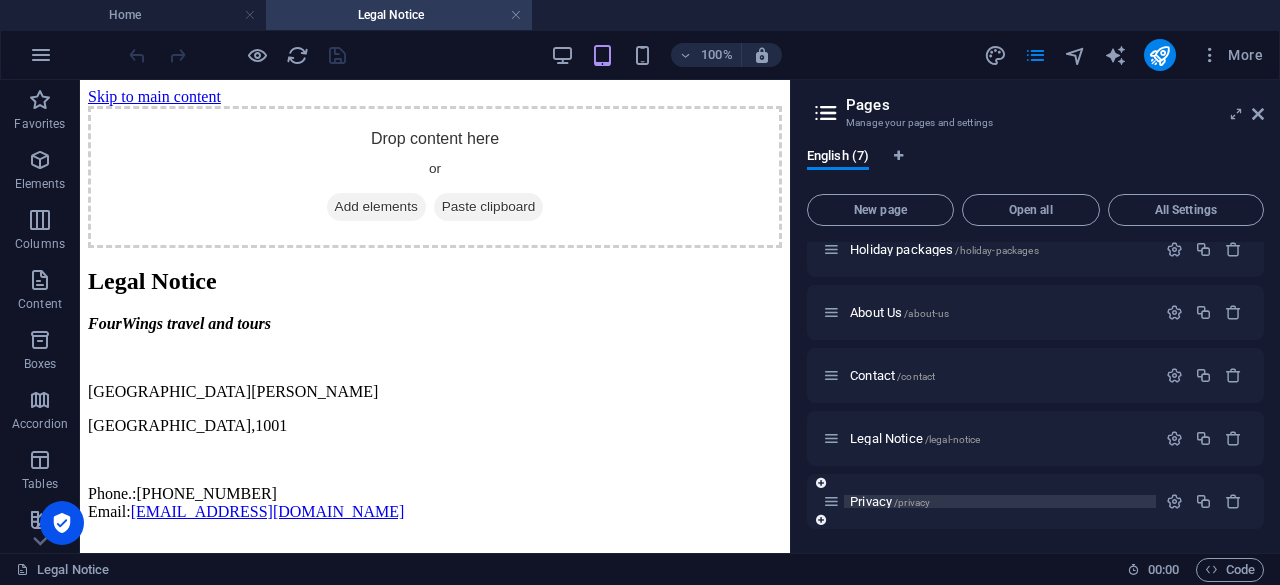 click on "Privacy /privacy" at bounding box center (989, 501) 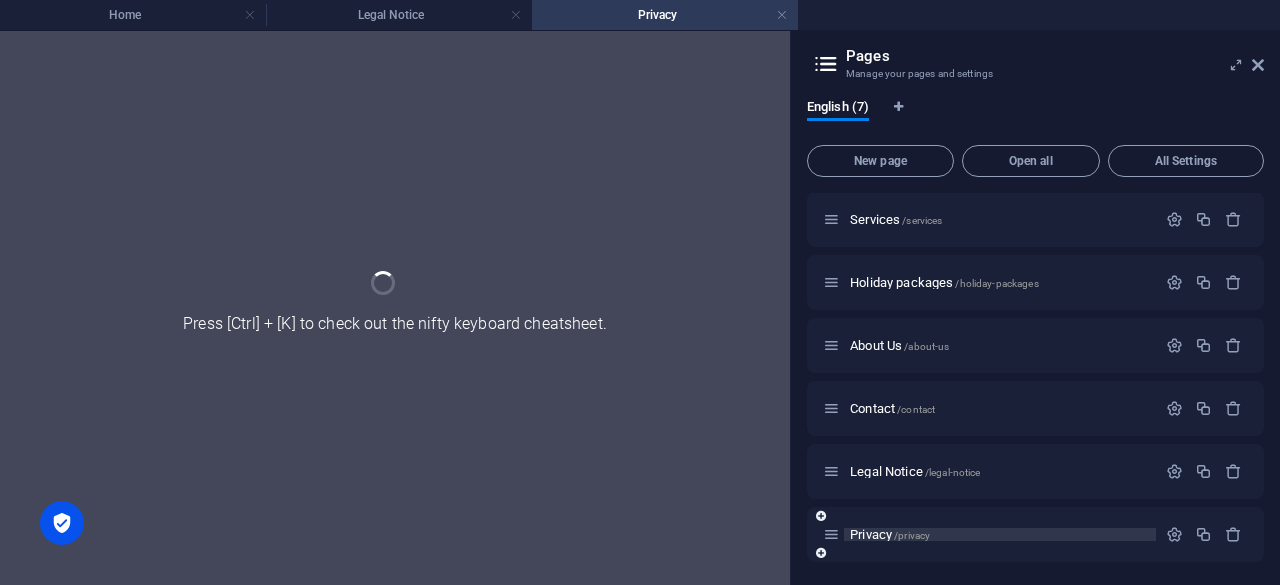 click on "Home / Services /services Holiday packages /holiday-packages About Us /about-us Contact /contact Legal Notice /legal-notice Privacy /privacy" at bounding box center (1035, 345) 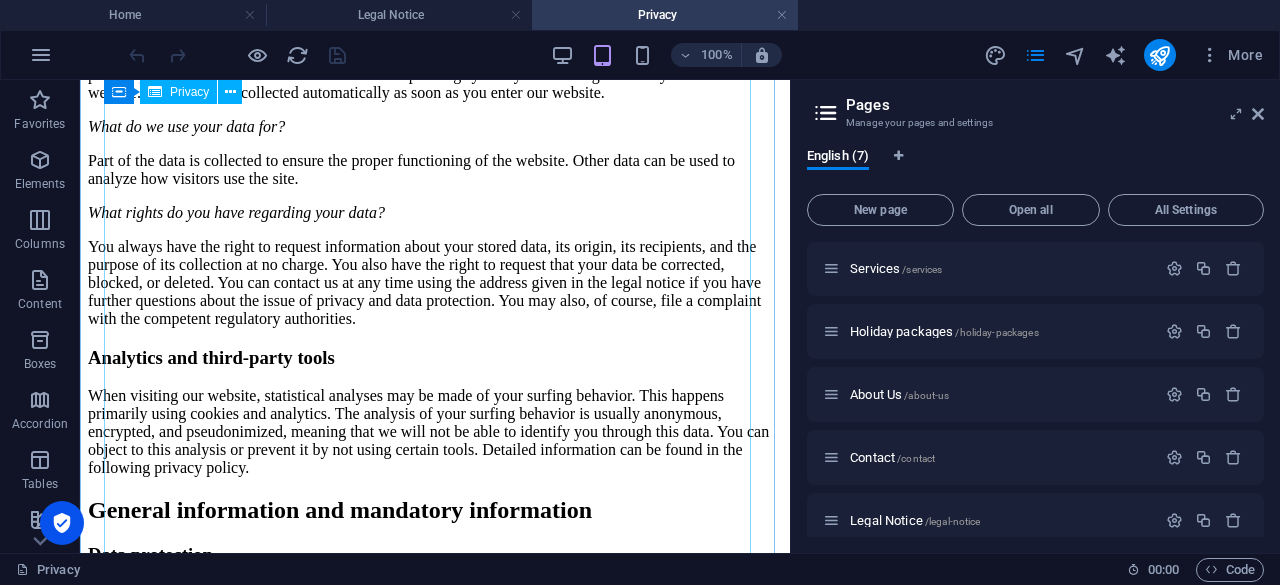 scroll, scrollTop: 700, scrollLeft: 0, axis: vertical 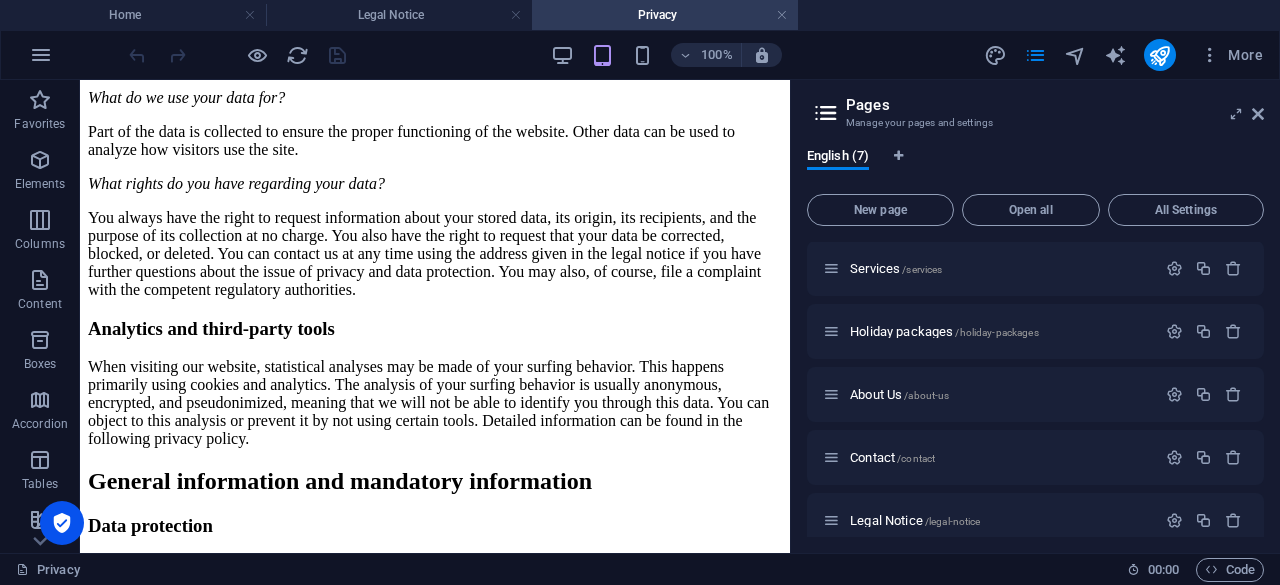 click at bounding box center (1258, 114) 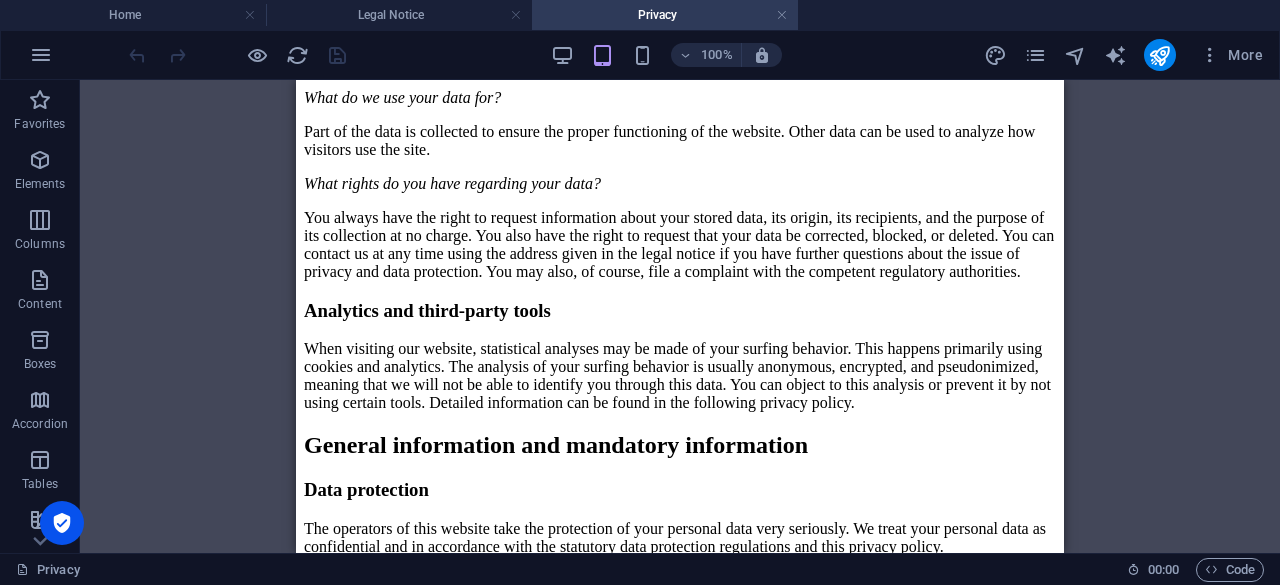 scroll, scrollTop: 758, scrollLeft: 0, axis: vertical 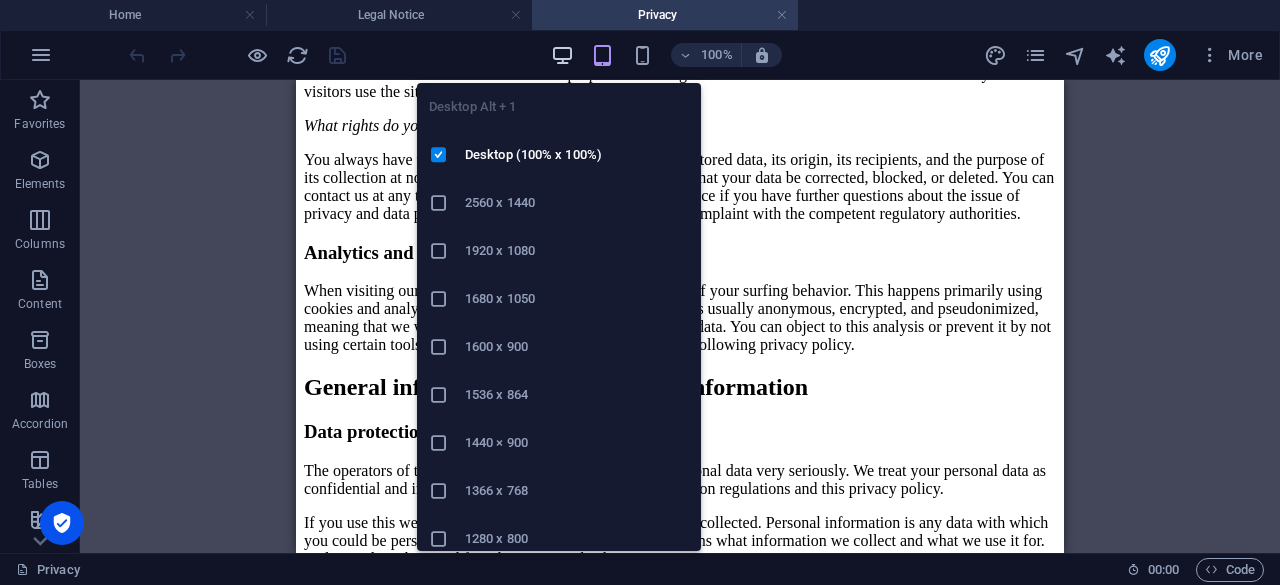 click at bounding box center (562, 55) 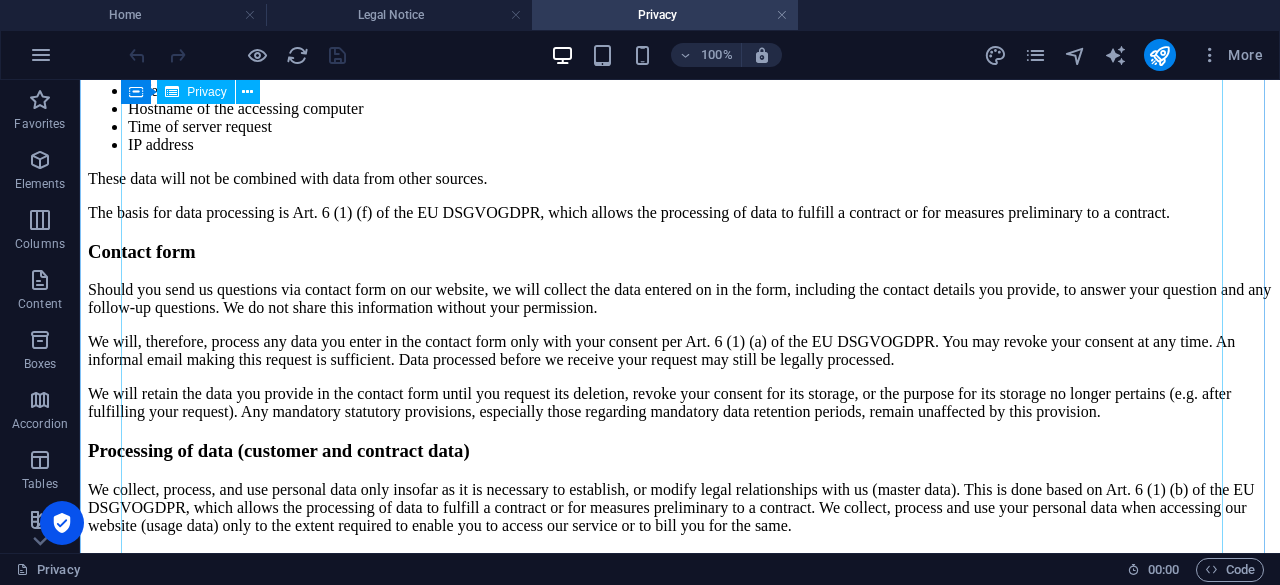 scroll, scrollTop: 2381, scrollLeft: 0, axis: vertical 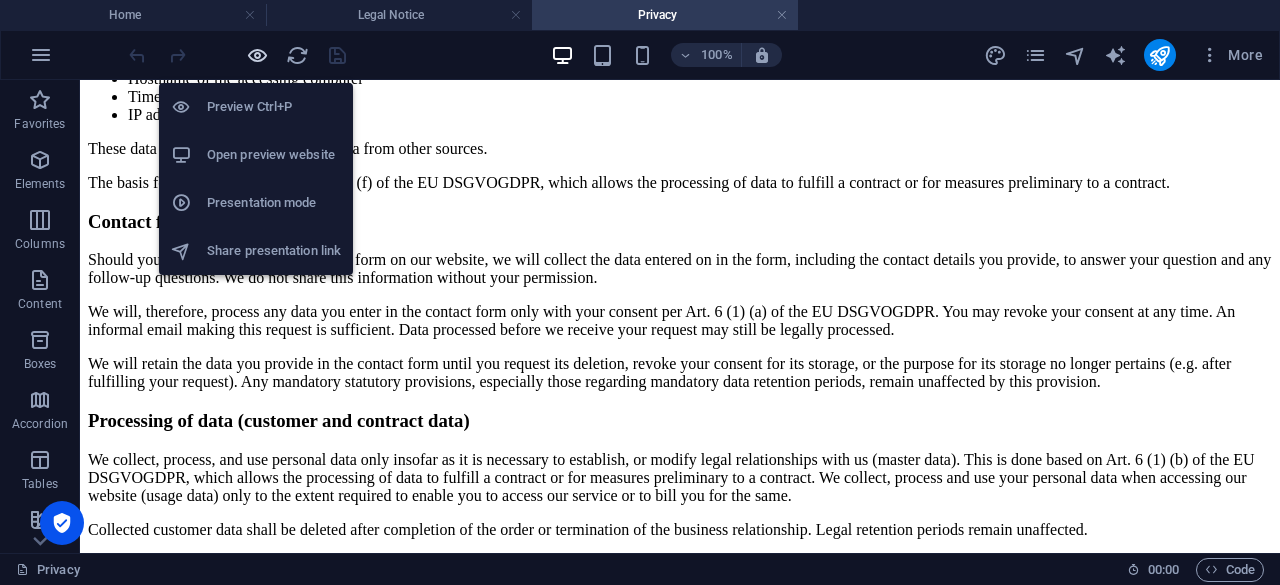 click at bounding box center [257, 55] 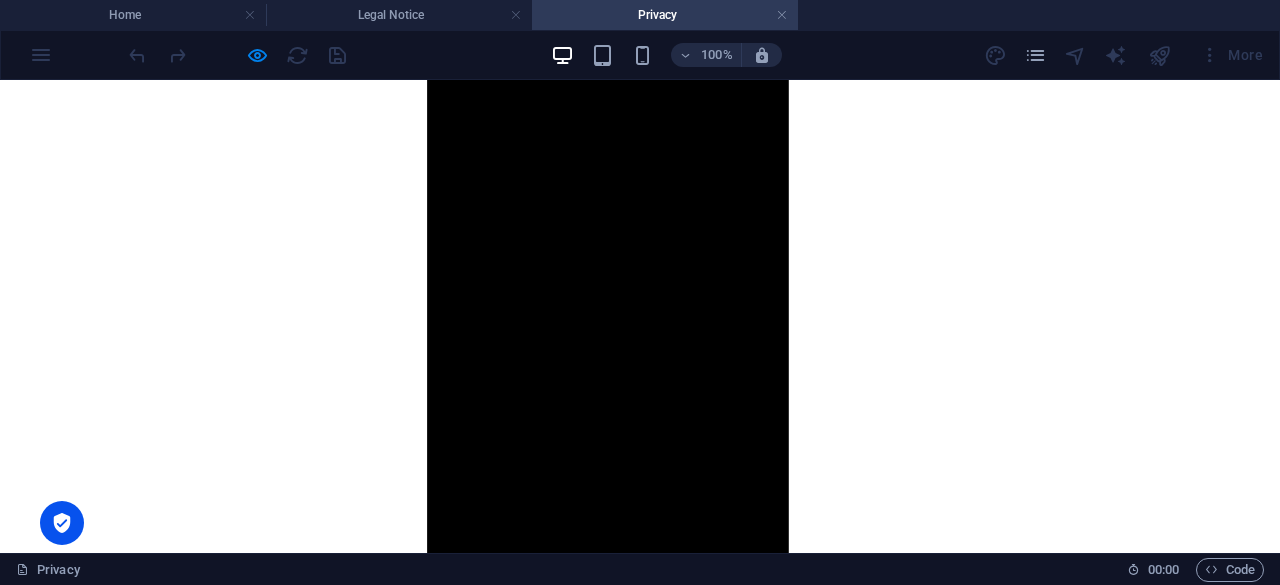 scroll, scrollTop: 6240, scrollLeft: 0, axis: vertical 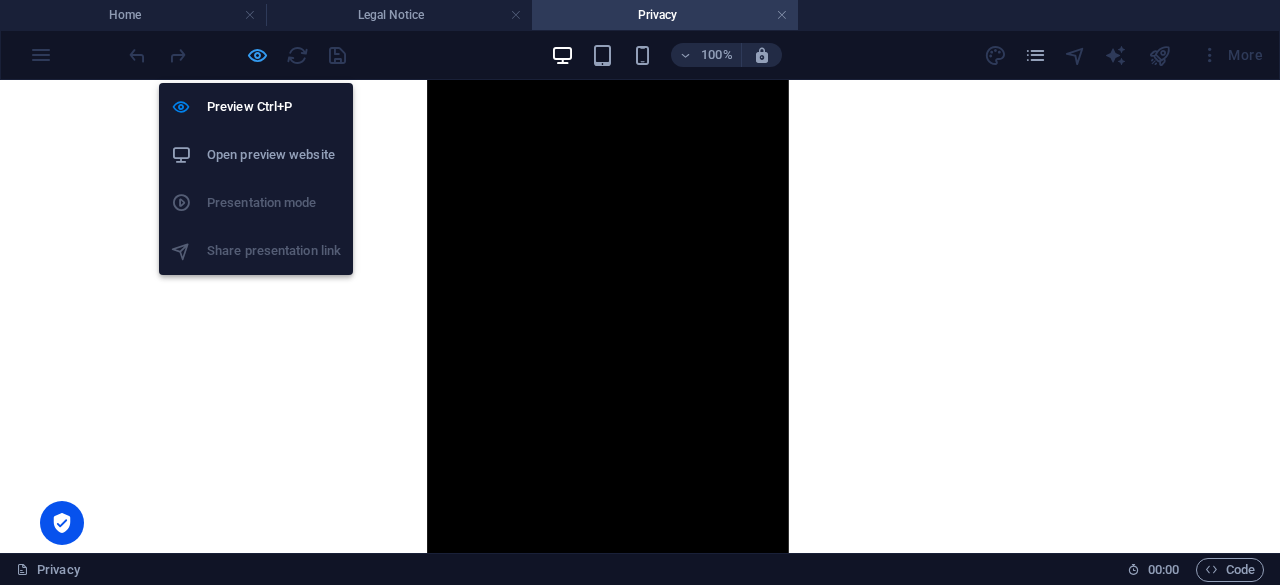 click at bounding box center [257, 55] 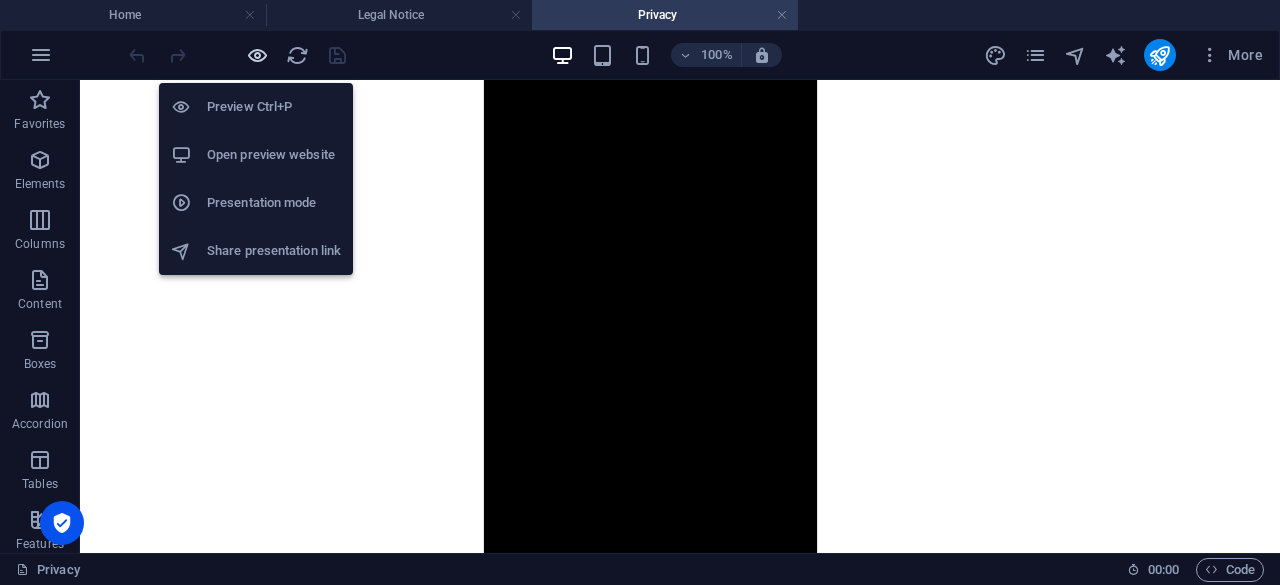scroll, scrollTop: 6381, scrollLeft: 0, axis: vertical 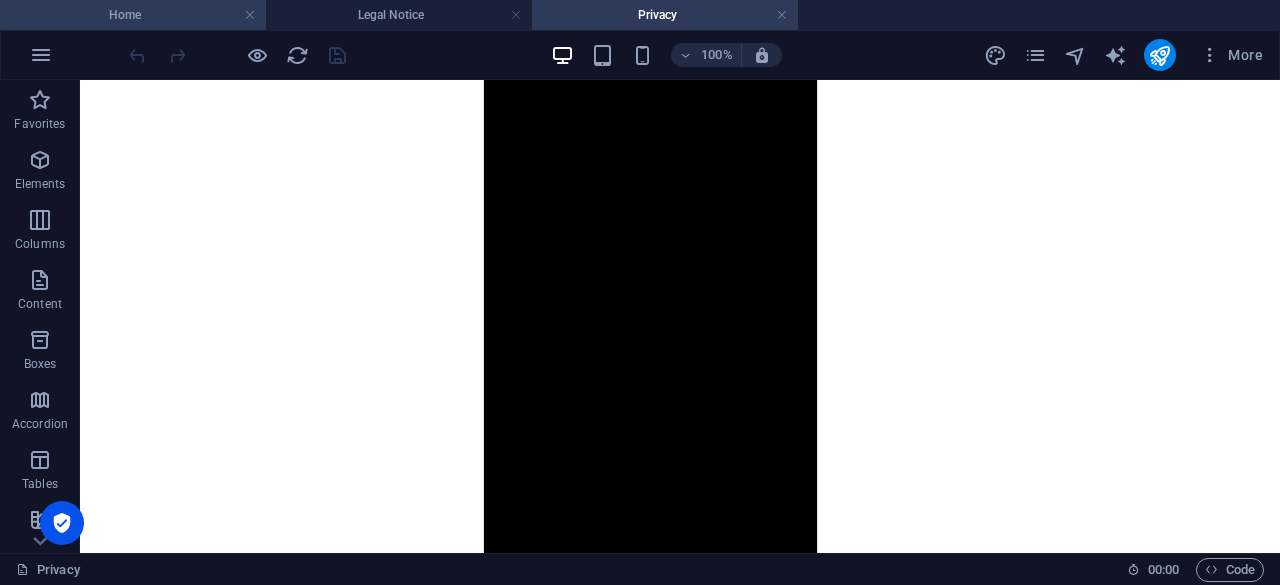 click on "Home" at bounding box center (133, 15) 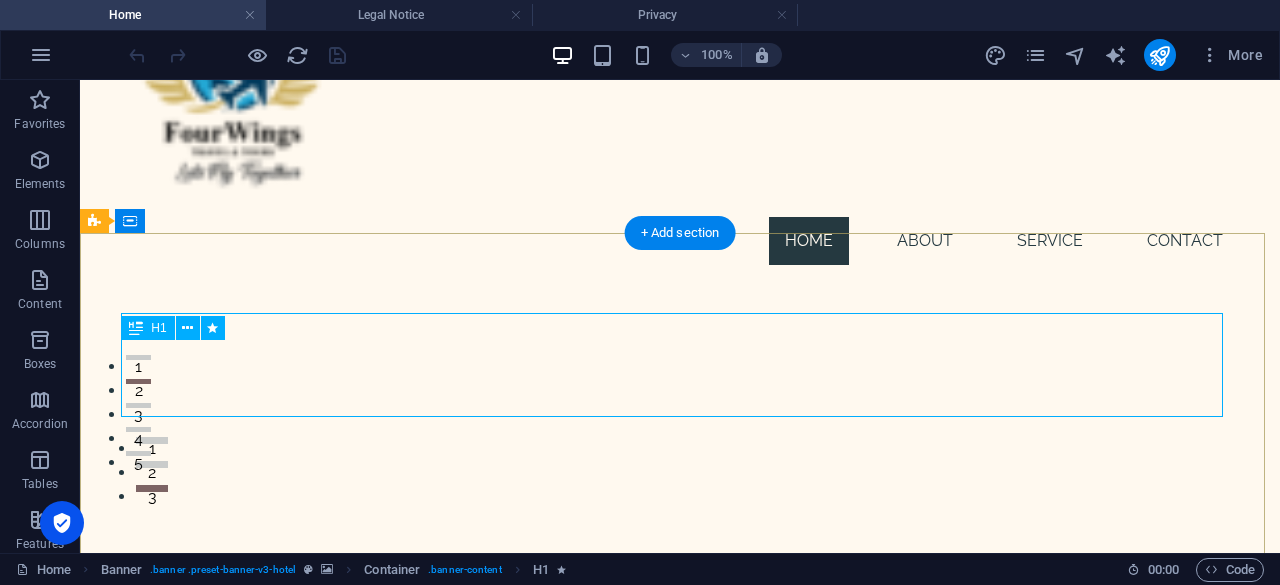 scroll, scrollTop: 0, scrollLeft: 0, axis: both 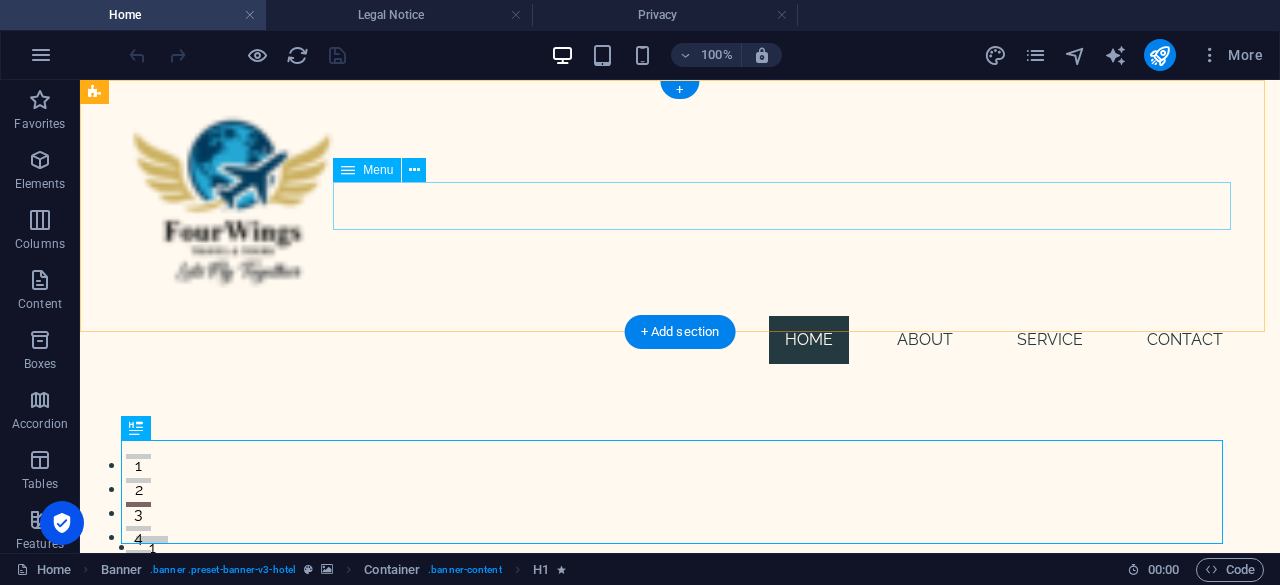 click on "Home About Service Contact" at bounding box center (680, 340) 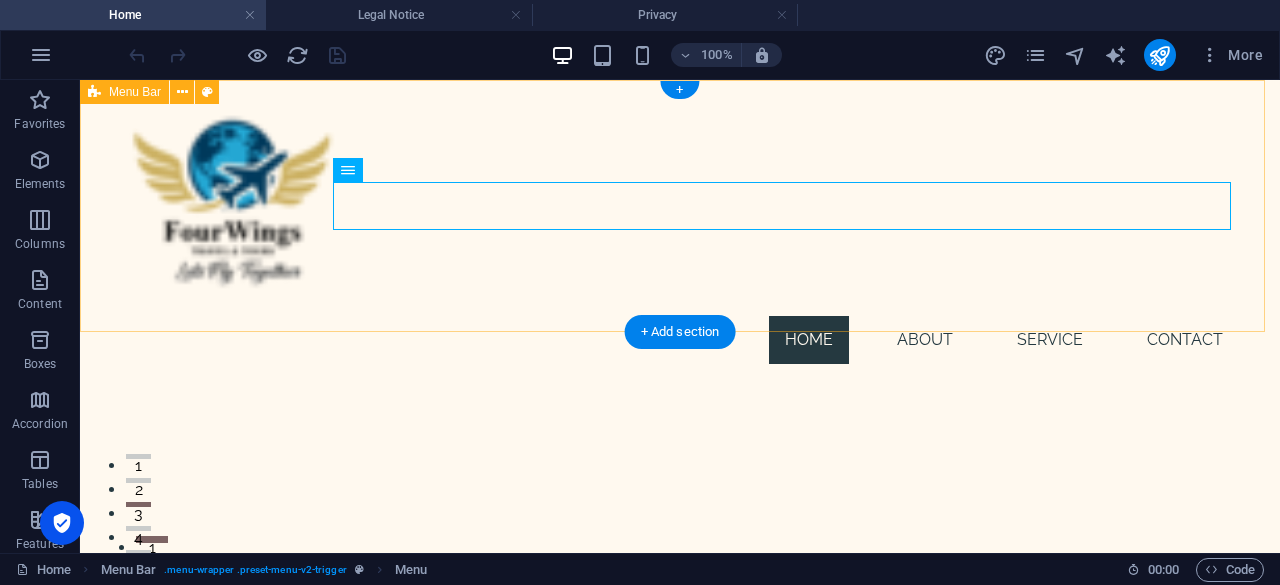 click on "Menu Home About Service Contact" at bounding box center [680, 230] 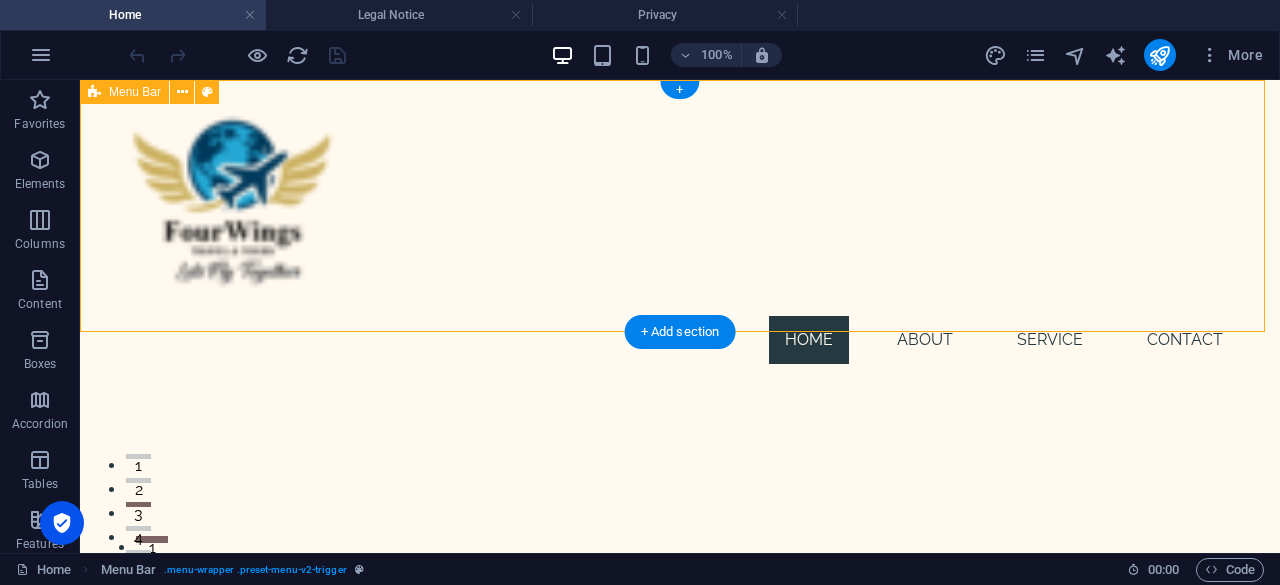 click on "Menu Home About Service Contact" at bounding box center (680, 230) 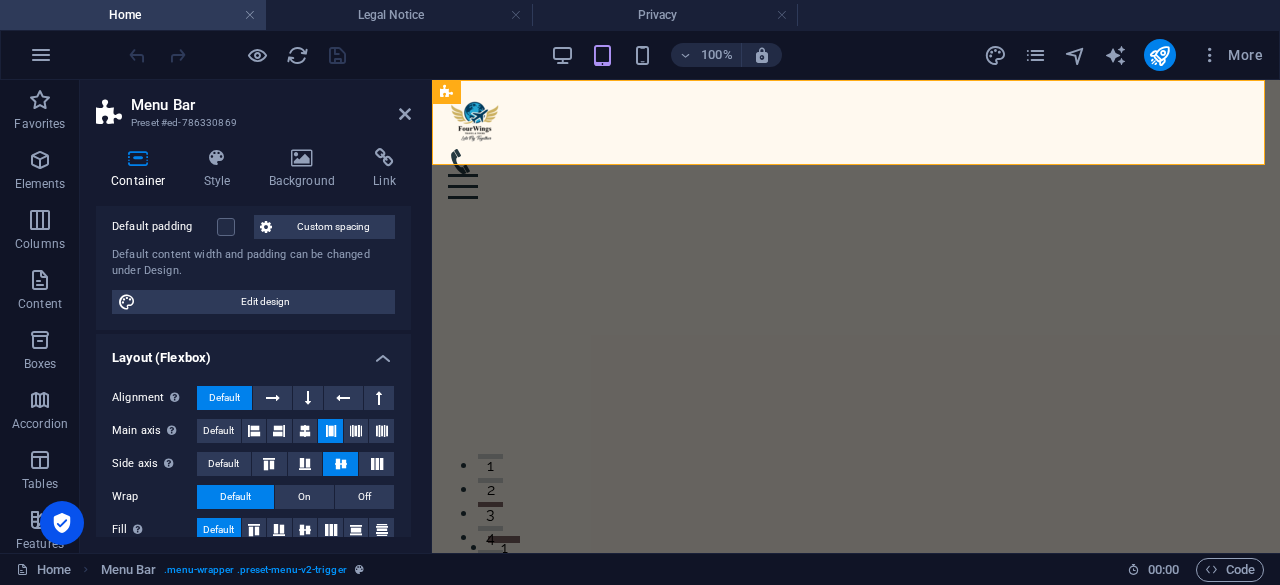 scroll, scrollTop: 0, scrollLeft: 0, axis: both 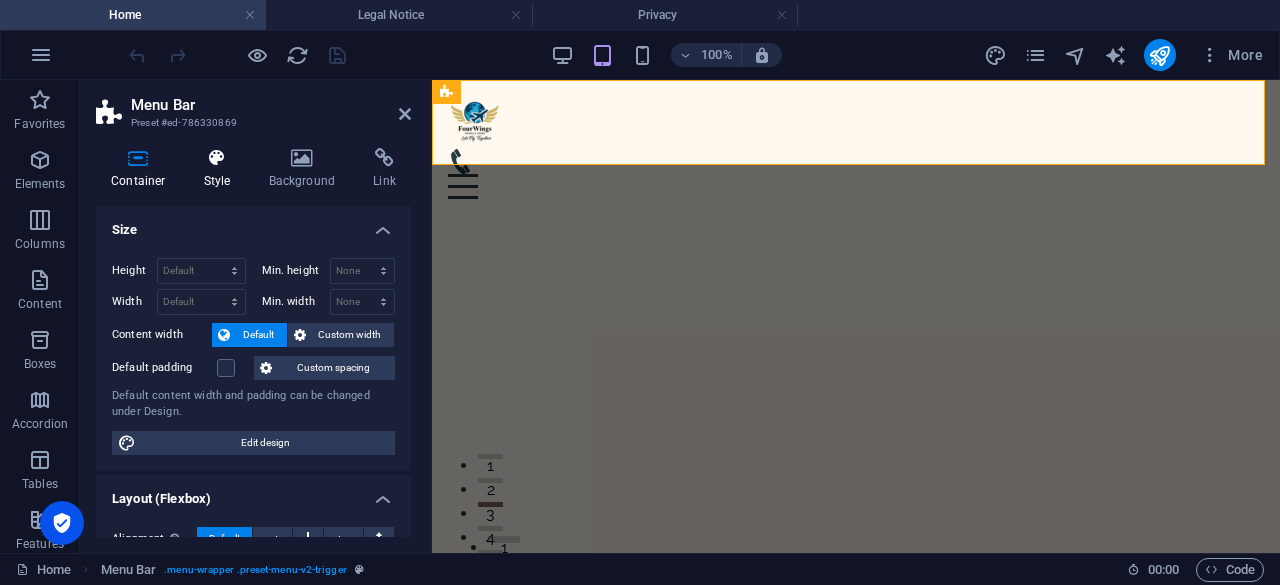 click on "Style" at bounding box center (221, 169) 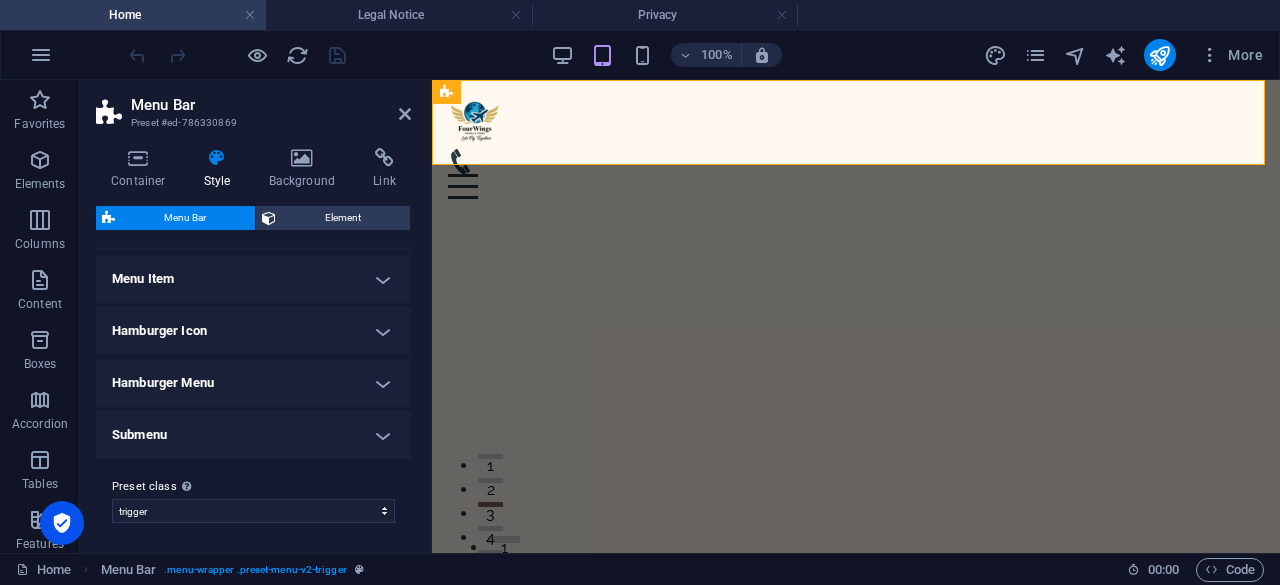scroll, scrollTop: 490, scrollLeft: 0, axis: vertical 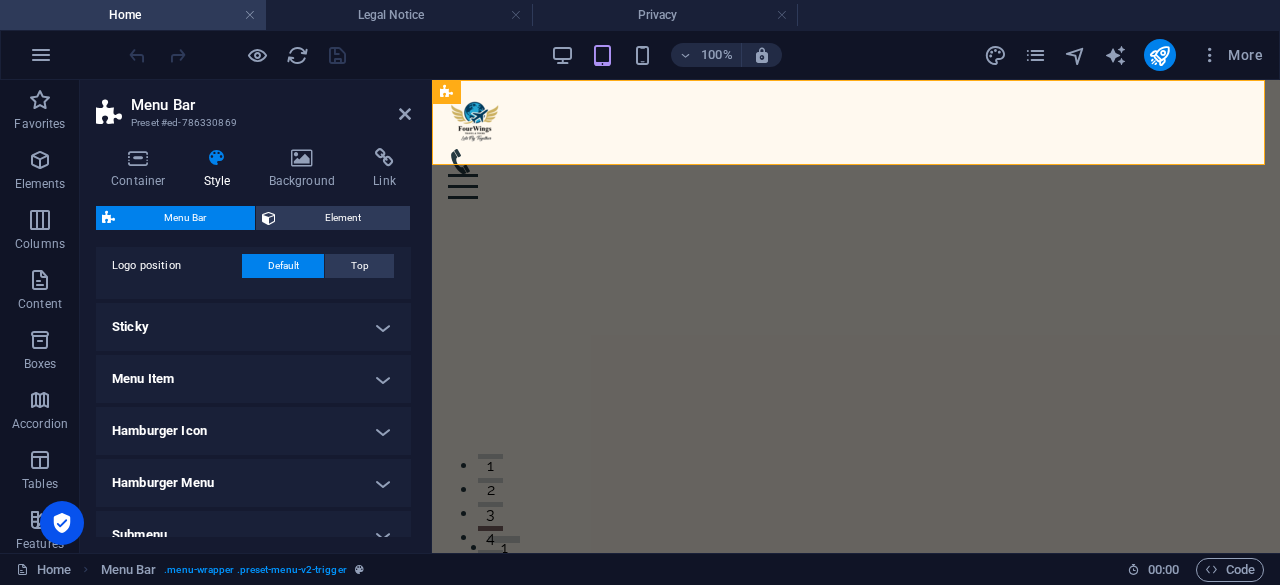 click on "Sticky" at bounding box center (253, 327) 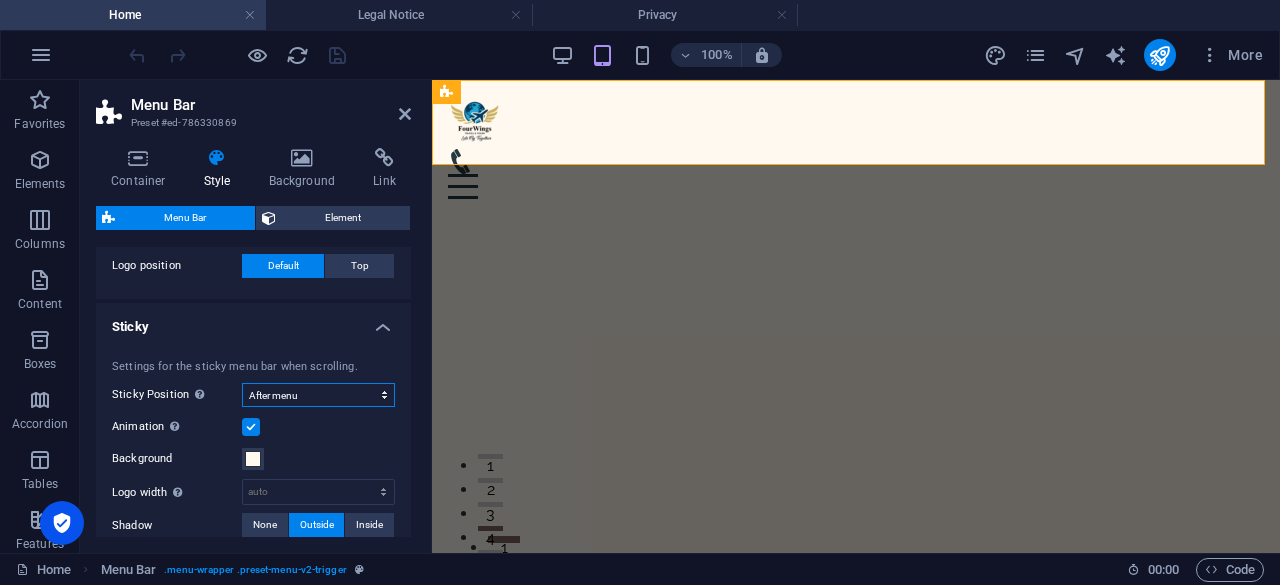 click on "Off Instant After menu After banner When scrolling up" at bounding box center (318, 395) 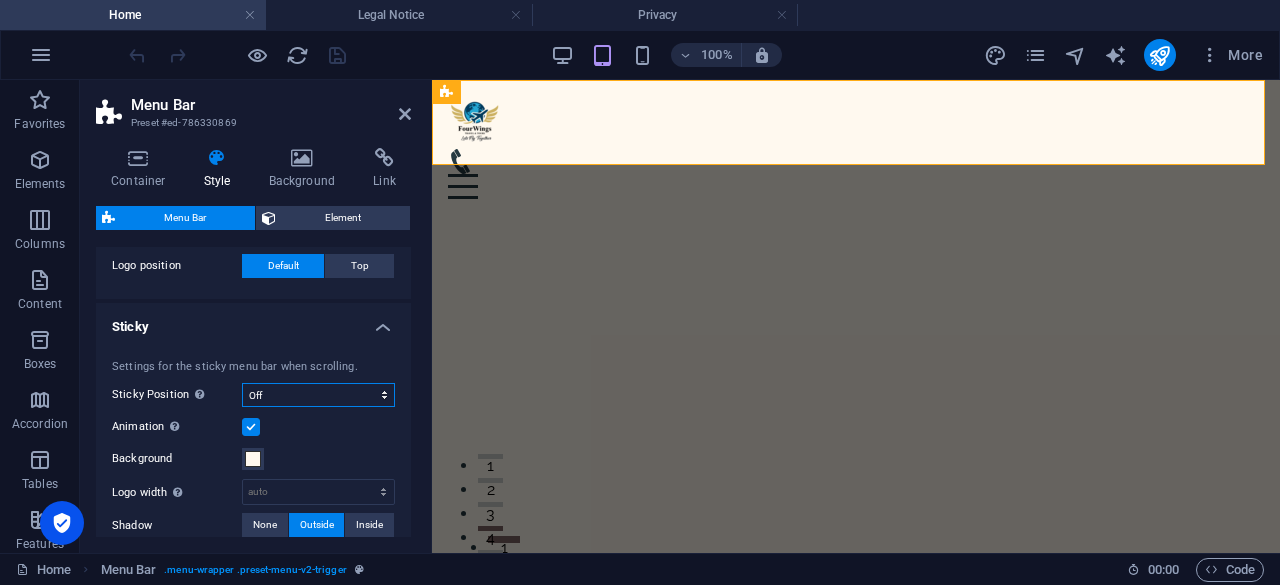 click on "Off Instant After menu After banner When scrolling up" at bounding box center (318, 395) 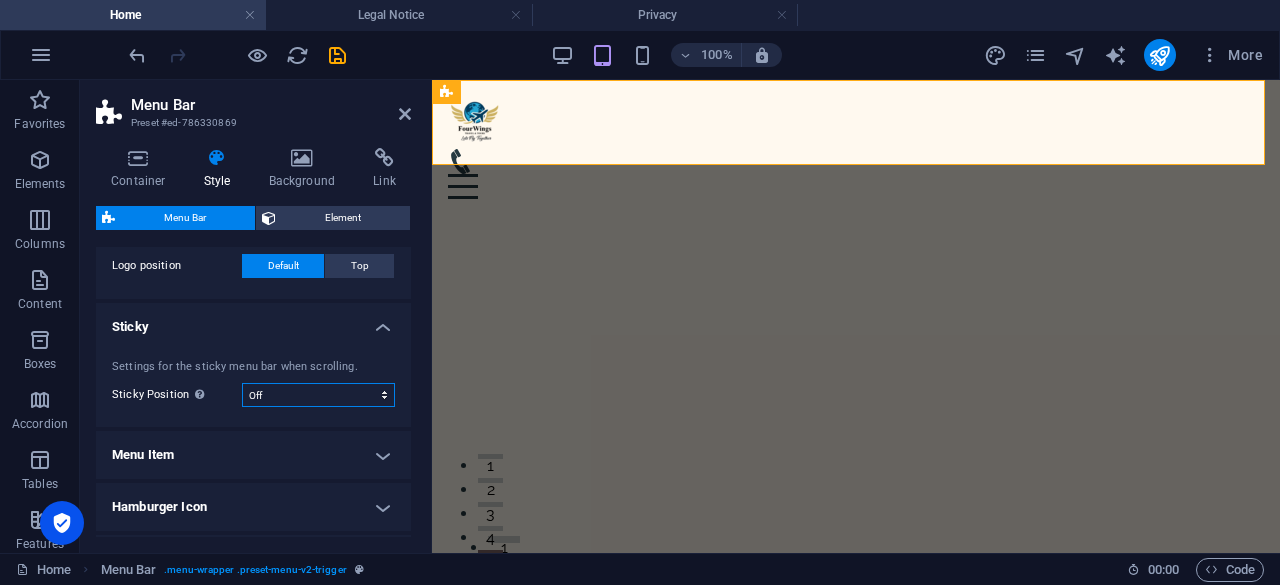 click on "Off Instant After menu After banner When scrolling up" at bounding box center [318, 395] 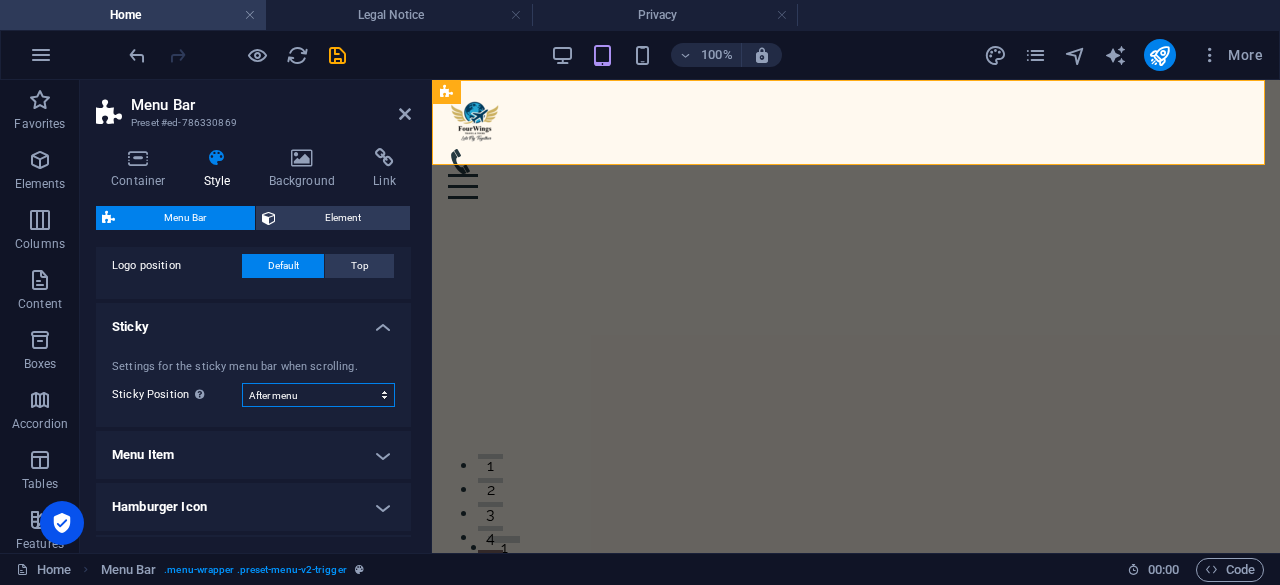 click on "Off Instant After menu After banner When scrolling up" at bounding box center (318, 395) 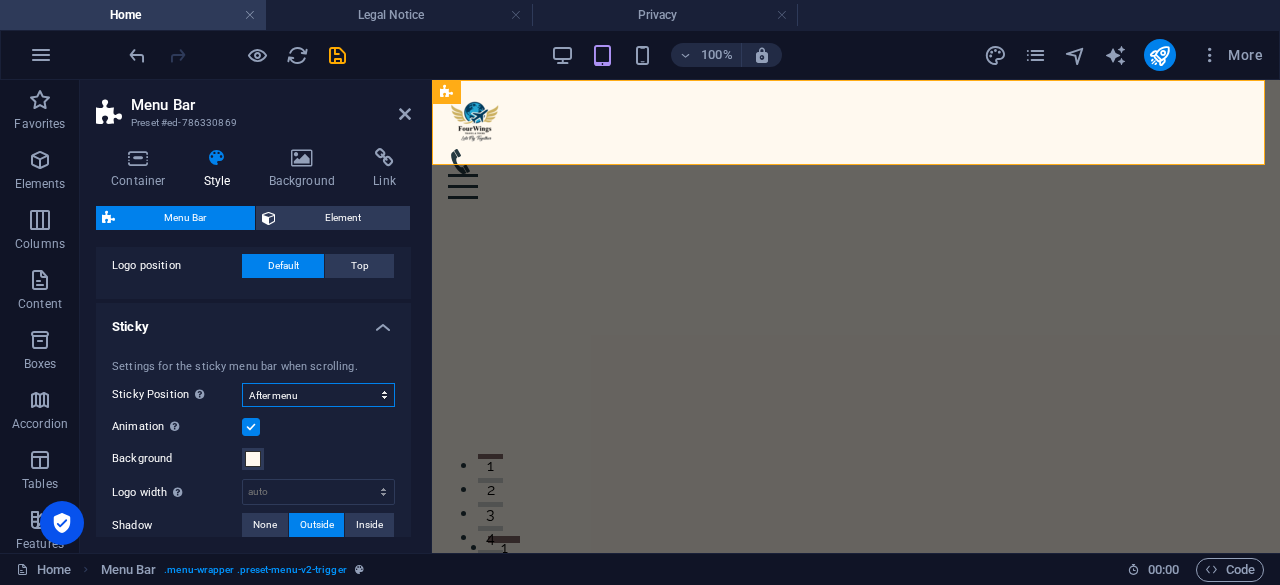 click on "Off Instant After menu After banner When scrolling up" at bounding box center (318, 395) 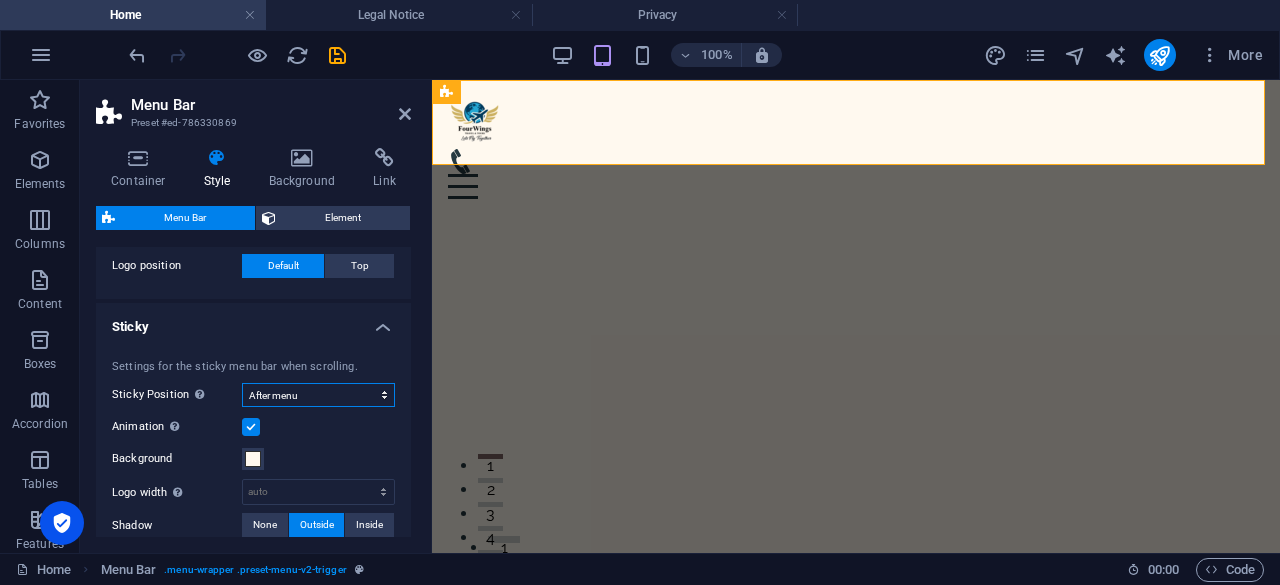 select on "sticky_none" 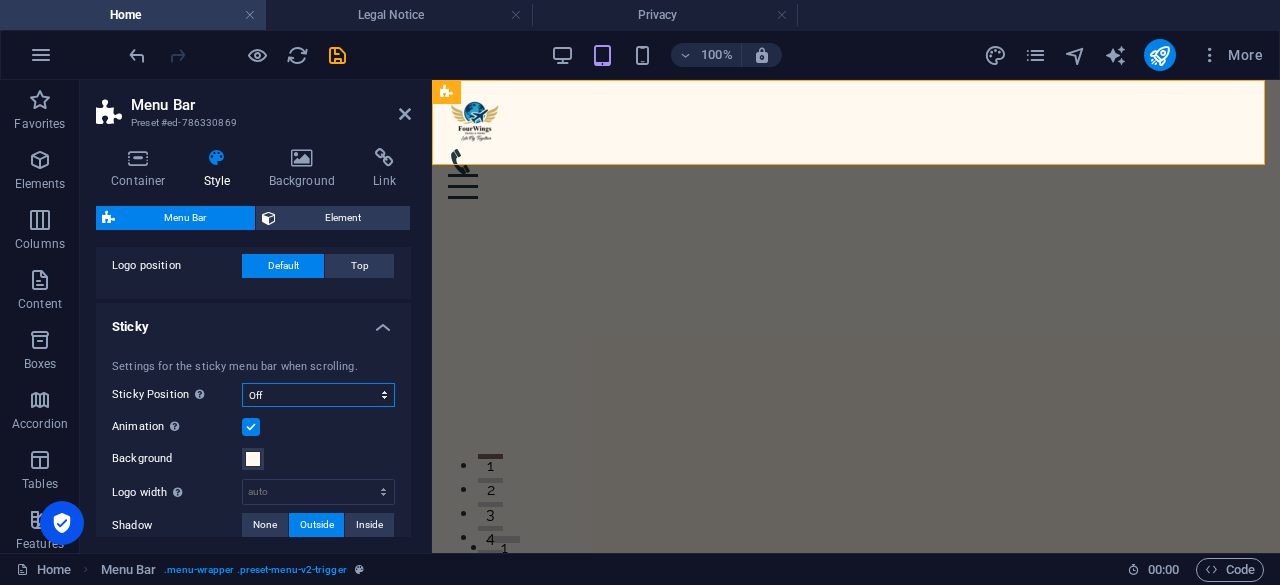 click on "Off Instant After menu After banner When scrolling up" at bounding box center [318, 395] 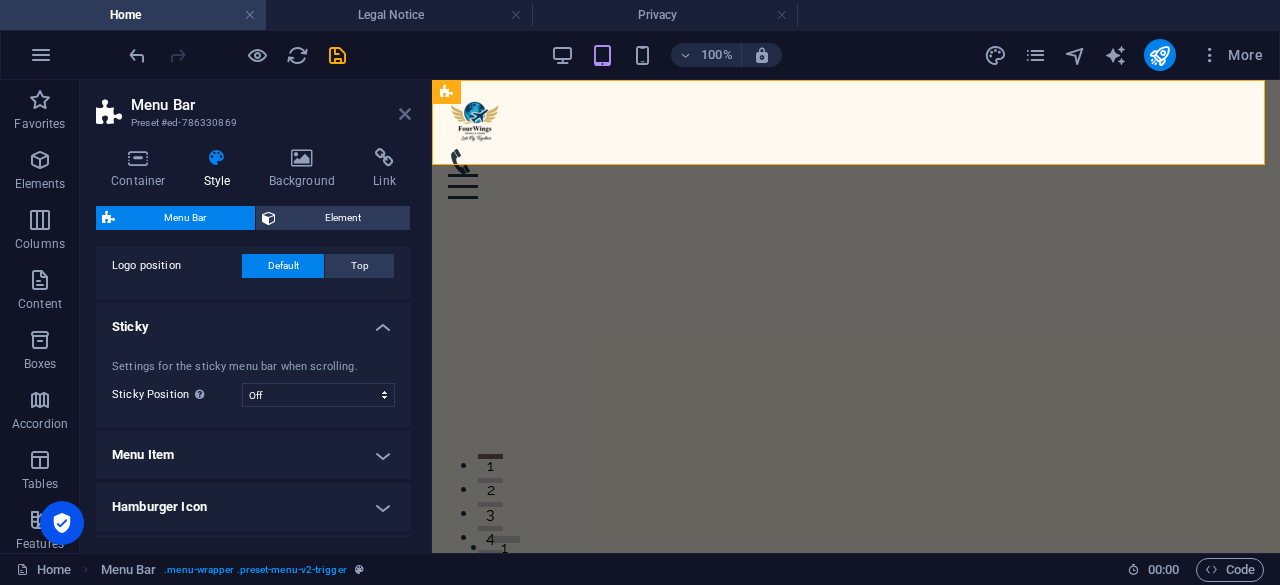 drag, startPoint x: 404, startPoint y: 111, endPoint x: 338, endPoint y: 64, distance: 81.02469 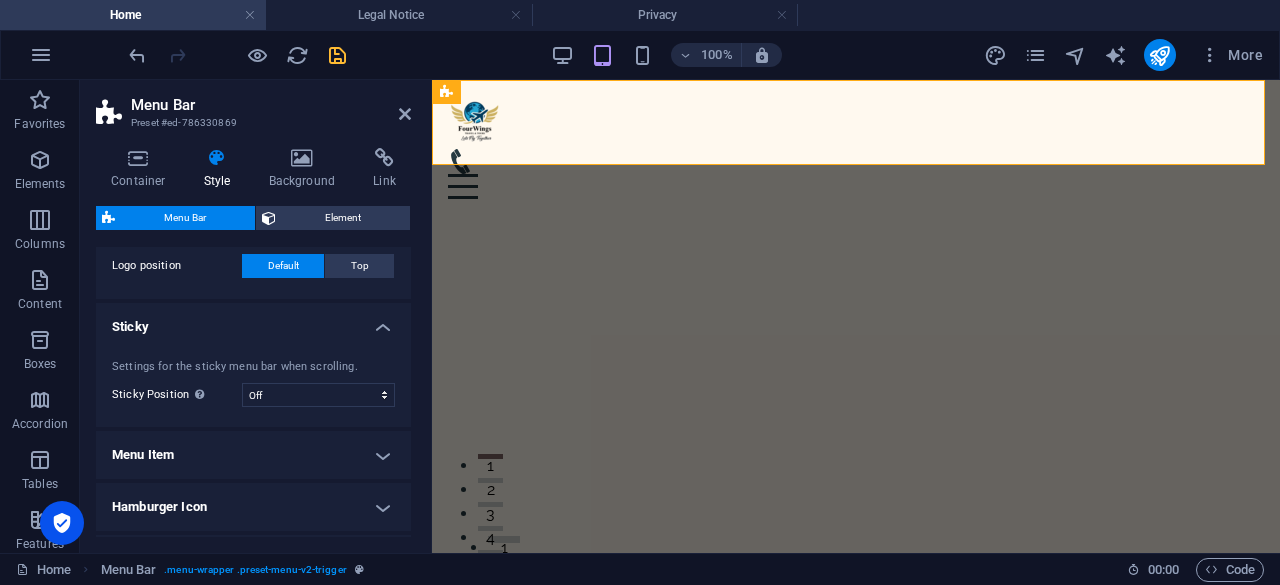 click at bounding box center (405, 114) 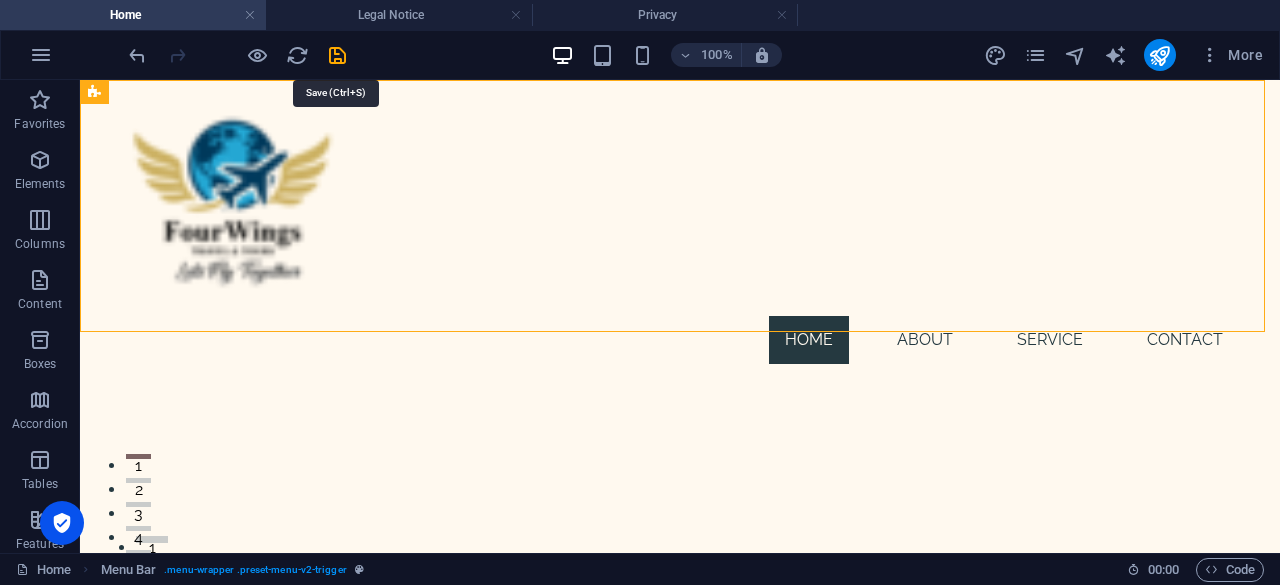 drag, startPoint x: 339, startPoint y: 52, endPoint x: 348, endPoint y: 59, distance: 11.401754 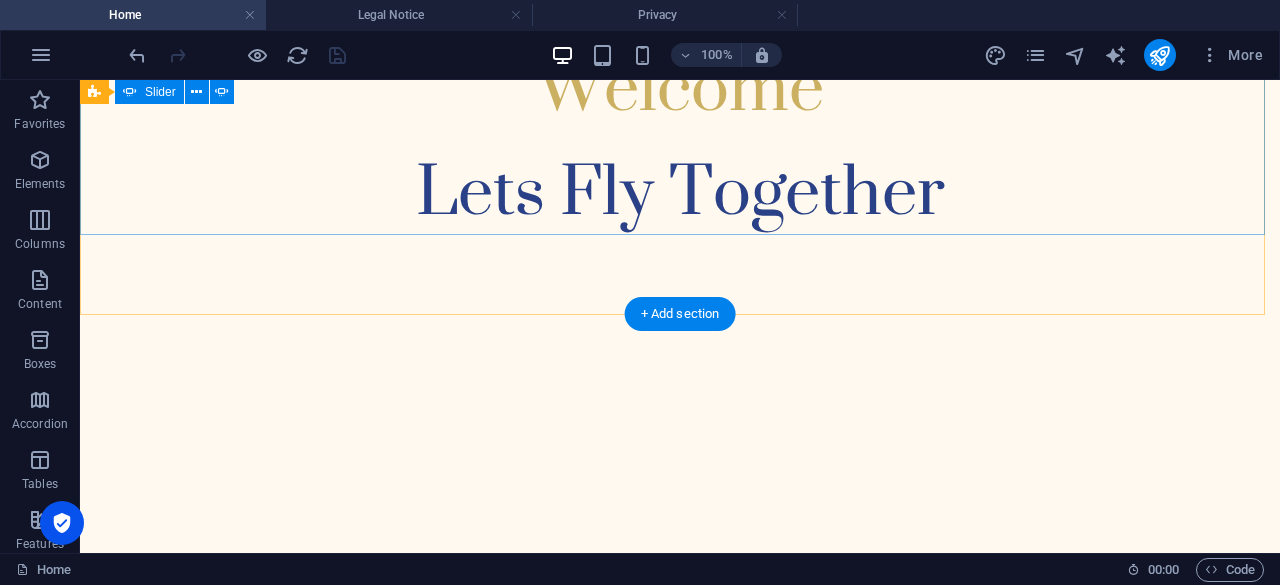 scroll, scrollTop: 0, scrollLeft: 0, axis: both 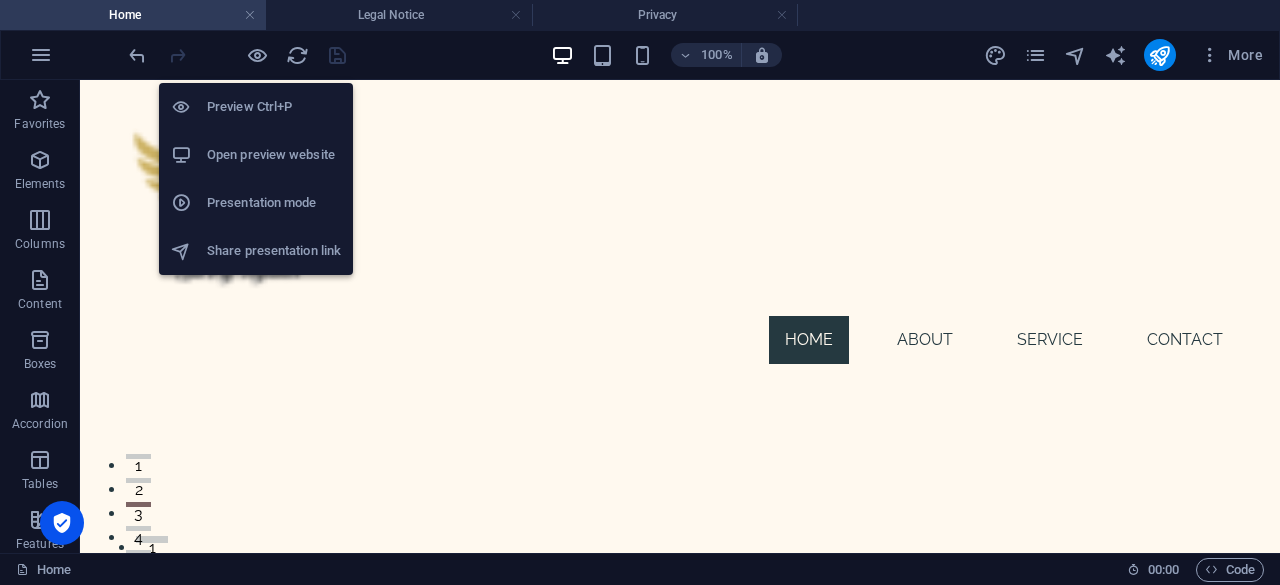 click on "Open preview website" at bounding box center [274, 155] 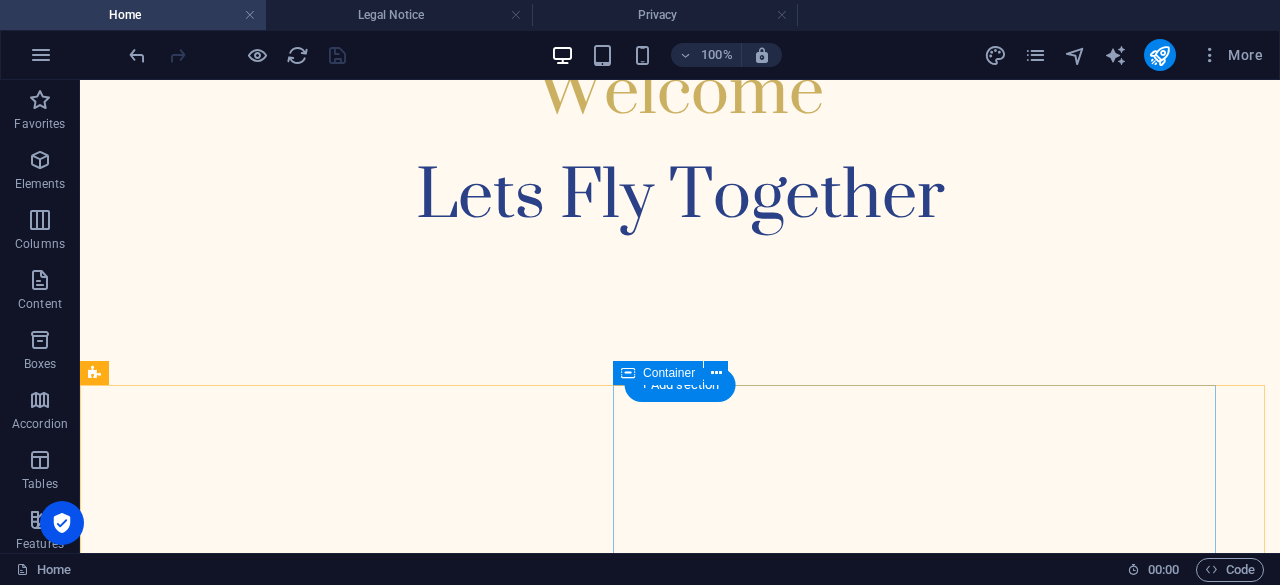 scroll, scrollTop: 1000, scrollLeft: 0, axis: vertical 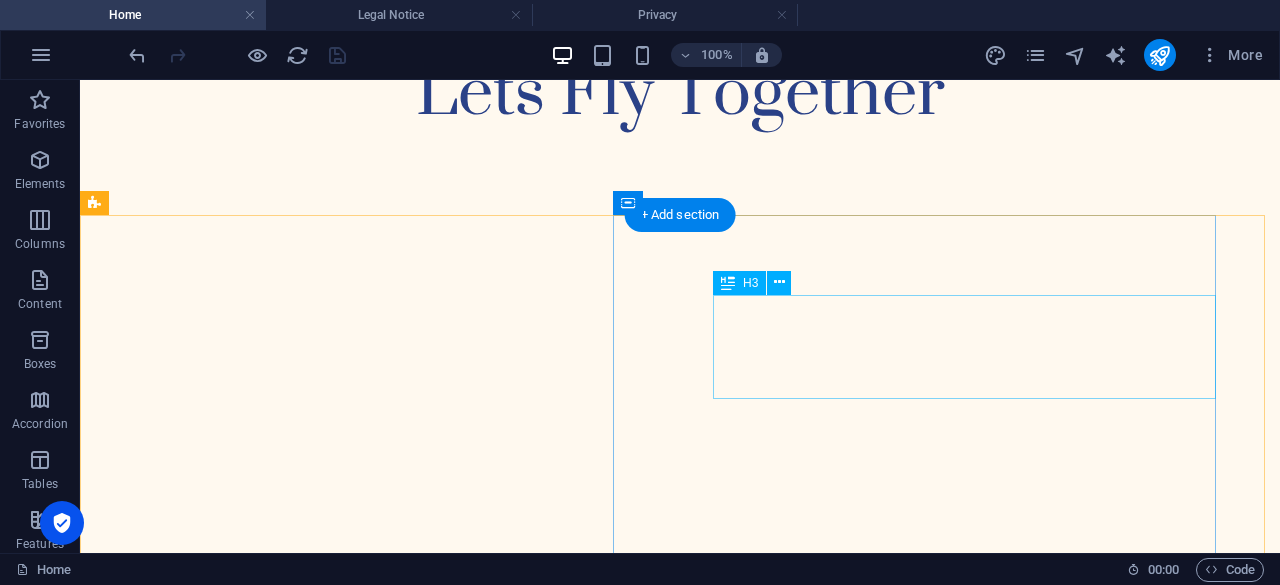 click on "Discover the world with  Four Wings" at bounding box center (706, 4374) 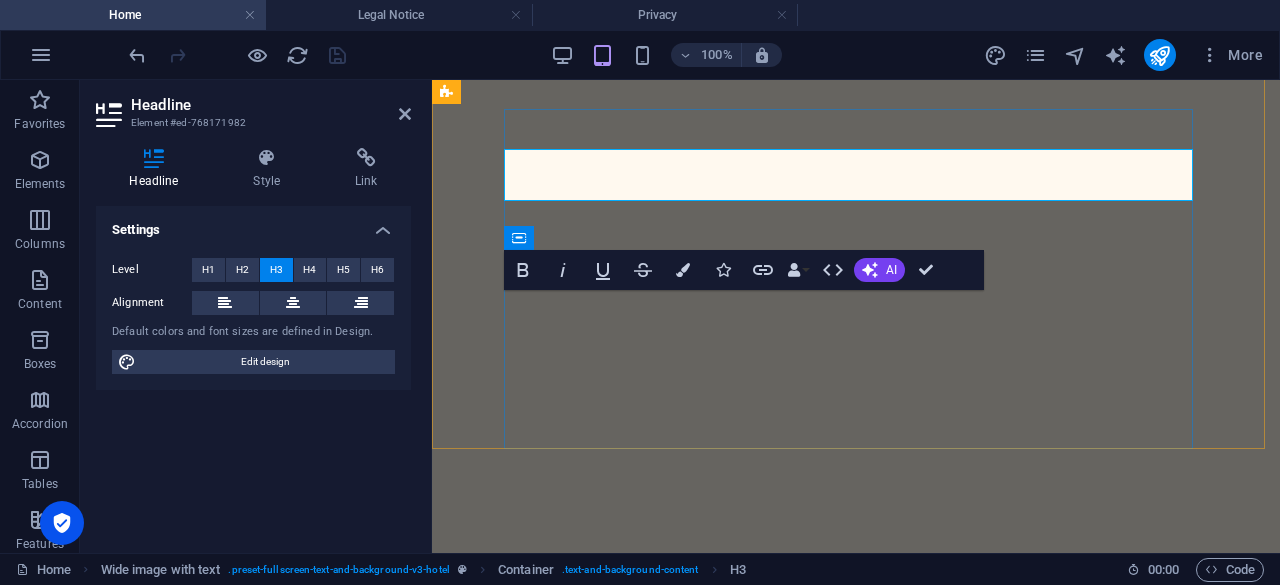 scroll, scrollTop: 1723, scrollLeft: 0, axis: vertical 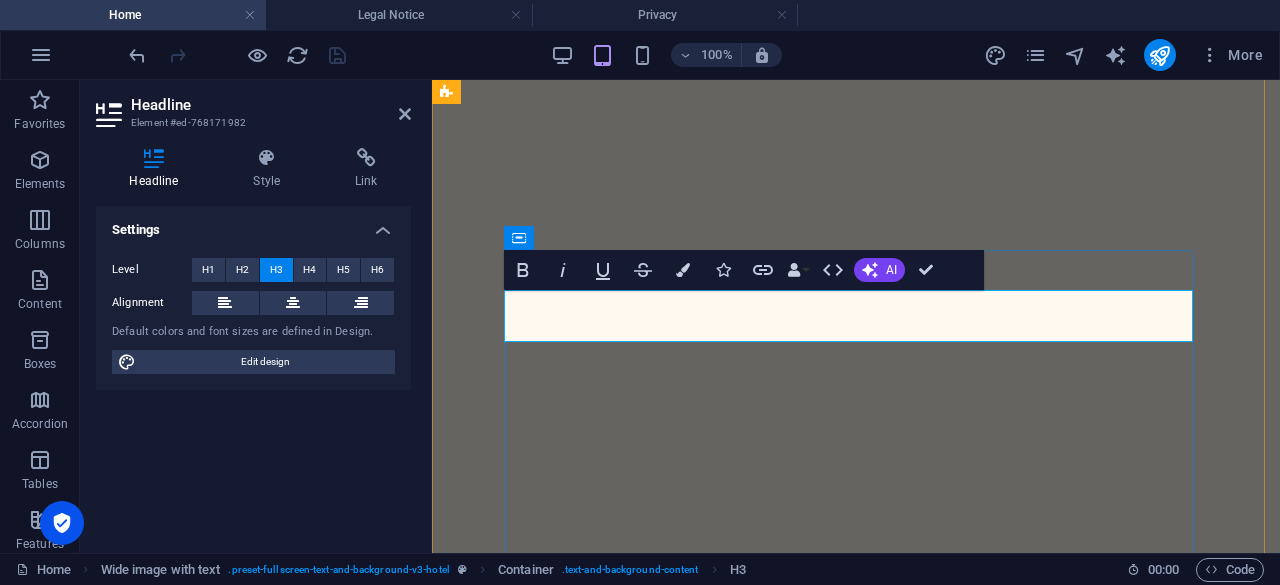 click on "Discover the world with  Four Wings" at bounding box center [856, 4727] 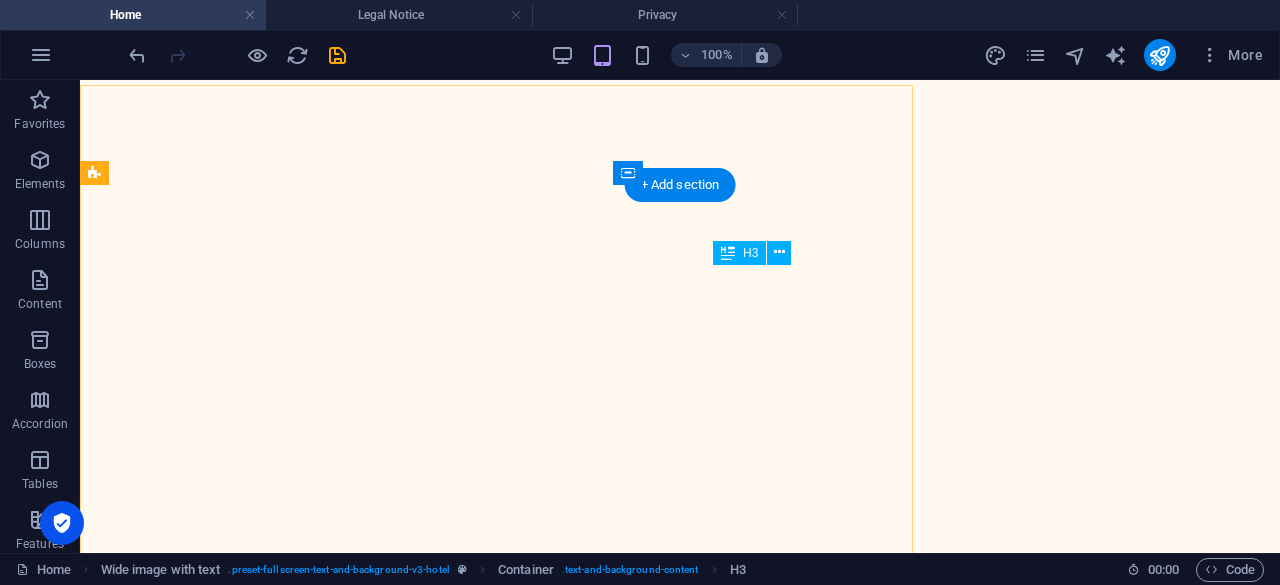 scroll, scrollTop: 991, scrollLeft: 0, axis: vertical 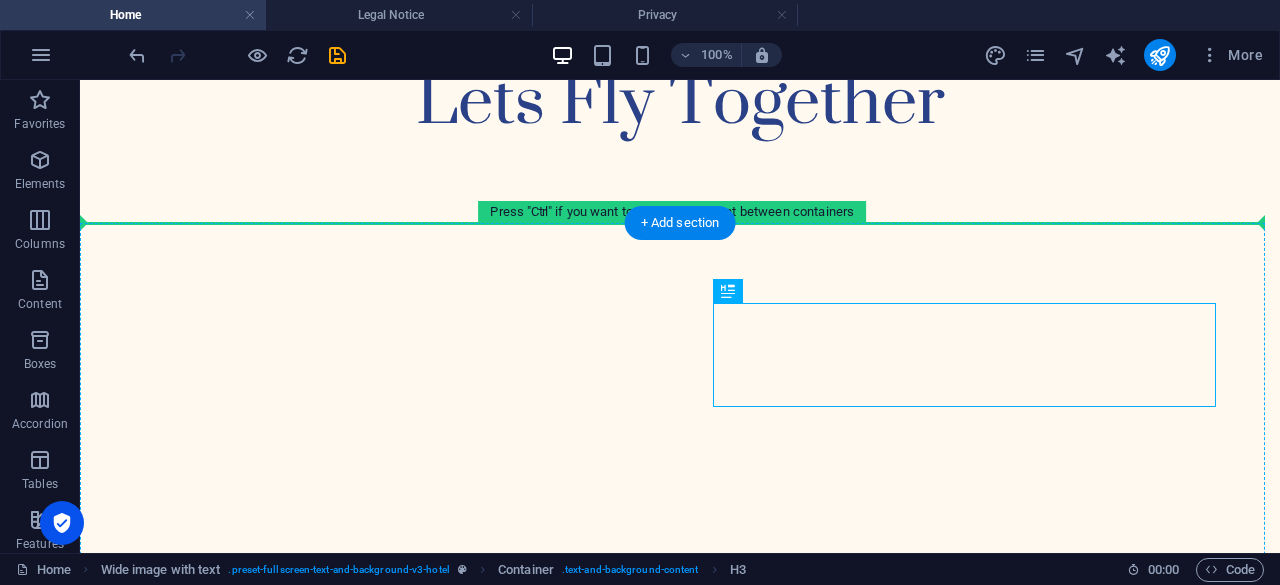 drag, startPoint x: 812, startPoint y: 378, endPoint x: 708, endPoint y: 271, distance: 149.21461 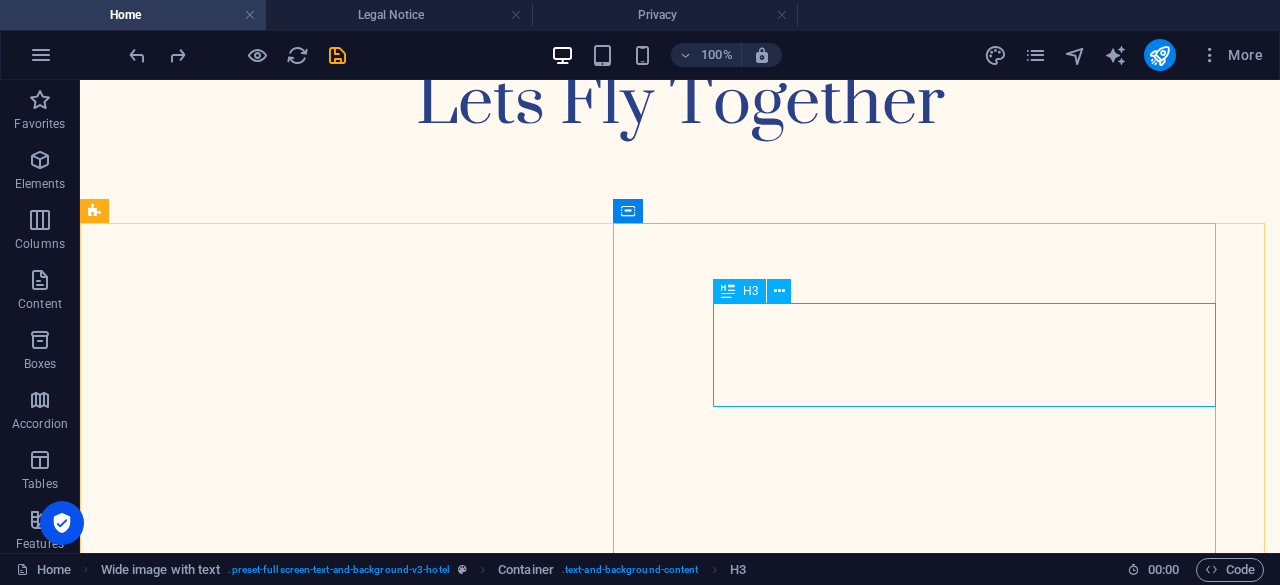 click on "H3" at bounding box center (750, 291) 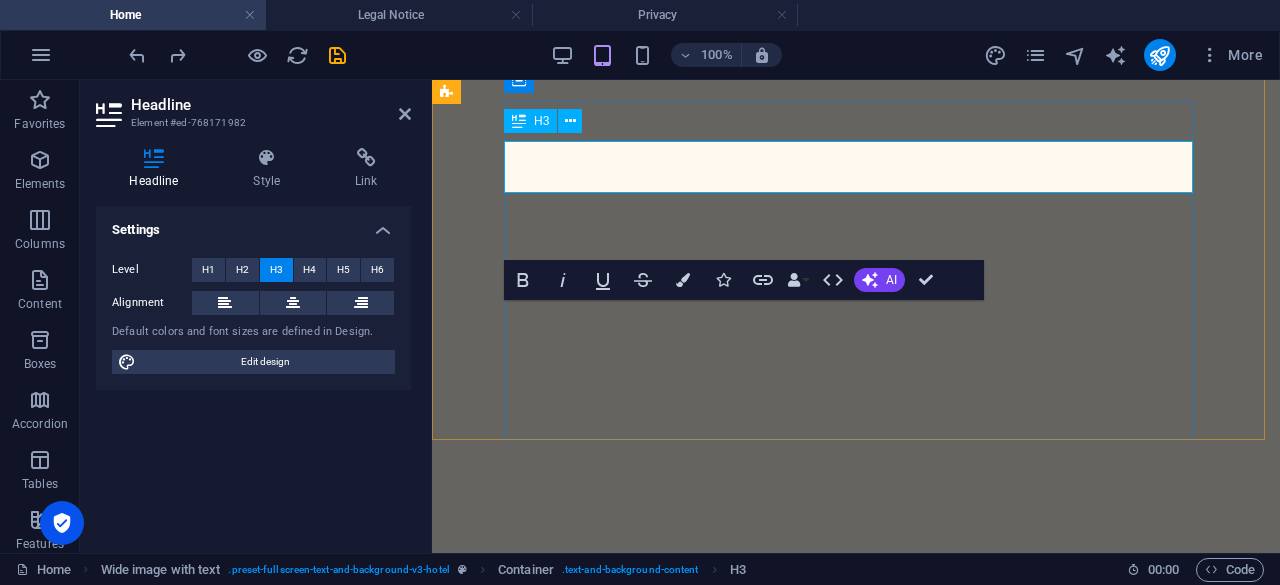 scroll, scrollTop: 1723, scrollLeft: 0, axis: vertical 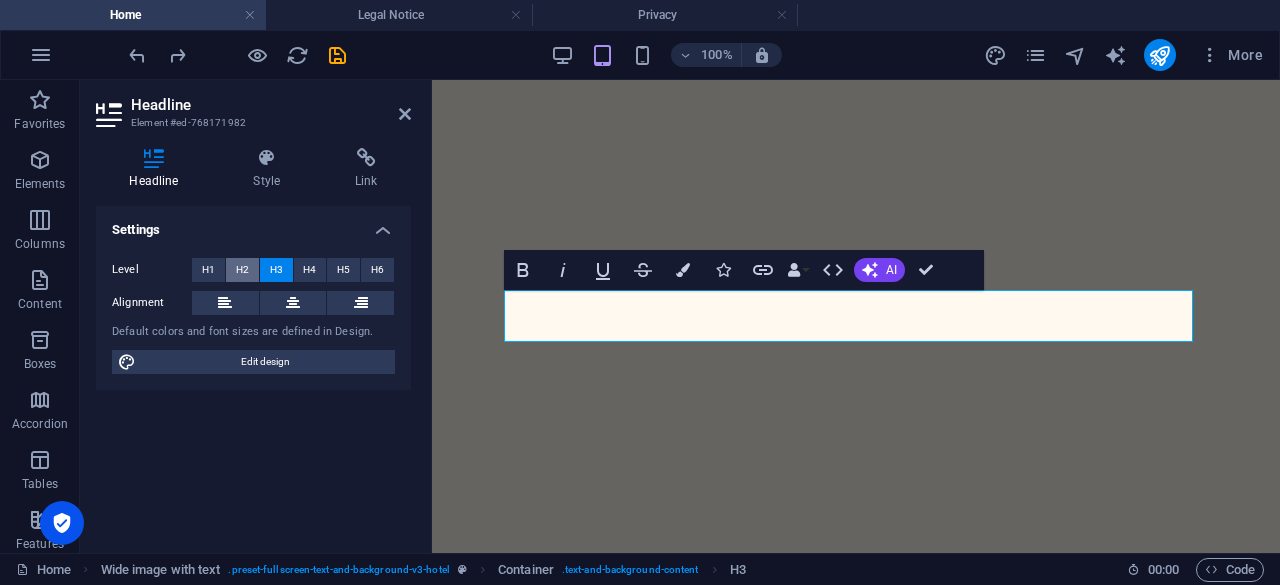 click on "H2" at bounding box center [242, 270] 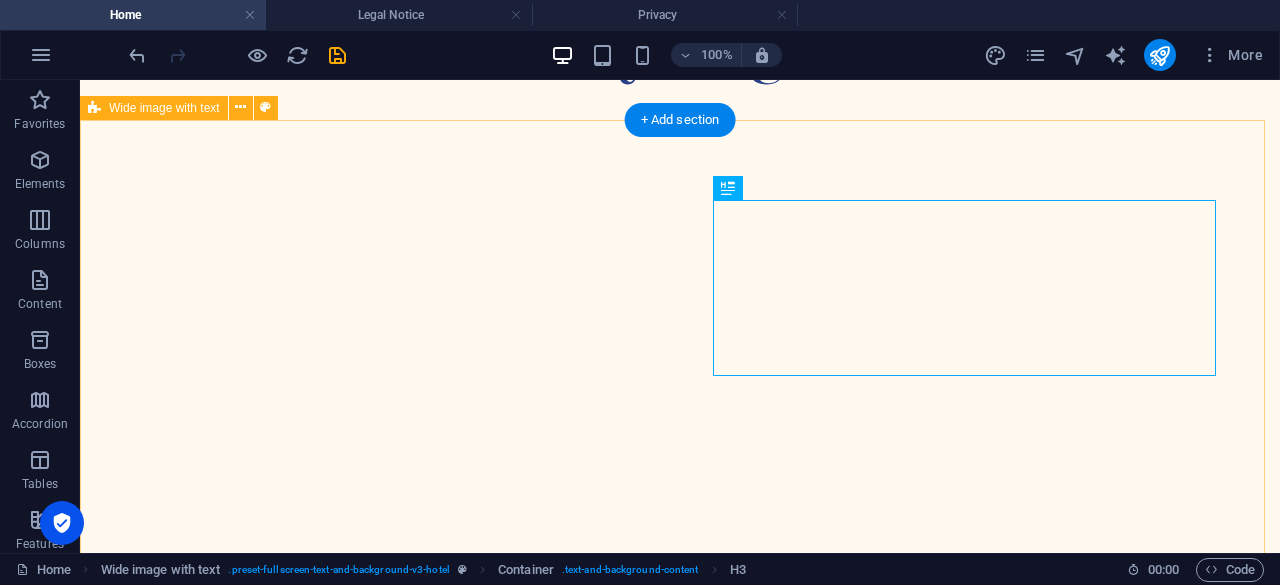 scroll, scrollTop: 1066, scrollLeft: 0, axis: vertical 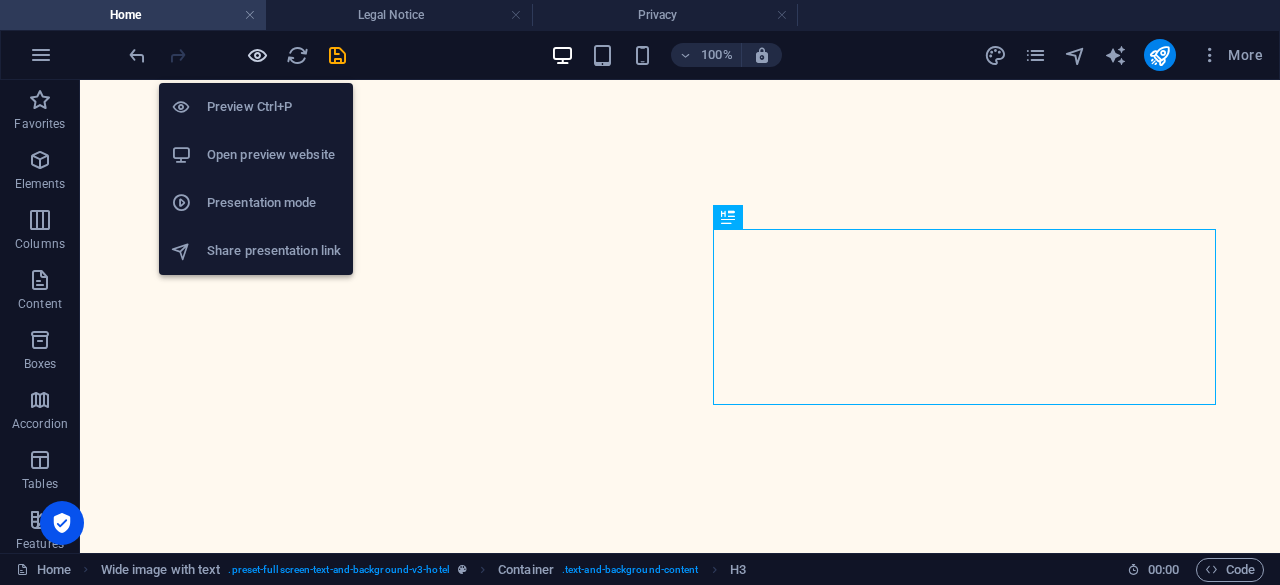 click at bounding box center (257, 55) 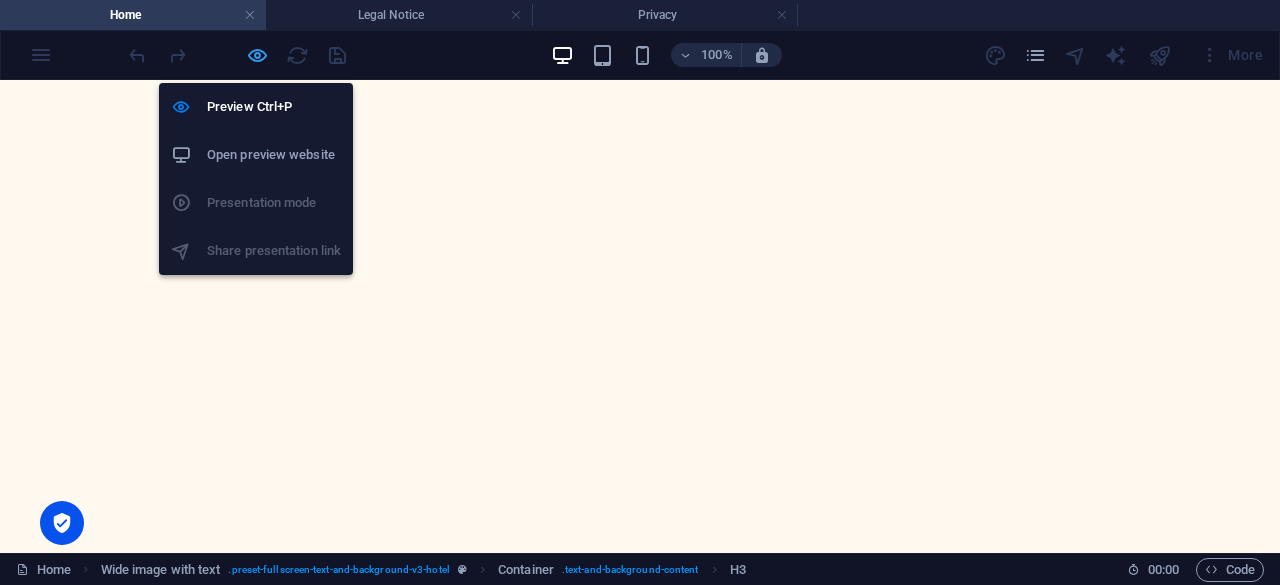 click at bounding box center [257, 55] 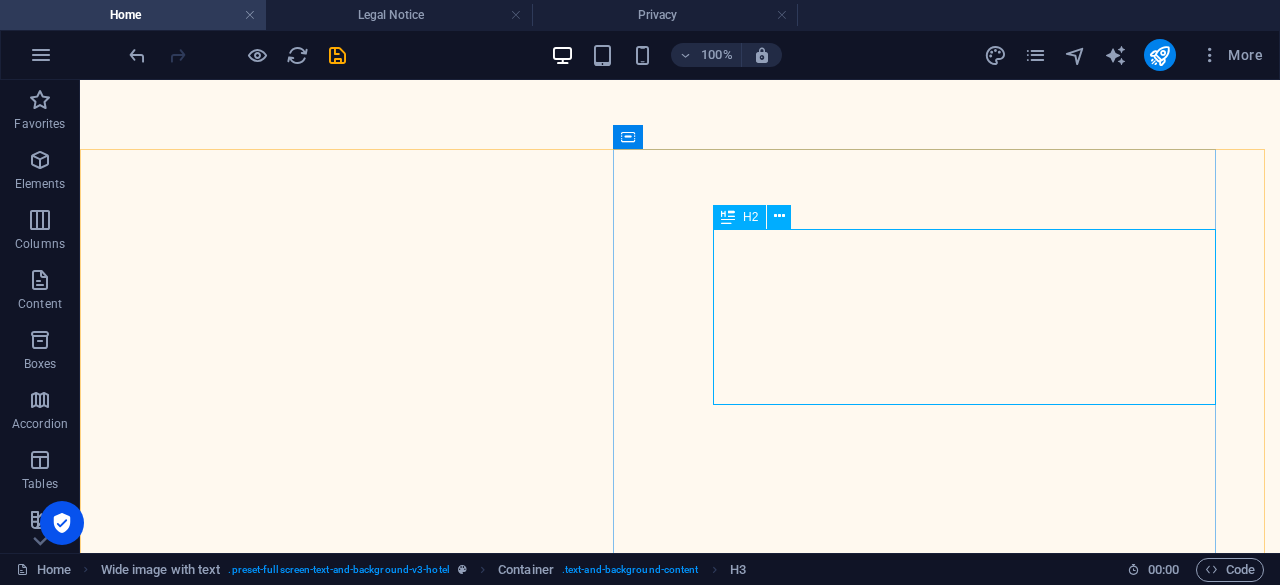 click at bounding box center (728, 217) 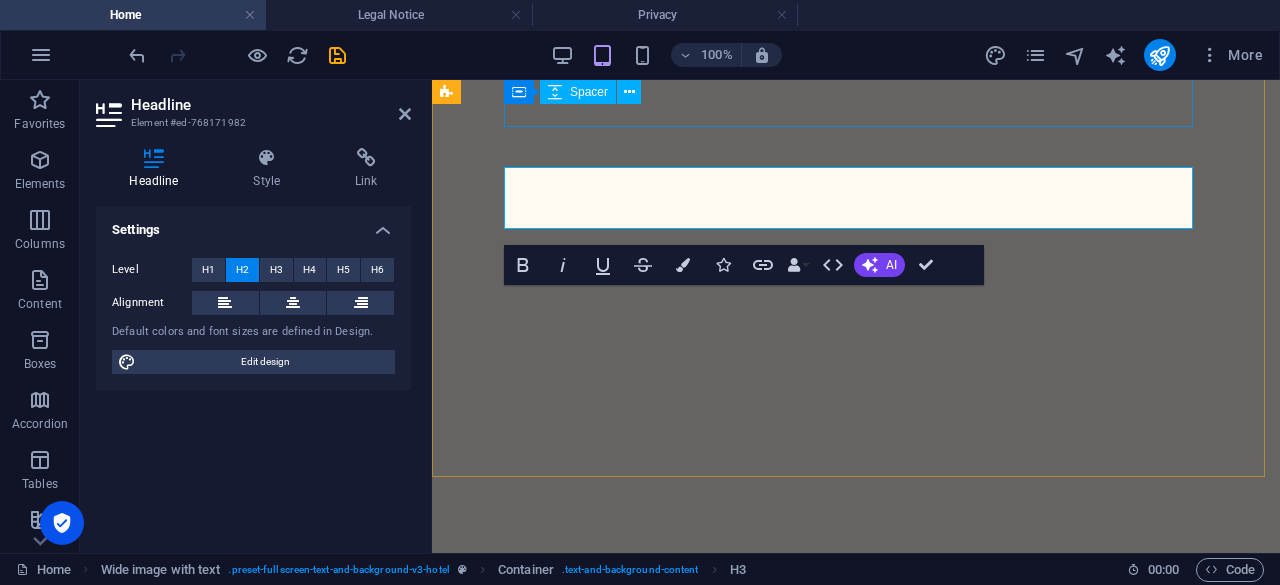 scroll, scrollTop: 1728, scrollLeft: 0, axis: vertical 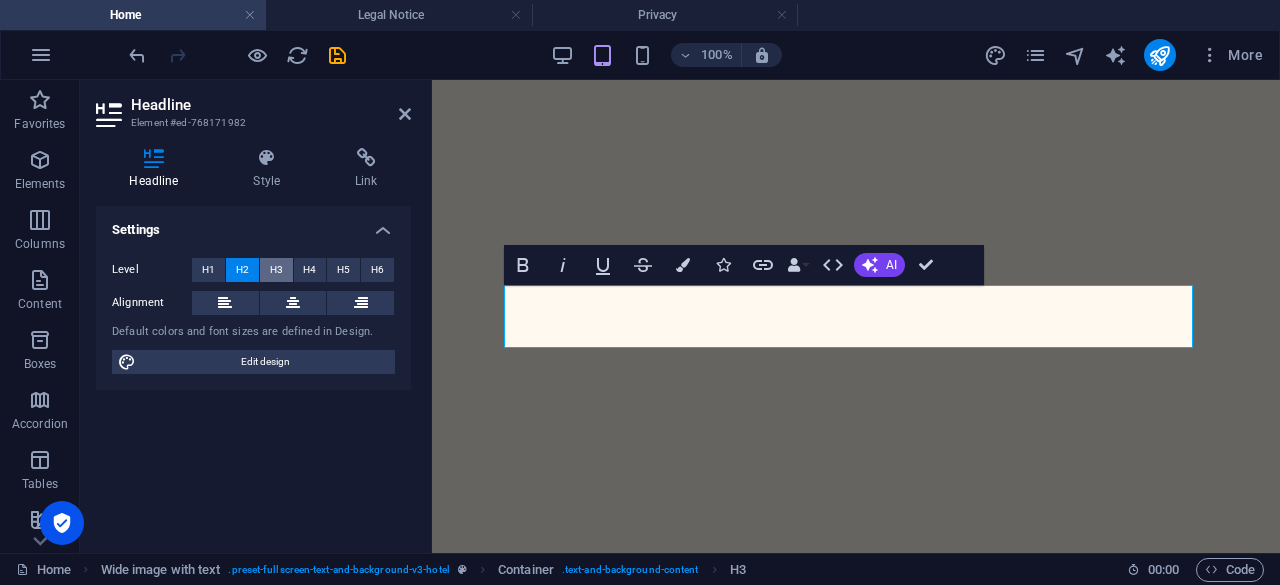click on "H3" at bounding box center (276, 270) 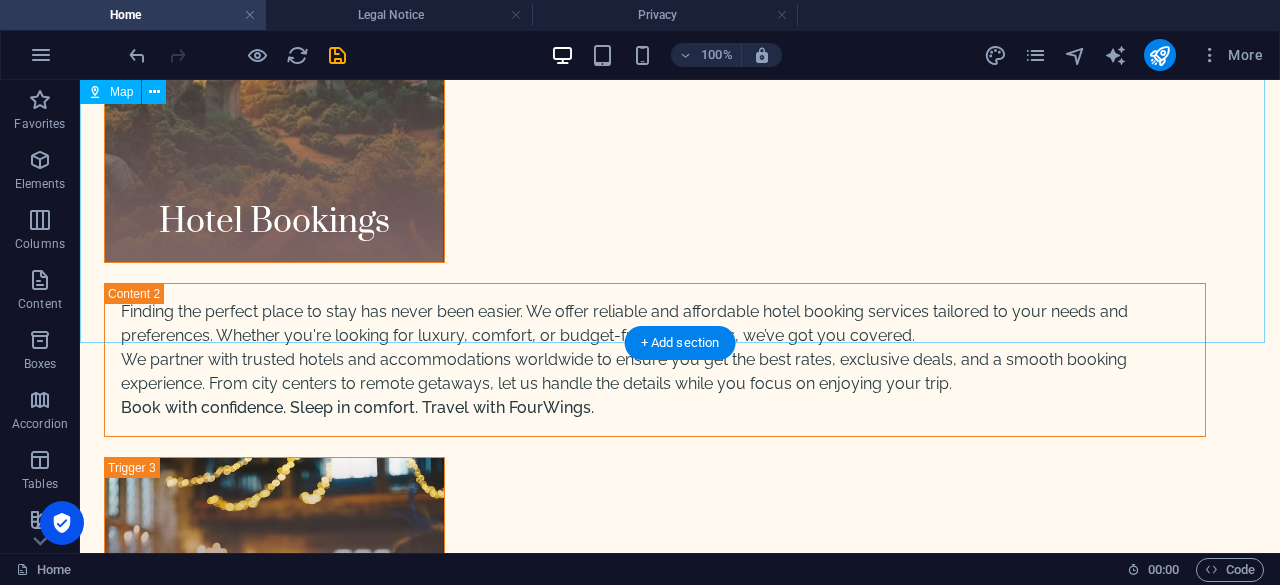 scroll, scrollTop: 6578, scrollLeft: 0, axis: vertical 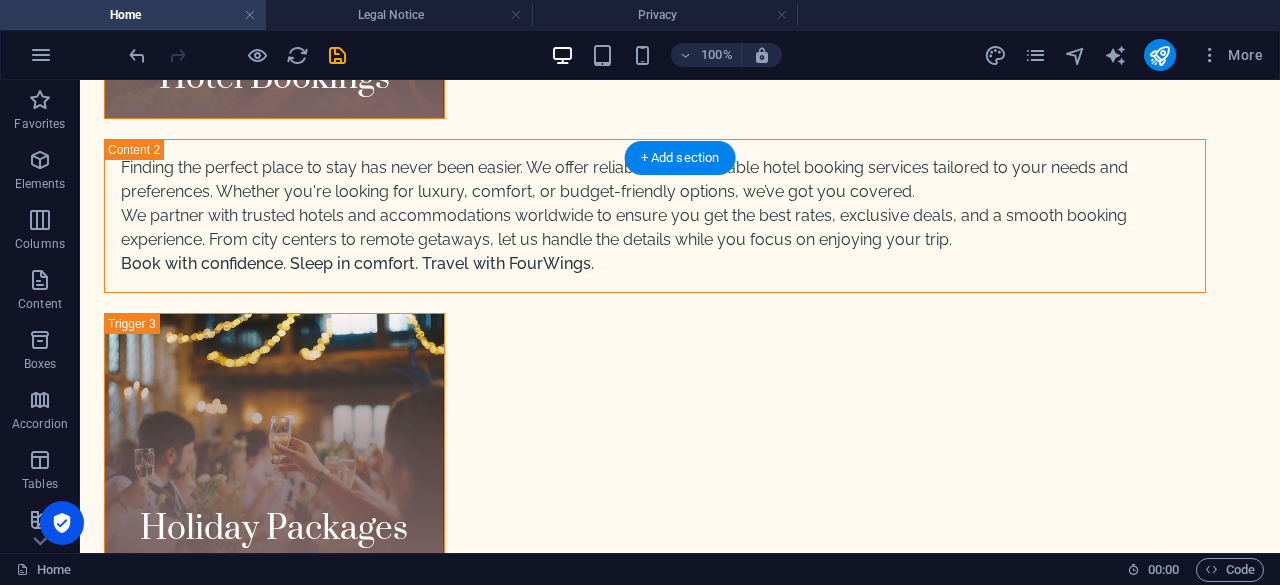 click at bounding box center [680, 8006] 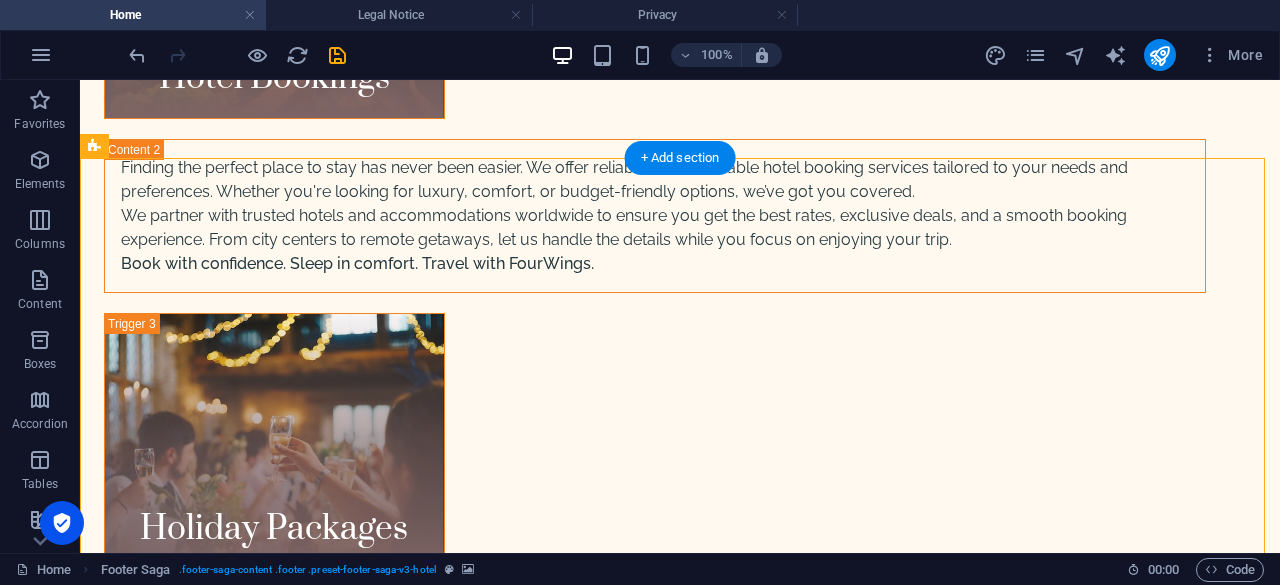 click at bounding box center (680, 8006) 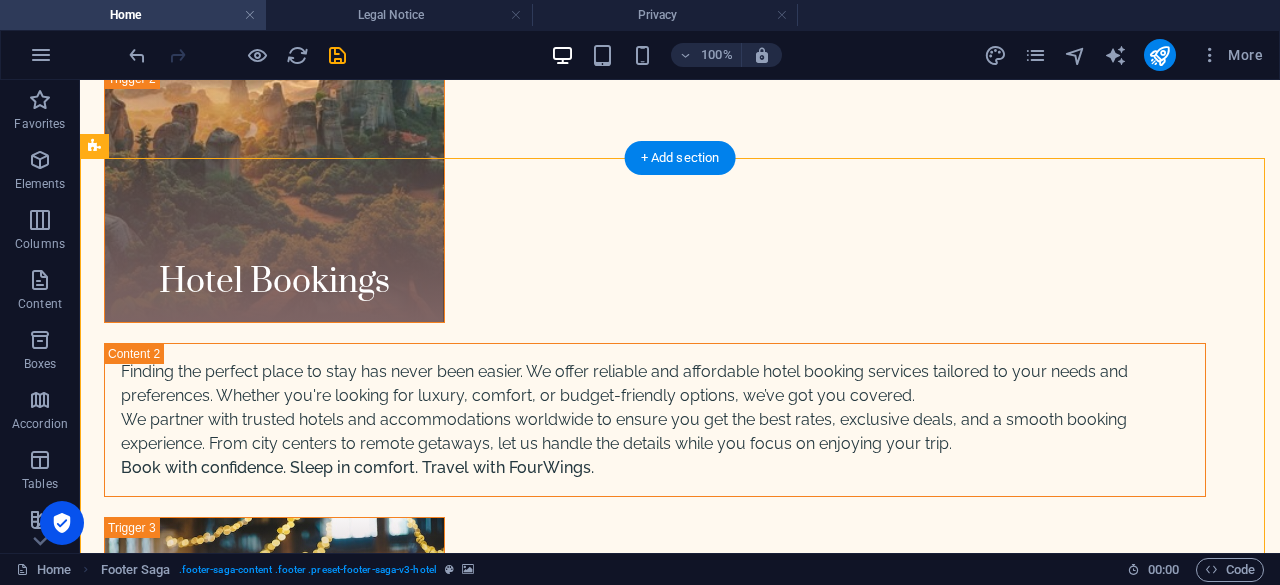 select on "footer" 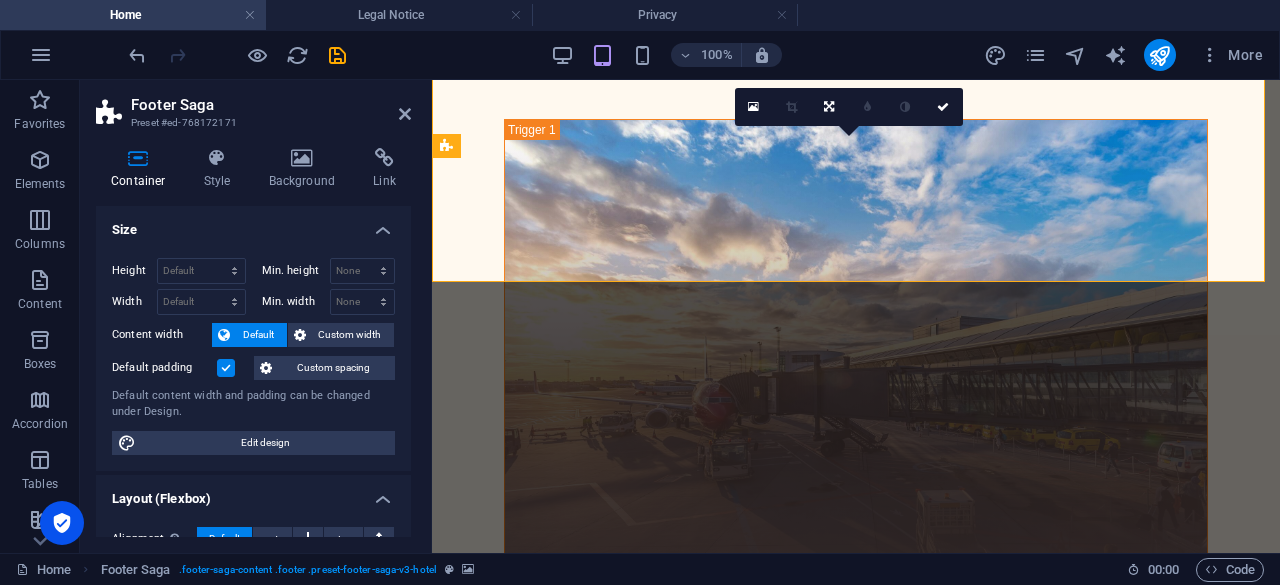 scroll, scrollTop: 8623, scrollLeft: 0, axis: vertical 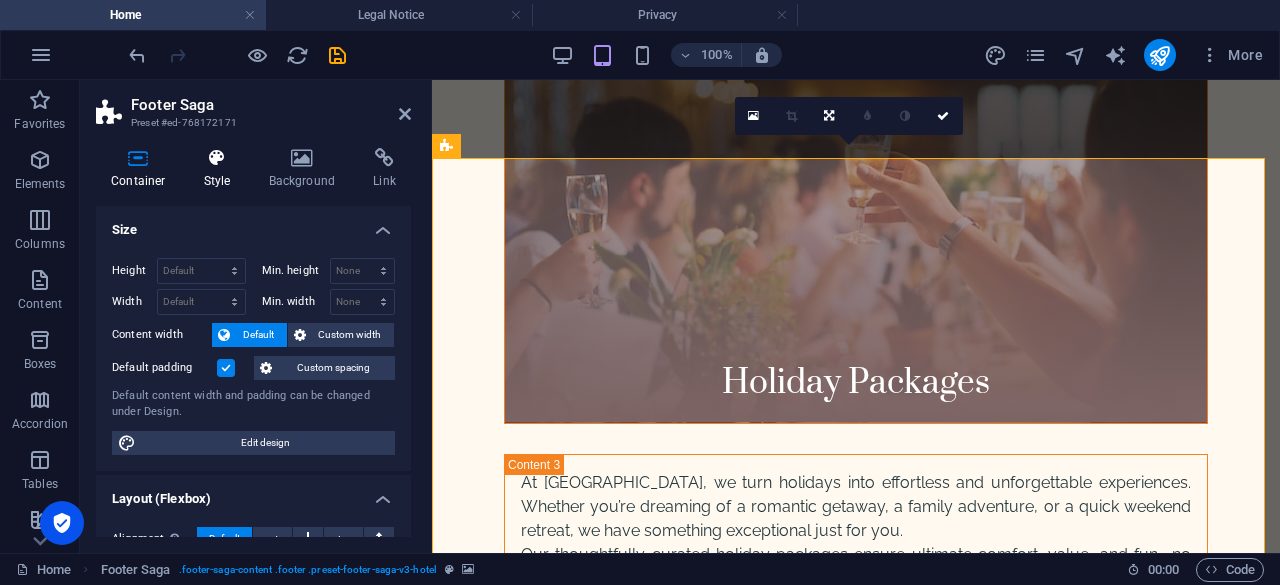click at bounding box center (217, 158) 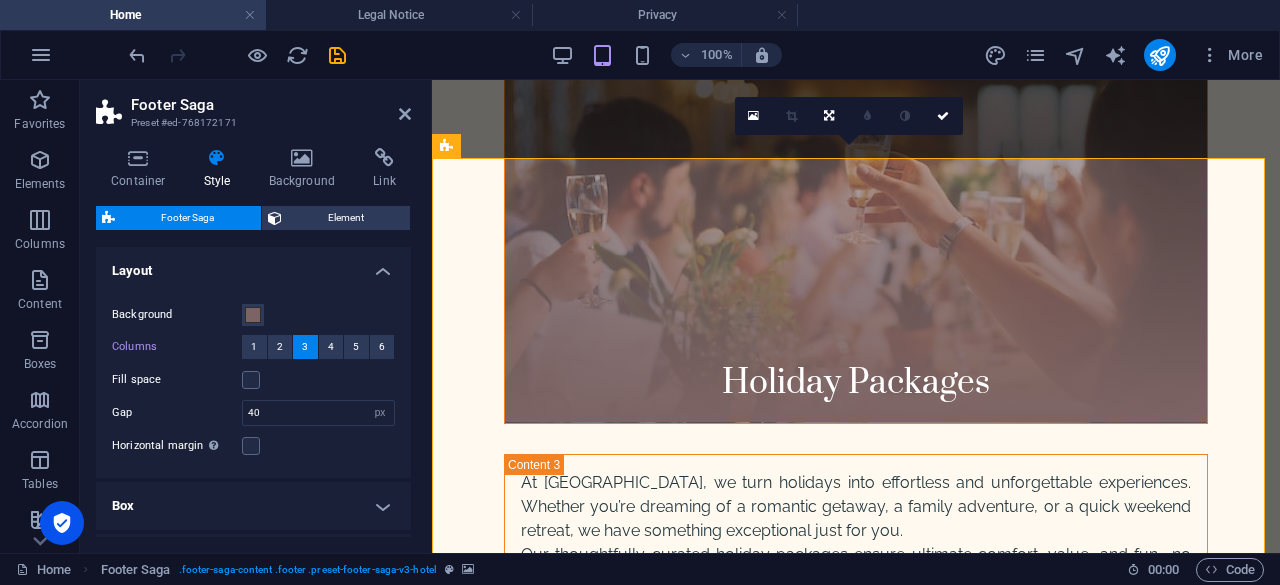 click at bounding box center (856, 5844) 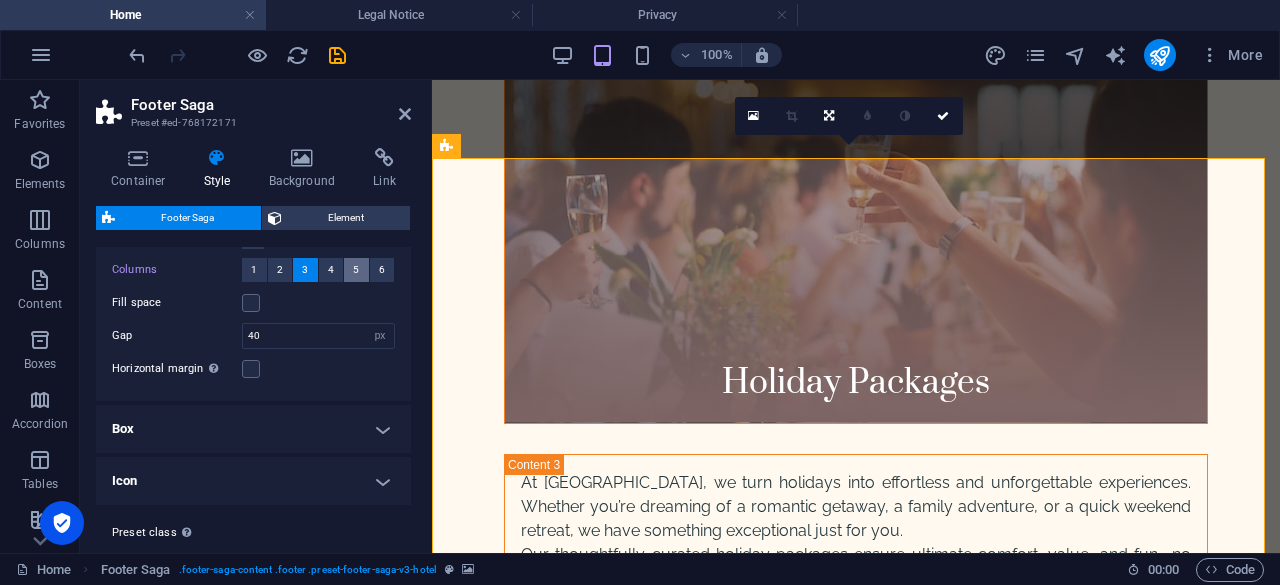 scroll, scrollTop: 123, scrollLeft: 0, axis: vertical 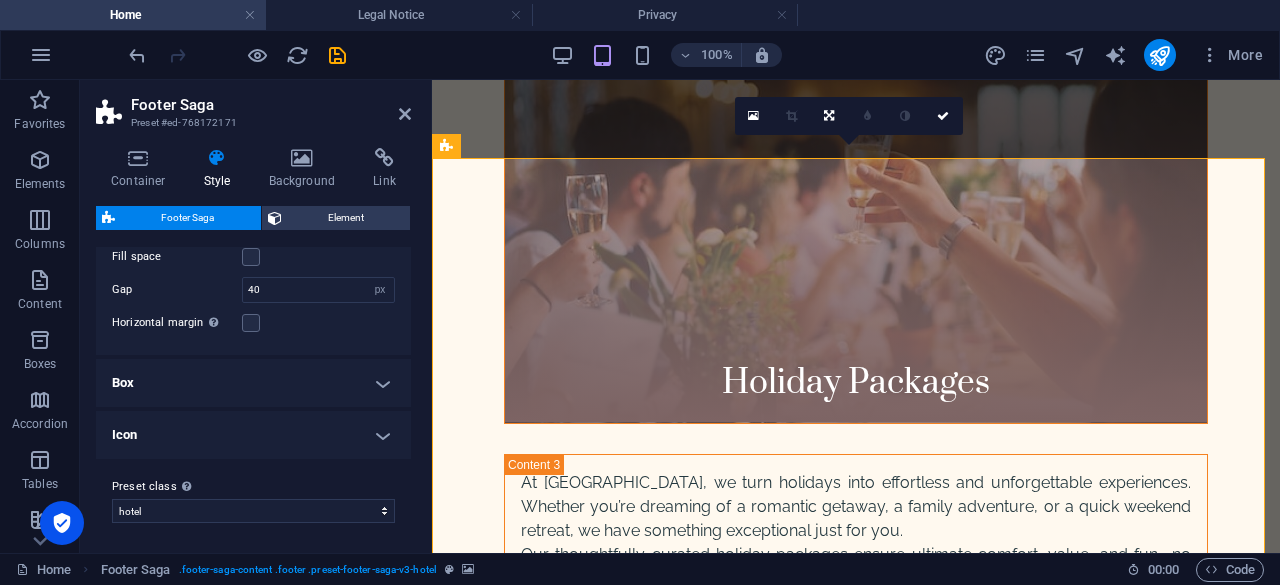click on "Icon" at bounding box center [253, 435] 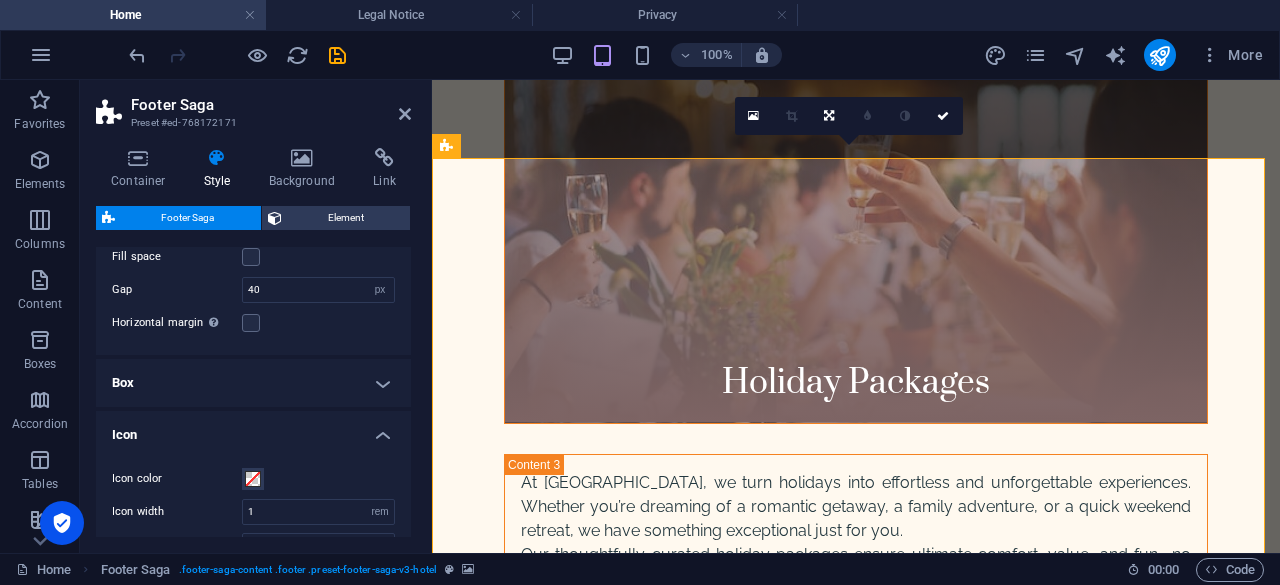 click at bounding box center (856, 5844) 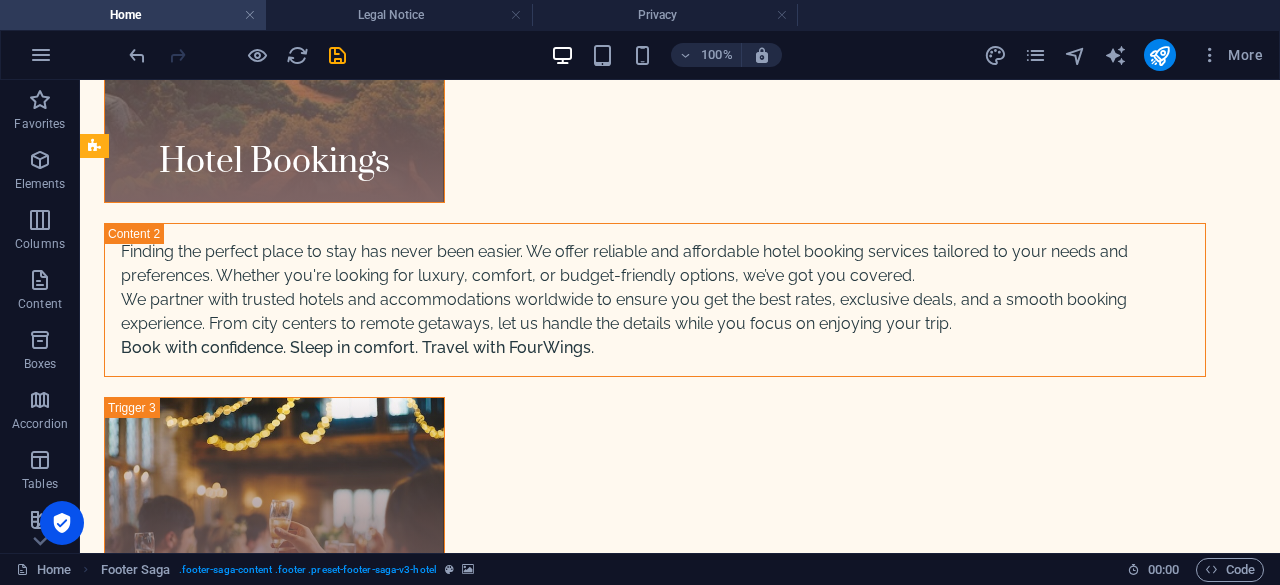 scroll, scrollTop: 6578, scrollLeft: 0, axis: vertical 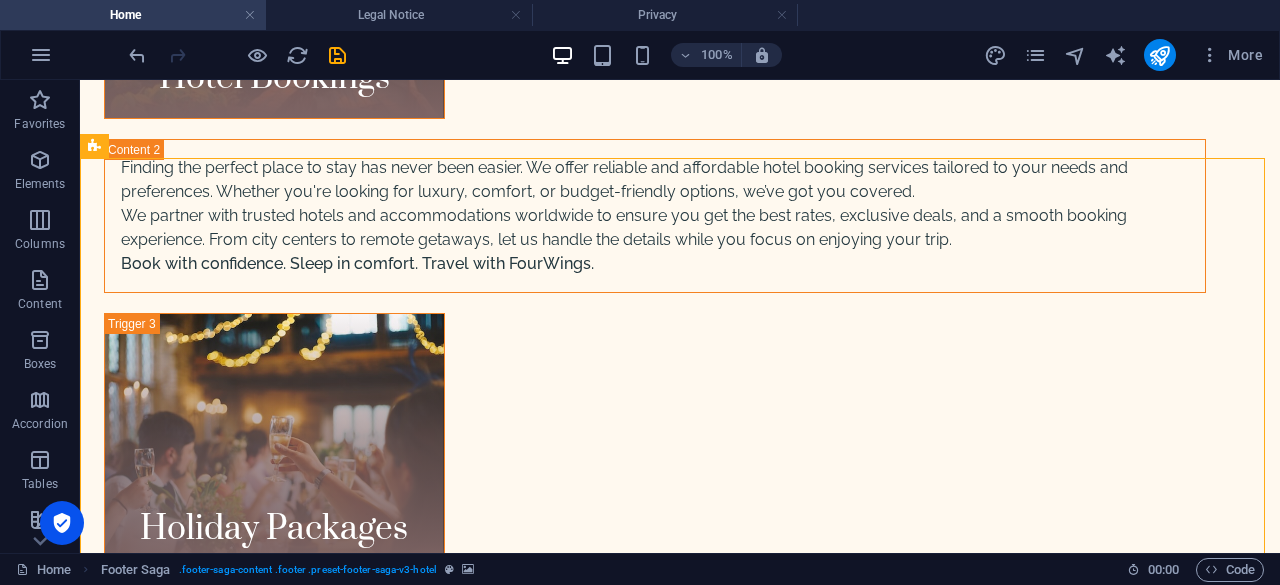 click at bounding box center (680, 8006) 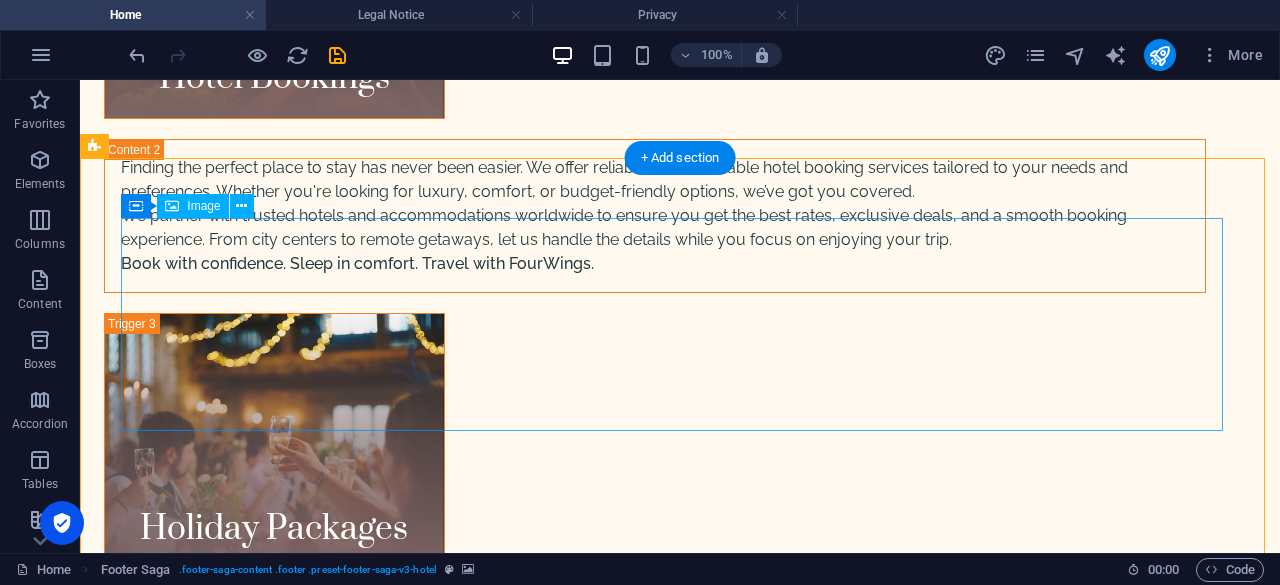click at bounding box center [655, 8420] 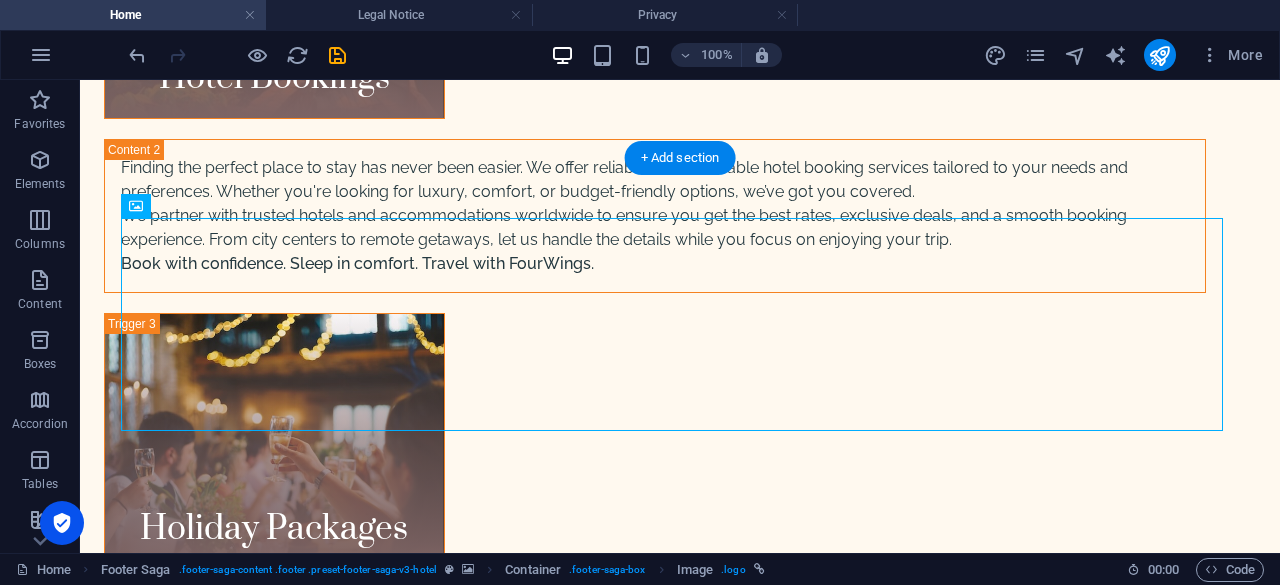 click at bounding box center (680, 8006) 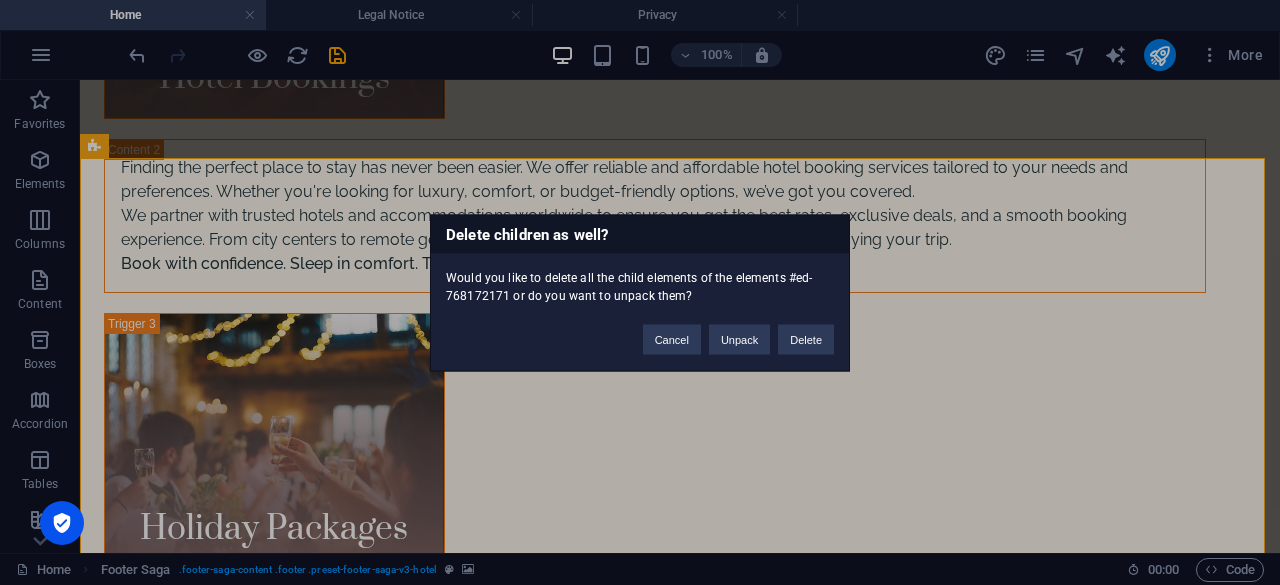type 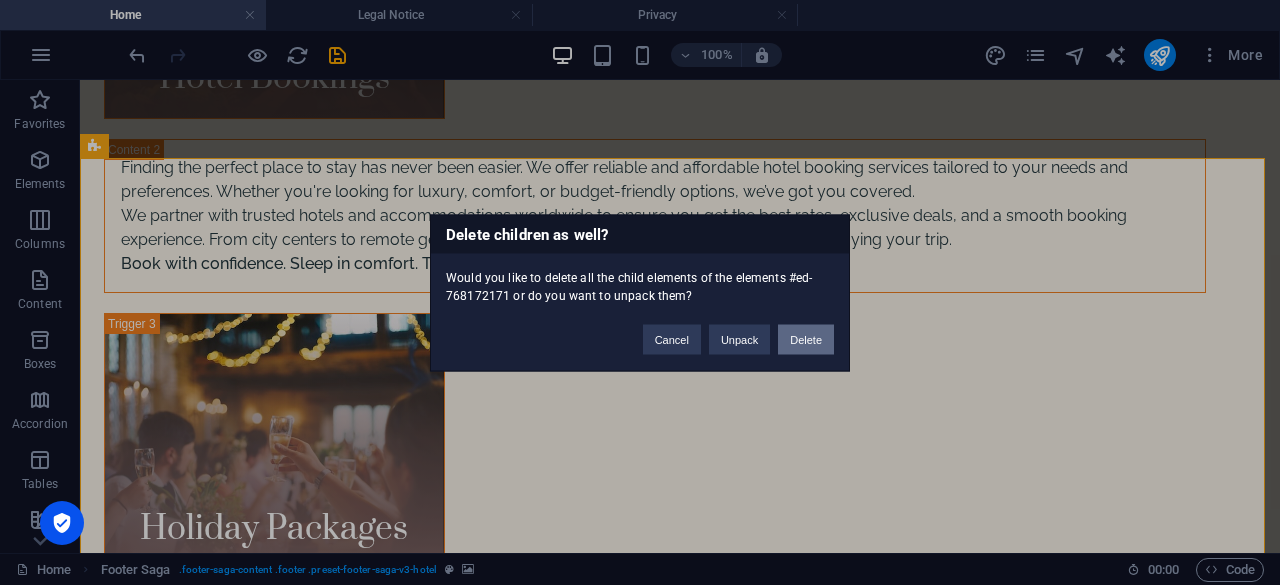 click on "Delete" at bounding box center [806, 339] 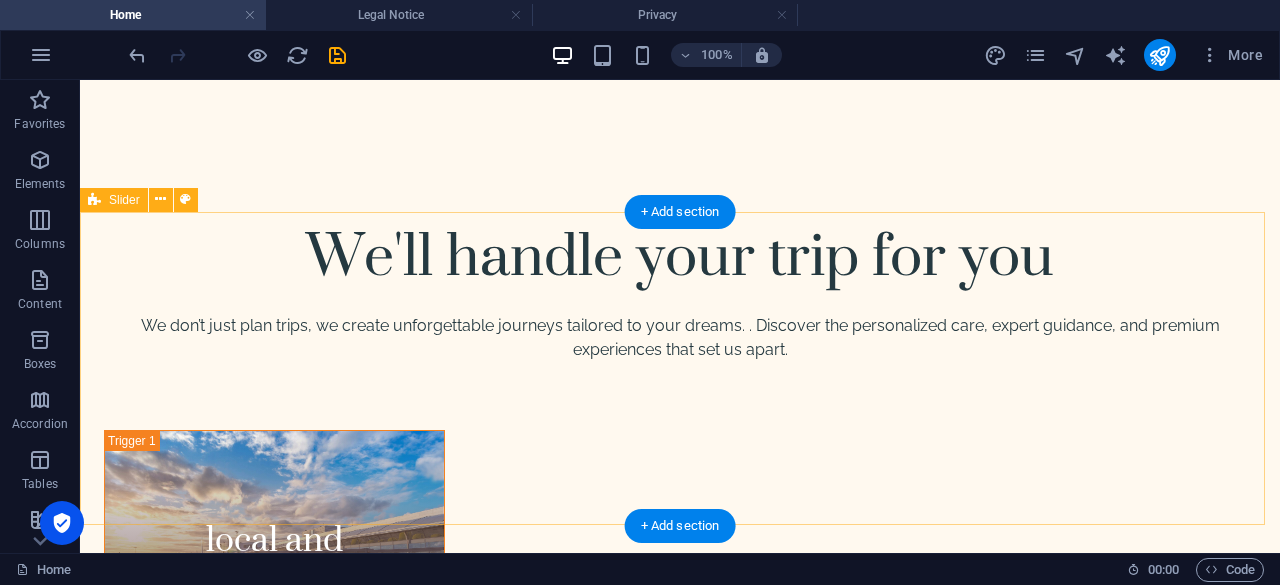 scroll, scrollTop: 5682, scrollLeft: 0, axis: vertical 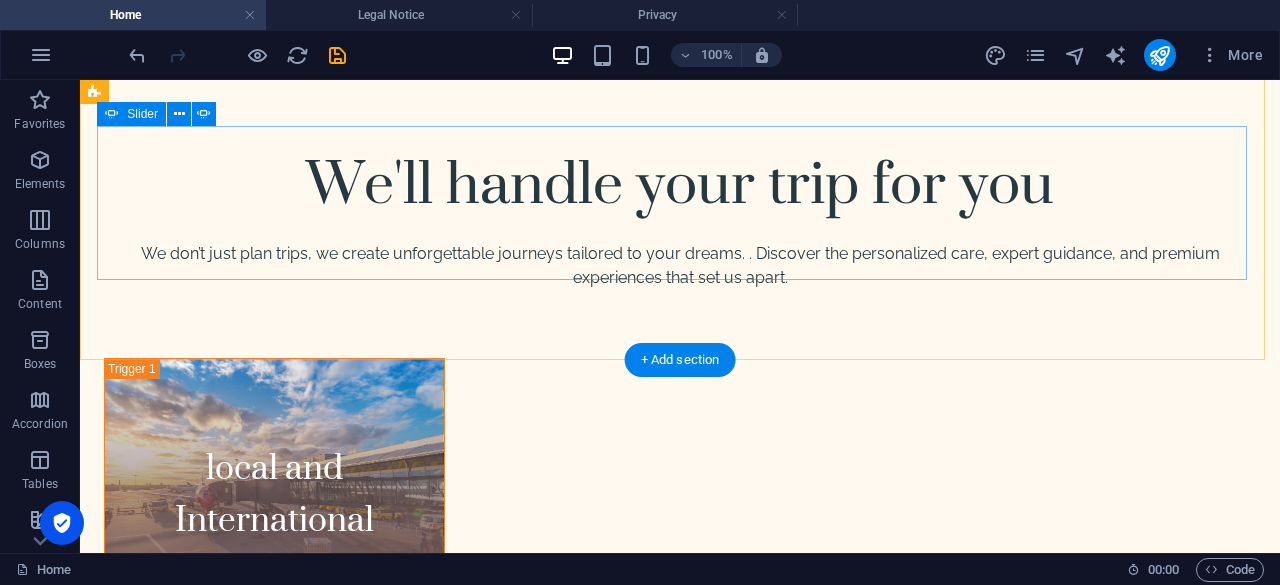 click at bounding box center [680, 7445] 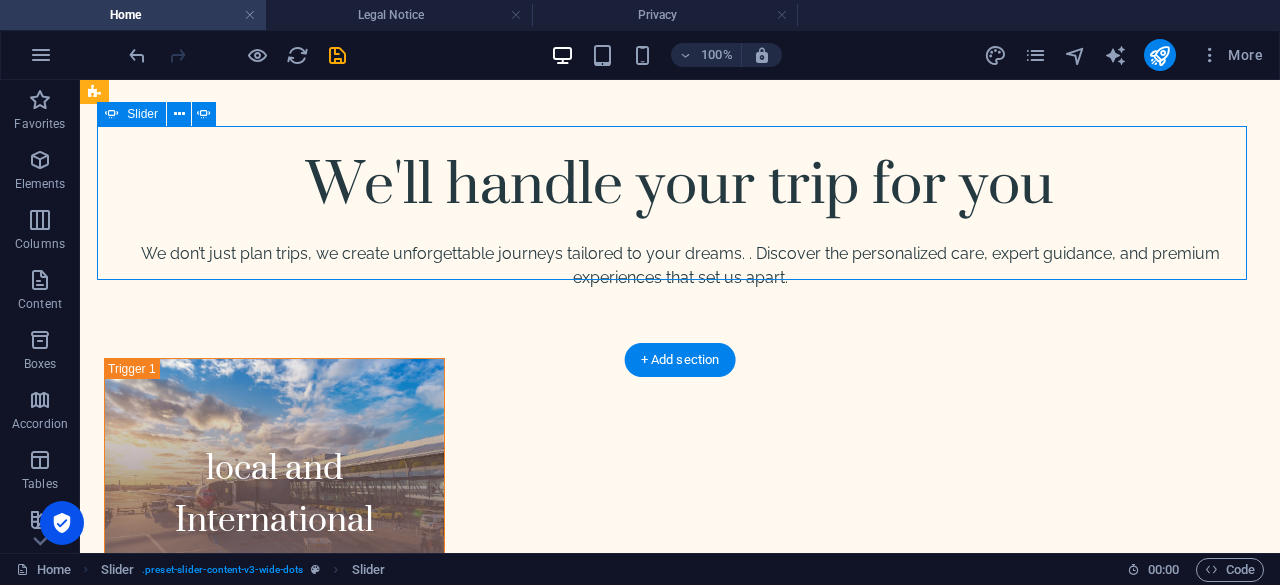click at bounding box center [680, 7445] 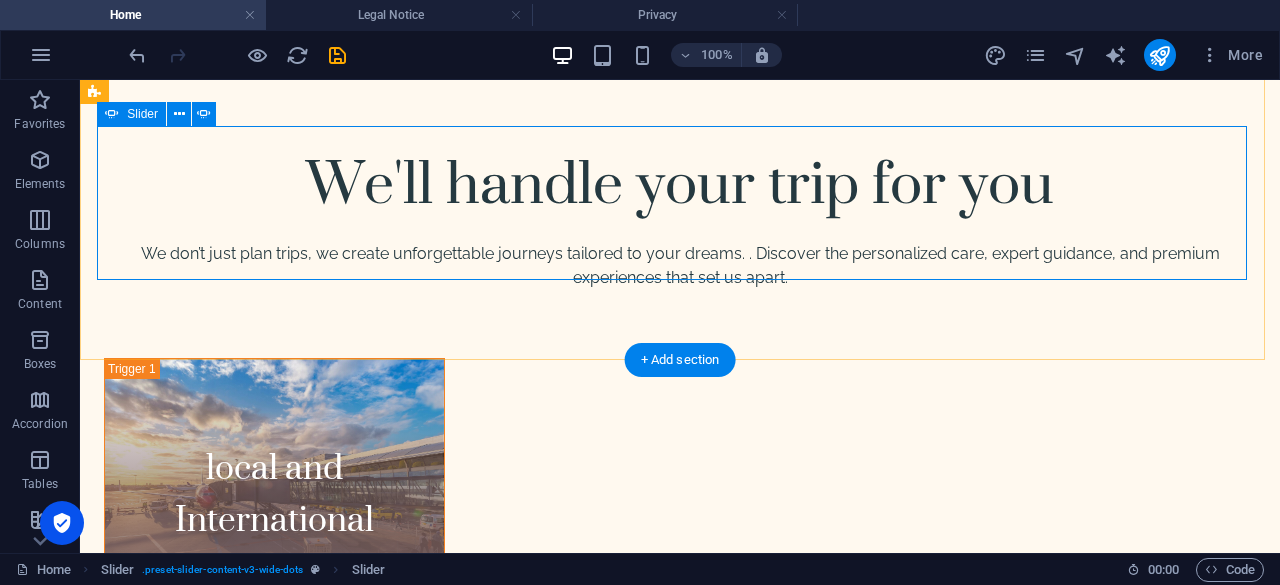 click at bounding box center [680, 7251] 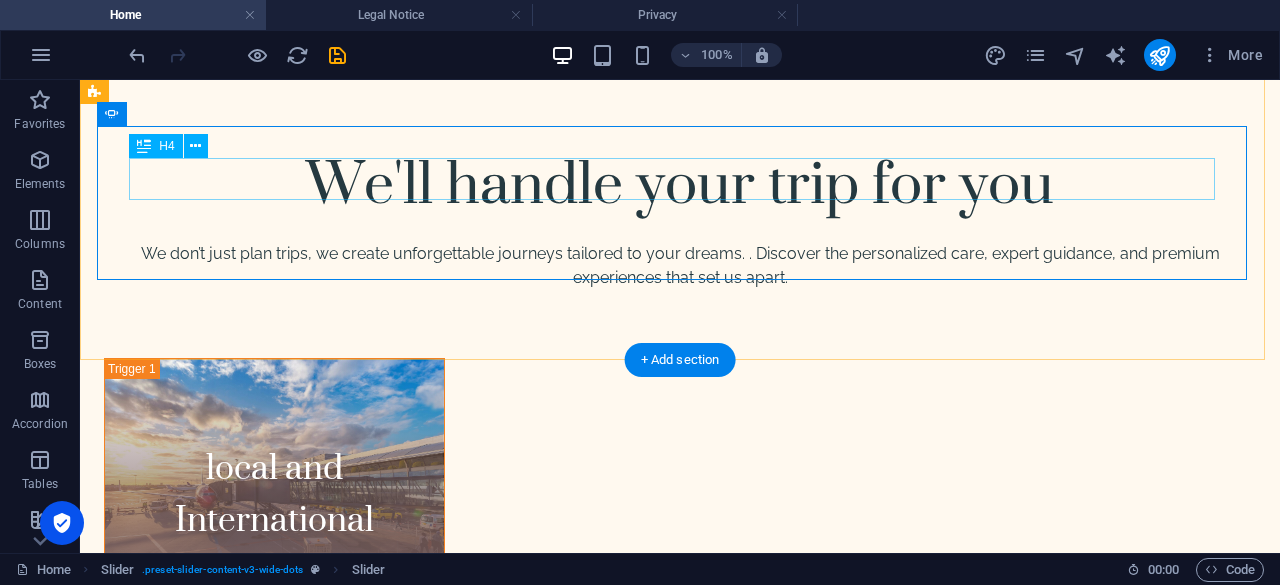 click on "[PERSON_NAME] & [PERSON_NAME], [GEOGRAPHIC_DATA]" at bounding box center [-2802, 7785] 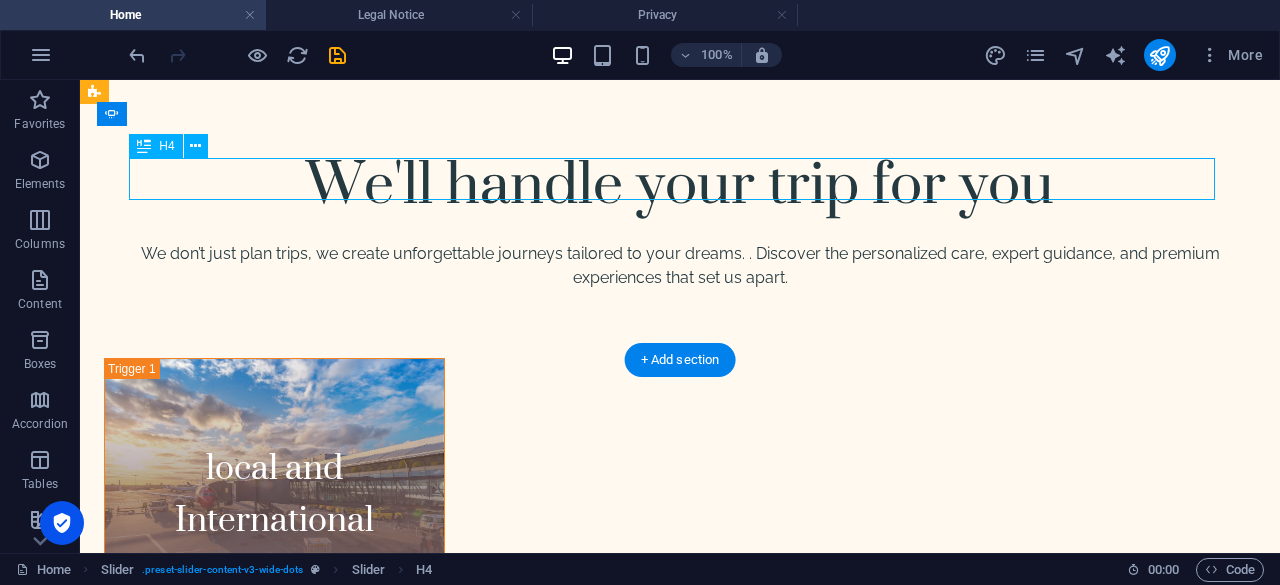 click on "[PERSON_NAME] & [PERSON_NAME], [GEOGRAPHIC_DATA]" at bounding box center [-2802, 7785] 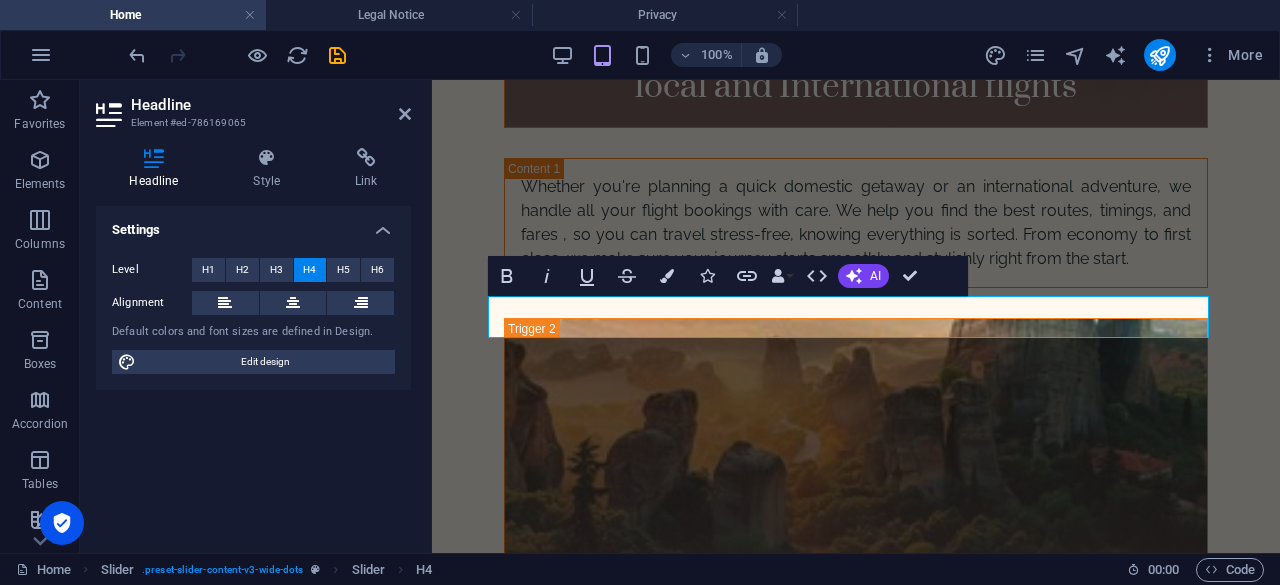 scroll, scrollTop: 7510, scrollLeft: 0, axis: vertical 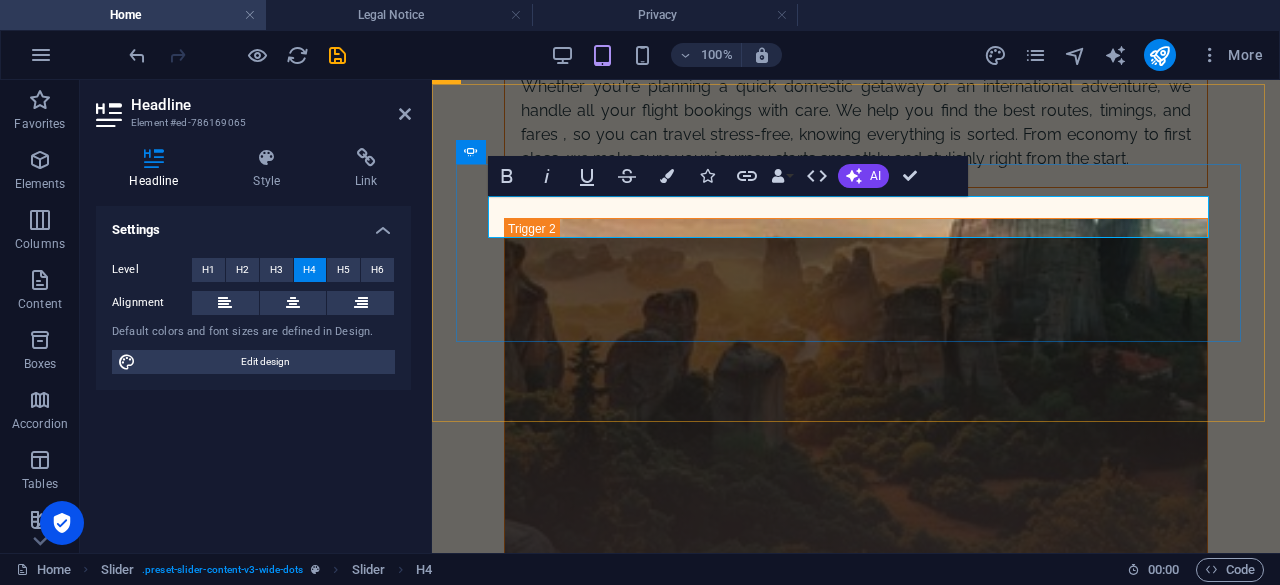 click on "[PERSON_NAME] & [PERSON_NAME], [GEOGRAPHIC_DATA]" at bounding box center [-1539, 6005] 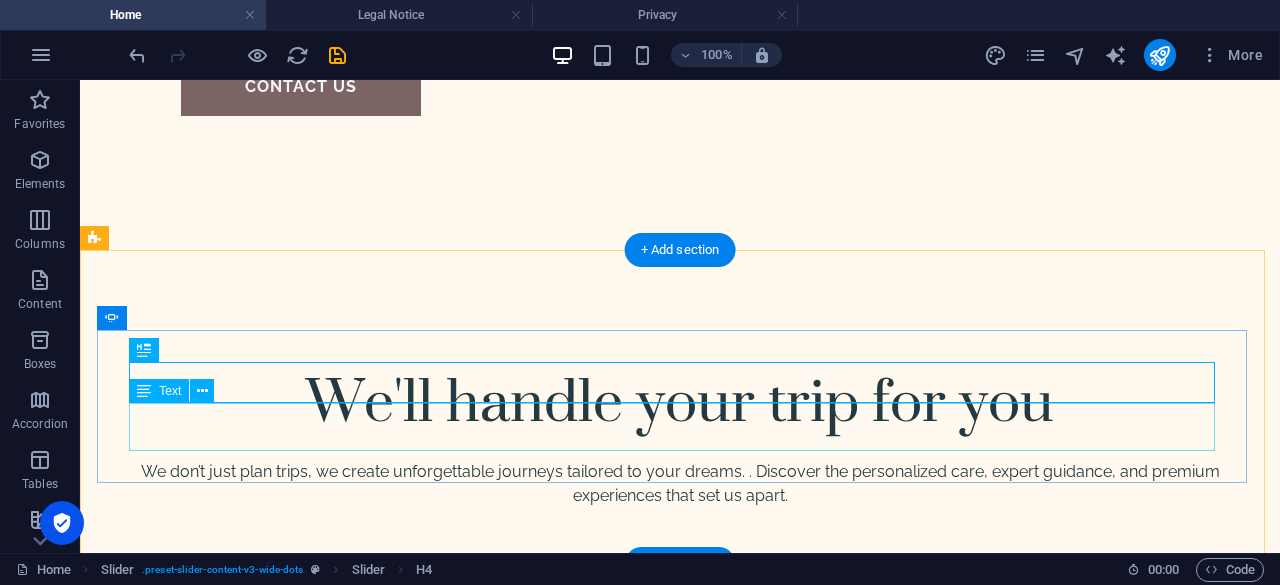 scroll, scrollTop: 5445, scrollLeft: 0, axis: vertical 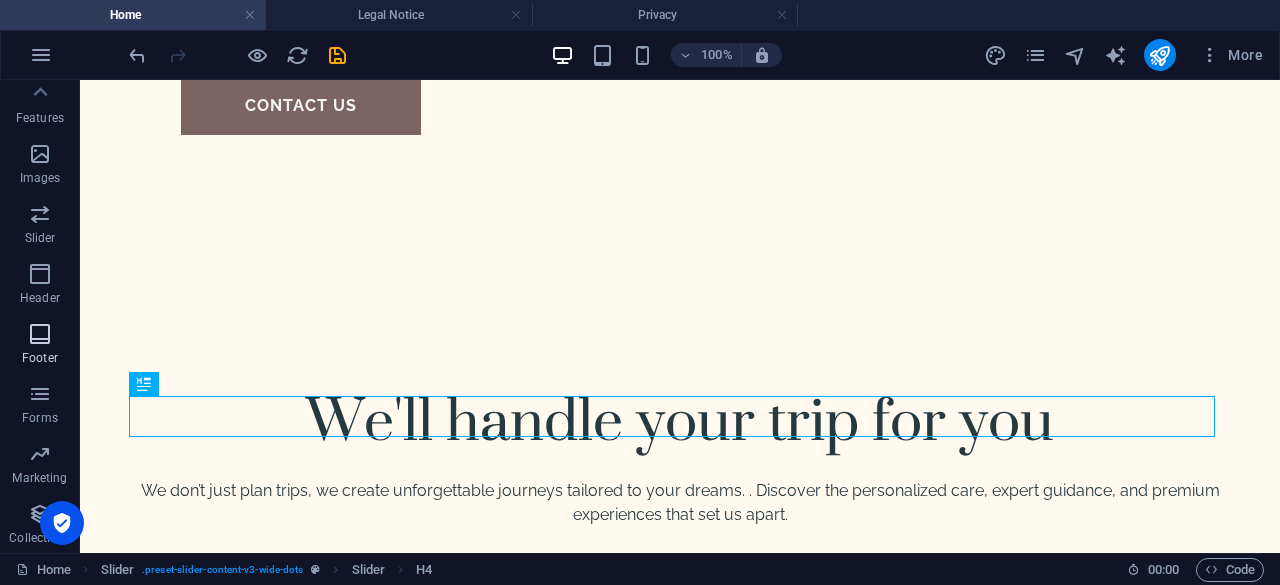 click on "Footer" at bounding box center [40, 358] 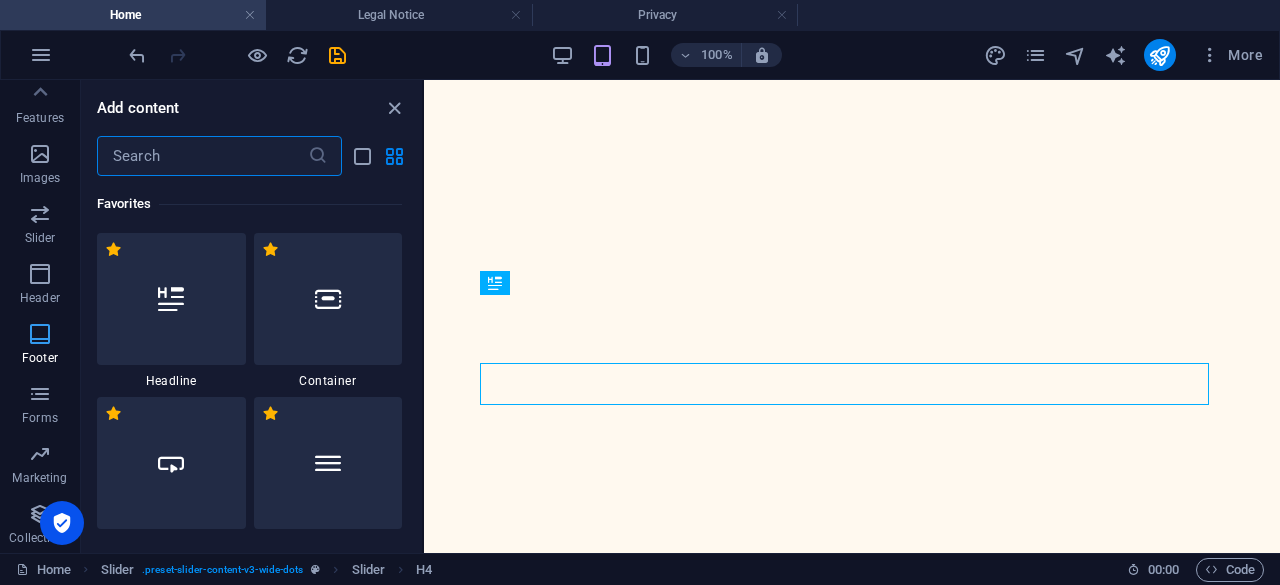 scroll, scrollTop: 7453, scrollLeft: 0, axis: vertical 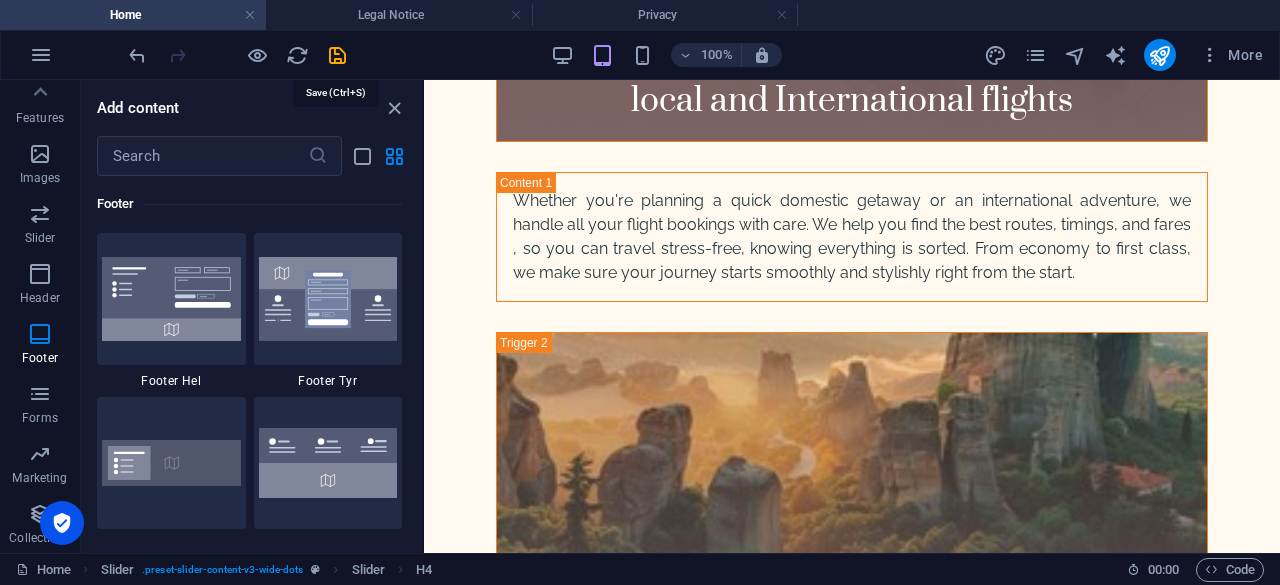 click at bounding box center [337, 55] 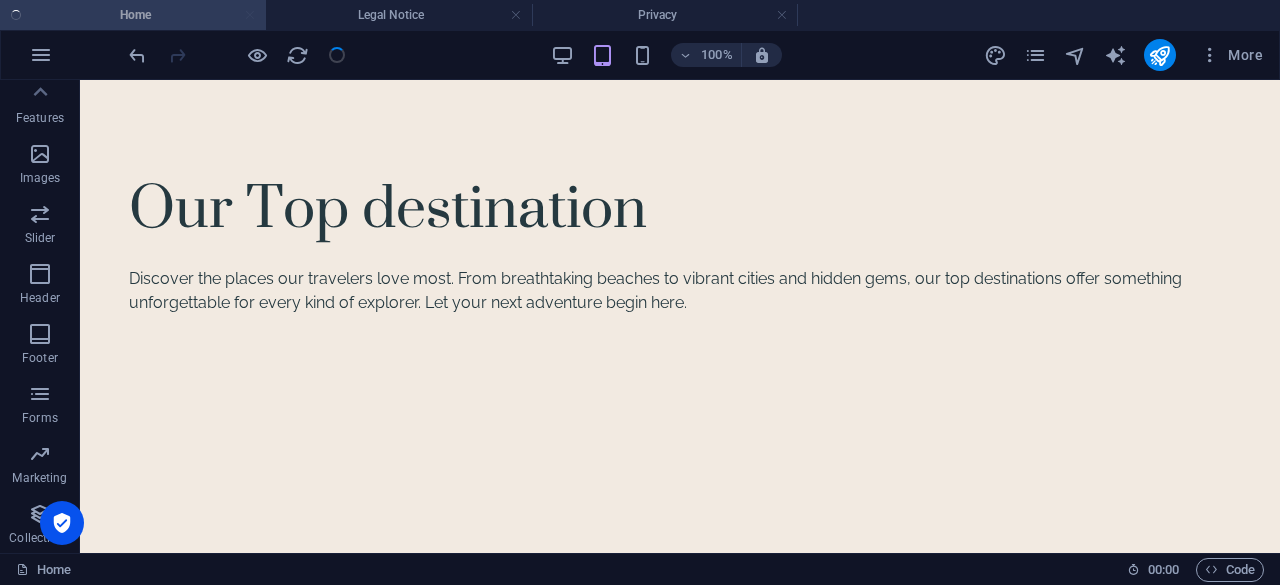 scroll, scrollTop: 6182, scrollLeft: 0, axis: vertical 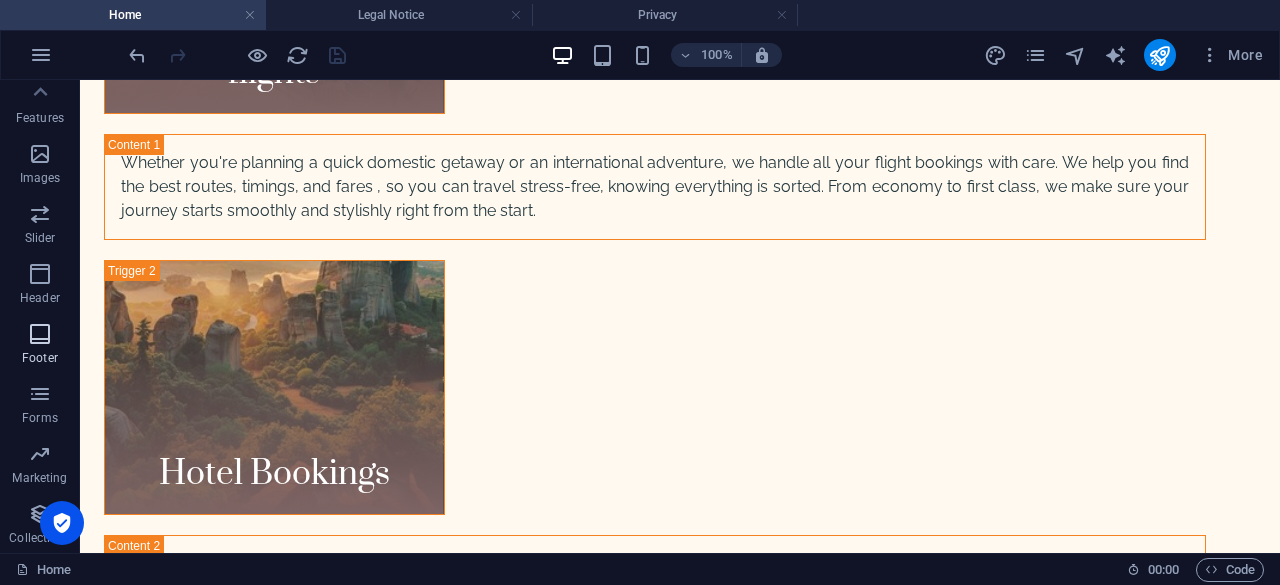 click at bounding box center (40, 334) 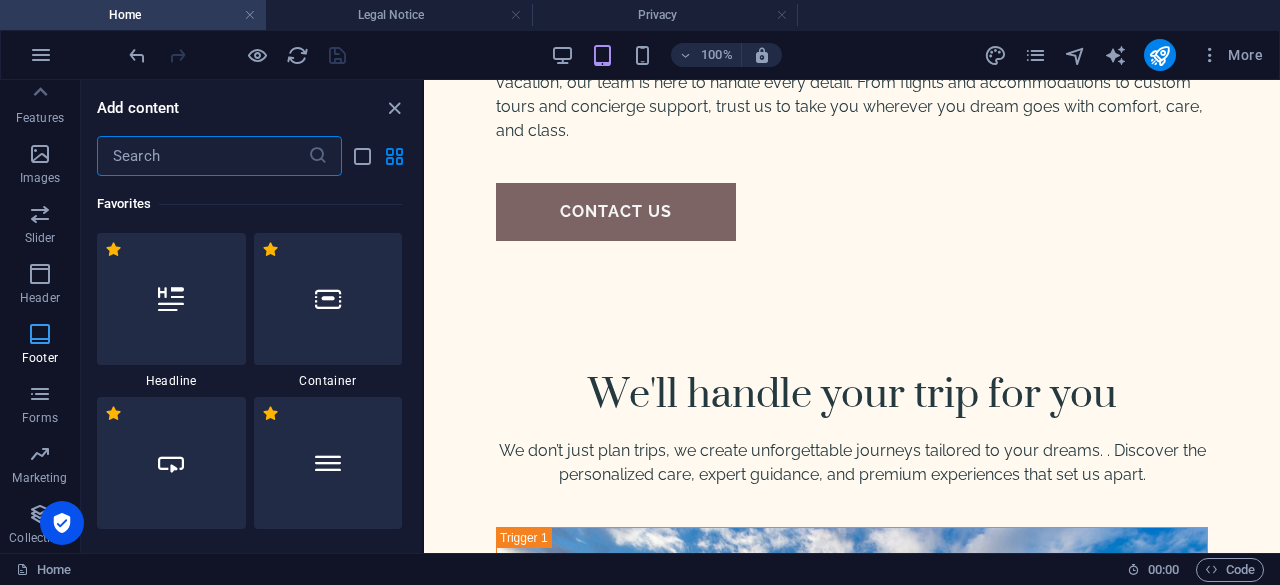 scroll, scrollTop: 8214, scrollLeft: 0, axis: vertical 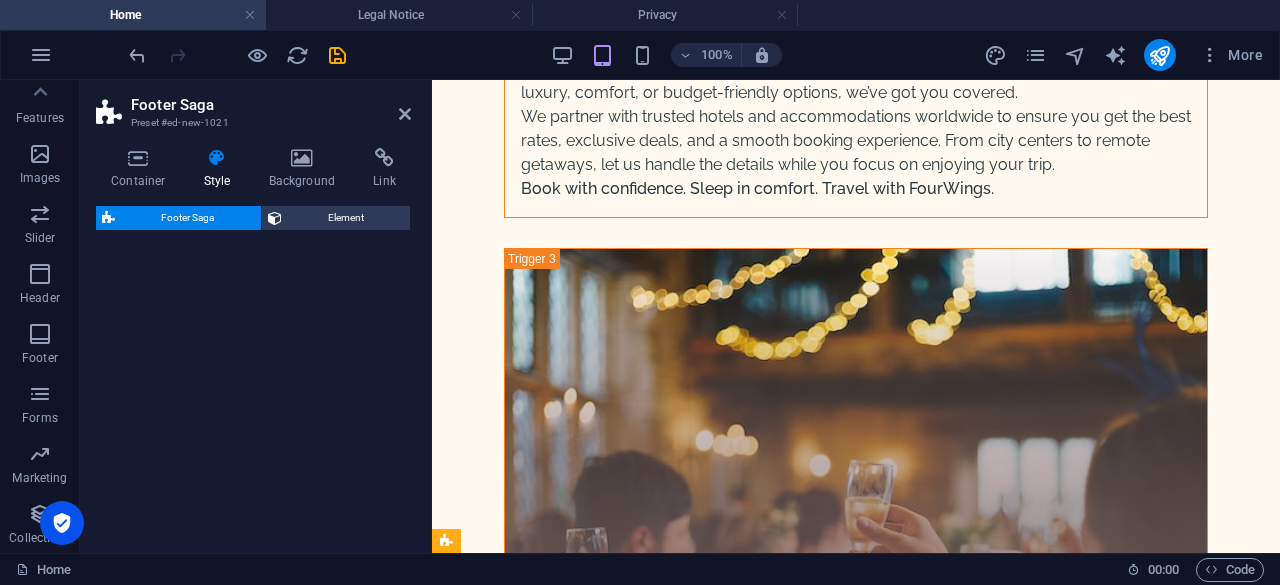 select on "rem" 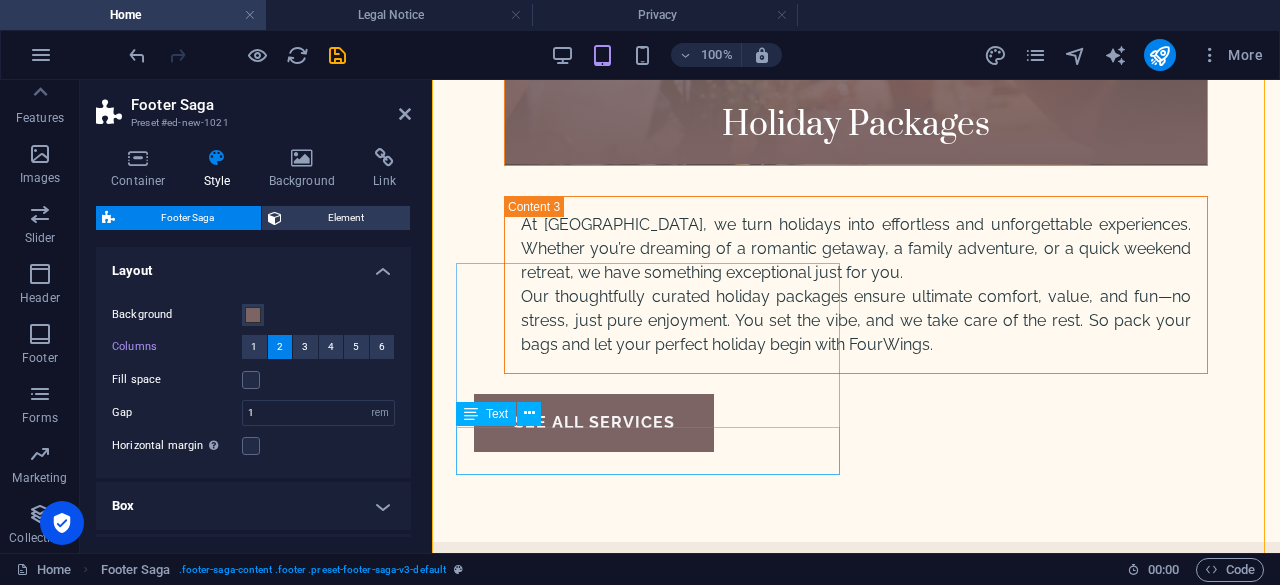 scroll, scrollTop: 8880, scrollLeft: 0, axis: vertical 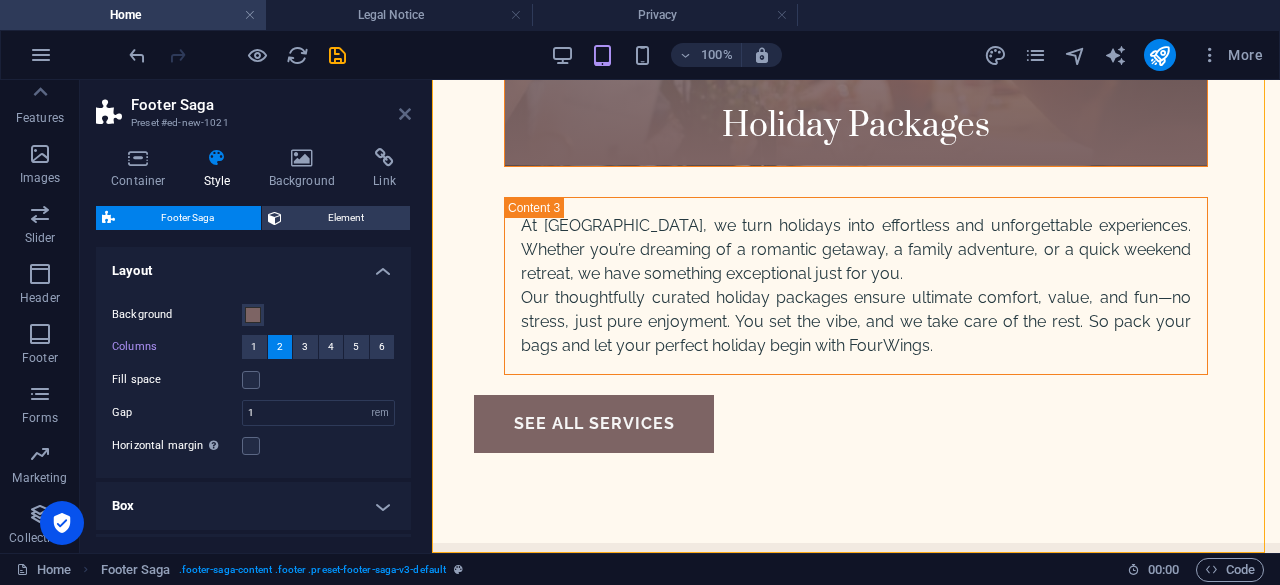 click at bounding box center [405, 114] 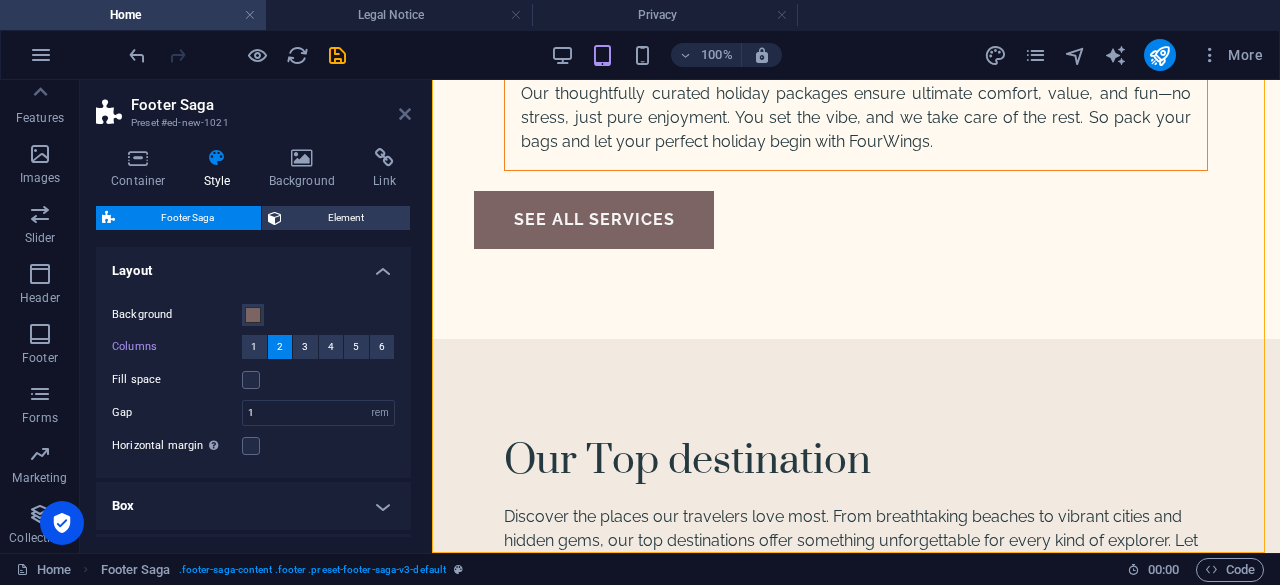 scroll, scrollTop: 6654, scrollLeft: 0, axis: vertical 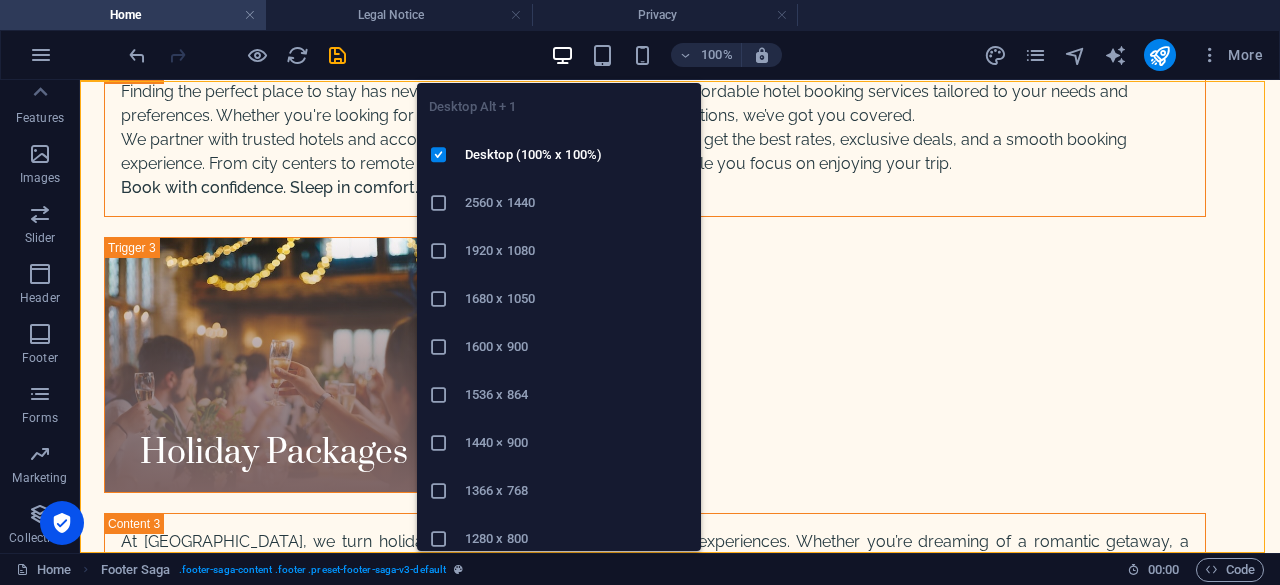 click at bounding box center [562, 55] 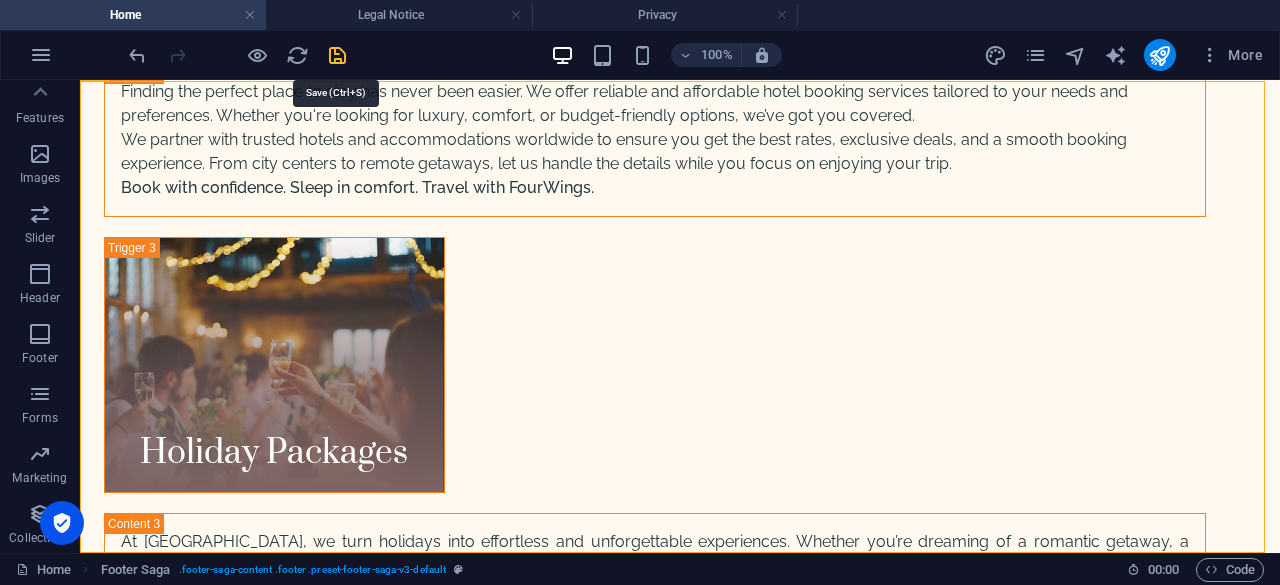 click at bounding box center (337, 55) 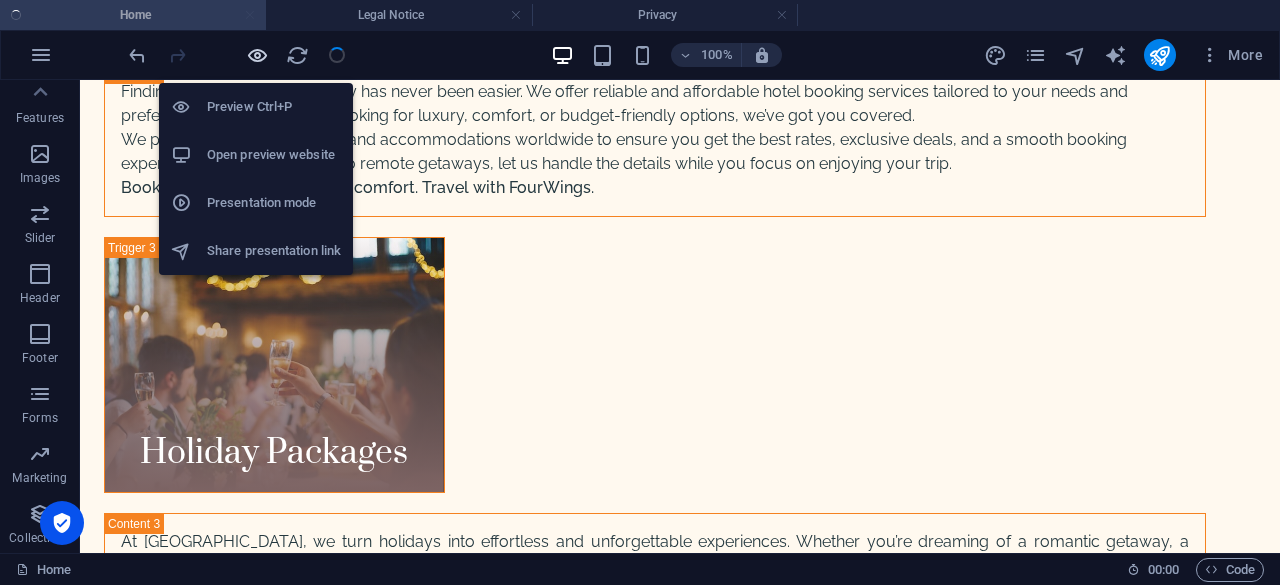 click at bounding box center (257, 55) 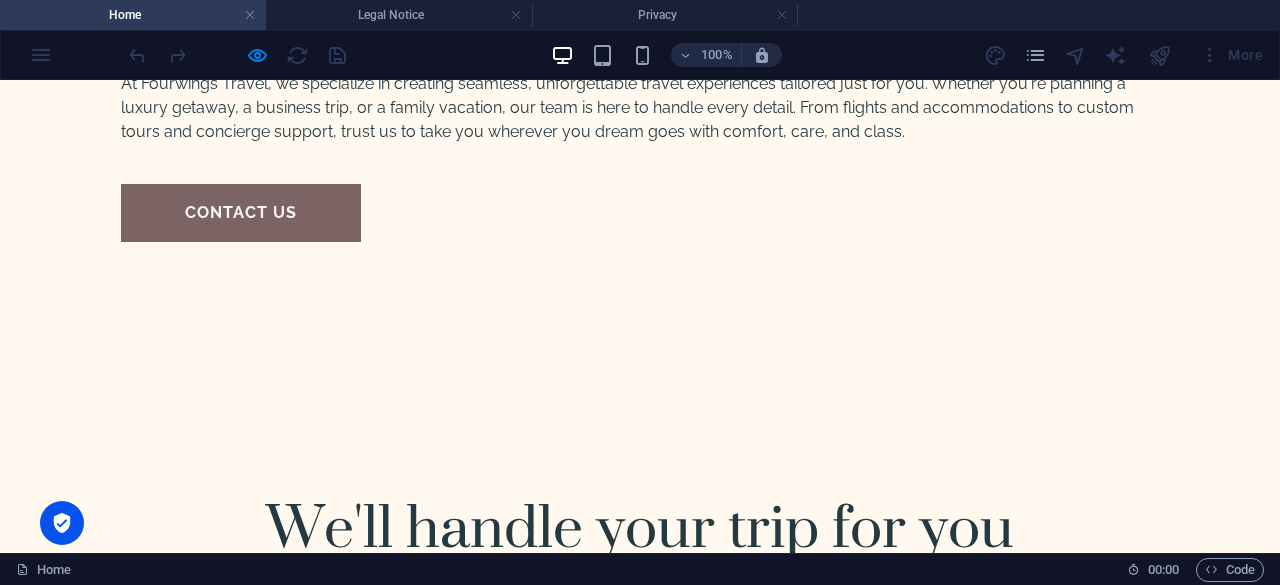 click on "Home" at bounding box center (47, 9270) 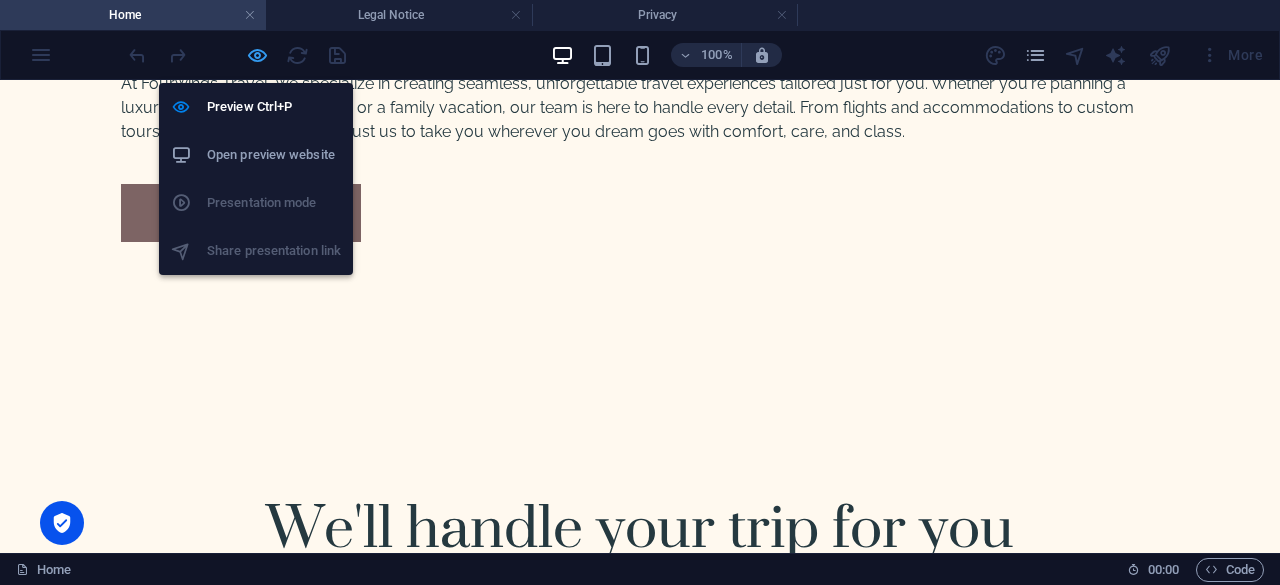 drag, startPoint x: 252, startPoint y: 52, endPoint x: 262, endPoint y: 47, distance: 11.18034 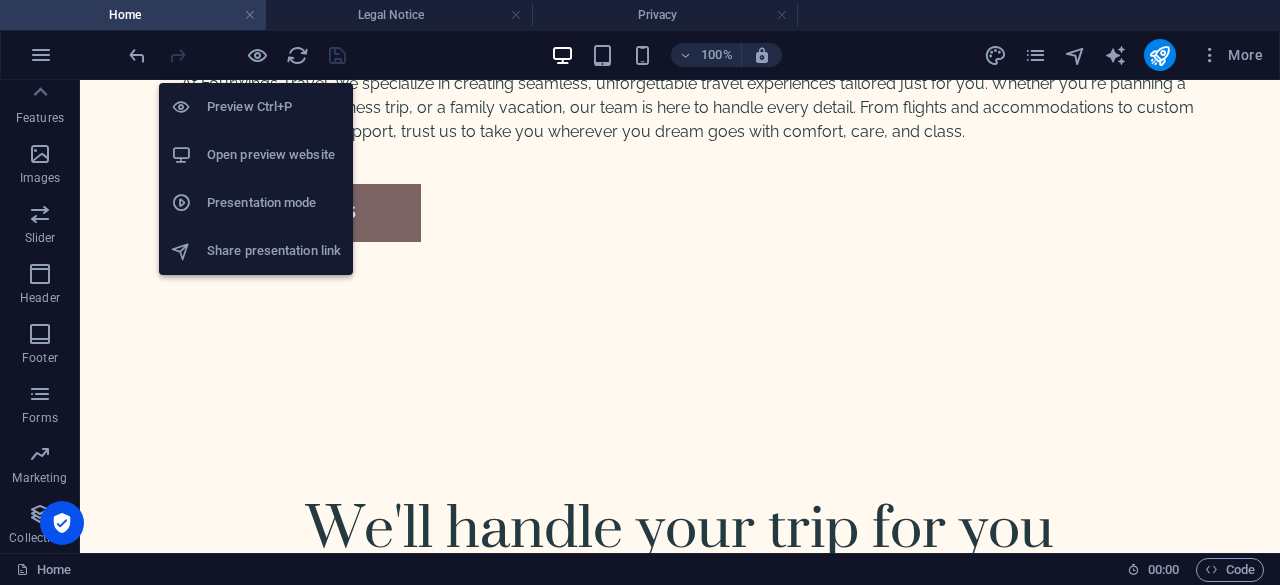 scroll, scrollTop: 6654, scrollLeft: 0, axis: vertical 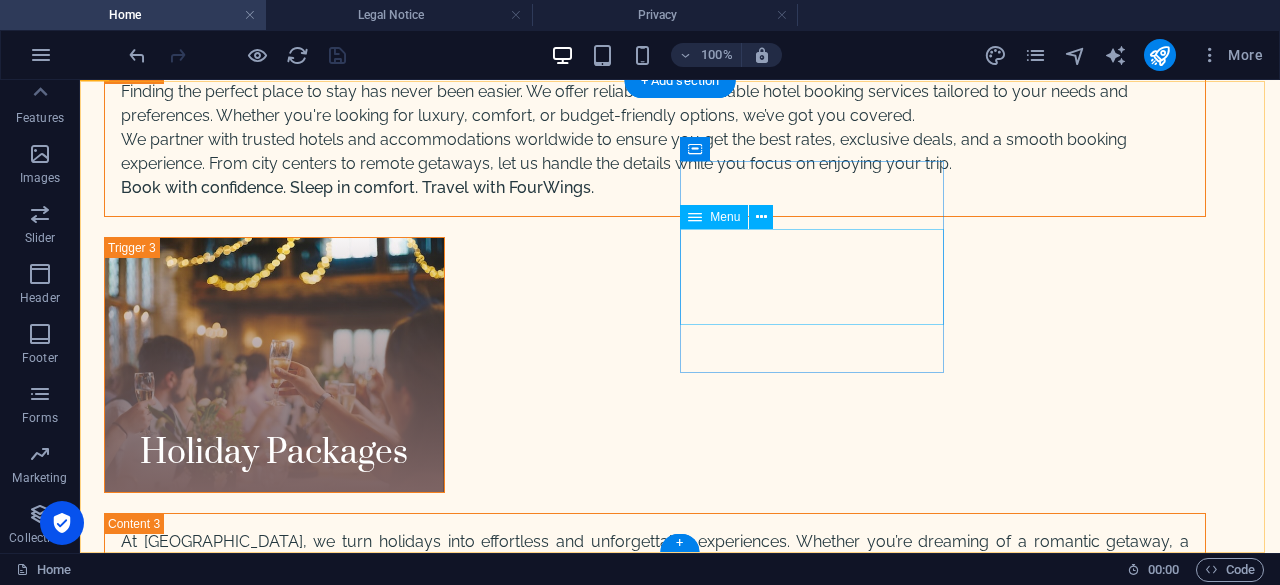 click on "Home About Service Contact" at bounding box center [236, 8443] 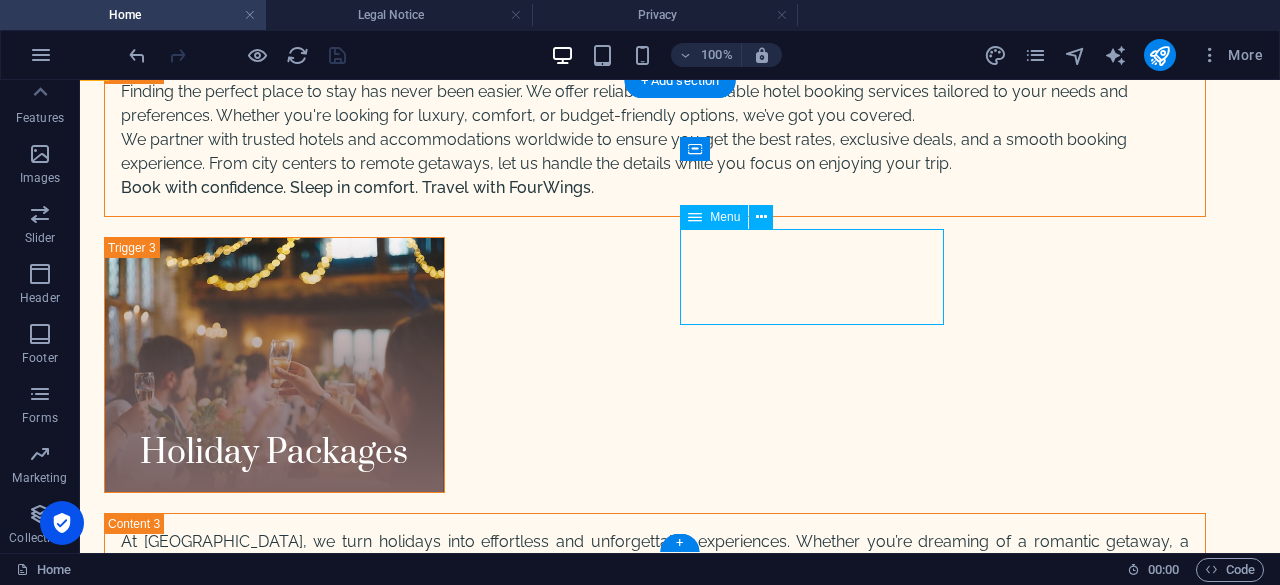 click on "Home About Service Contact" at bounding box center [236, 8443] 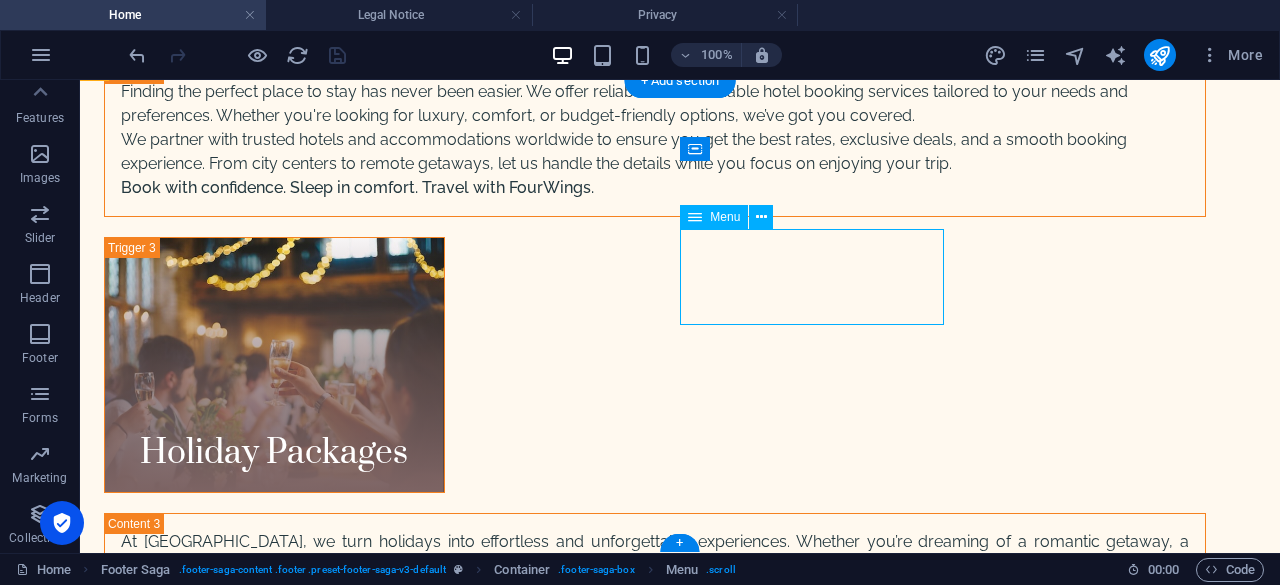 click on "Home About Service Contact" at bounding box center [236, 8443] 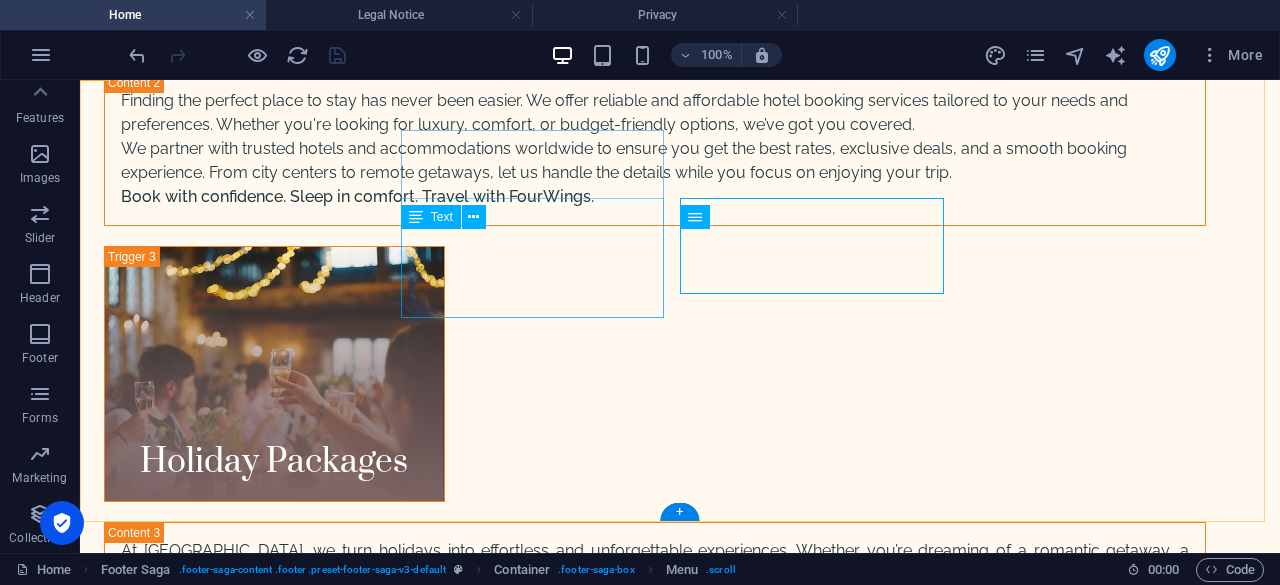 scroll, scrollTop: 6654, scrollLeft: 0, axis: vertical 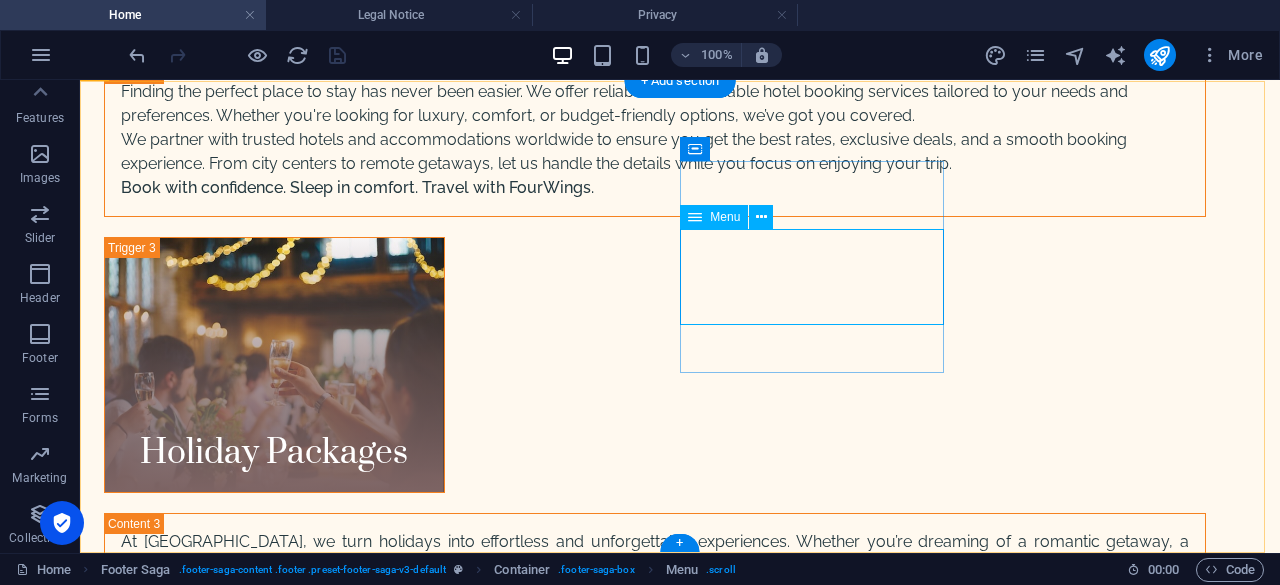 click on "Home About Service Contact" at bounding box center [236, 8443] 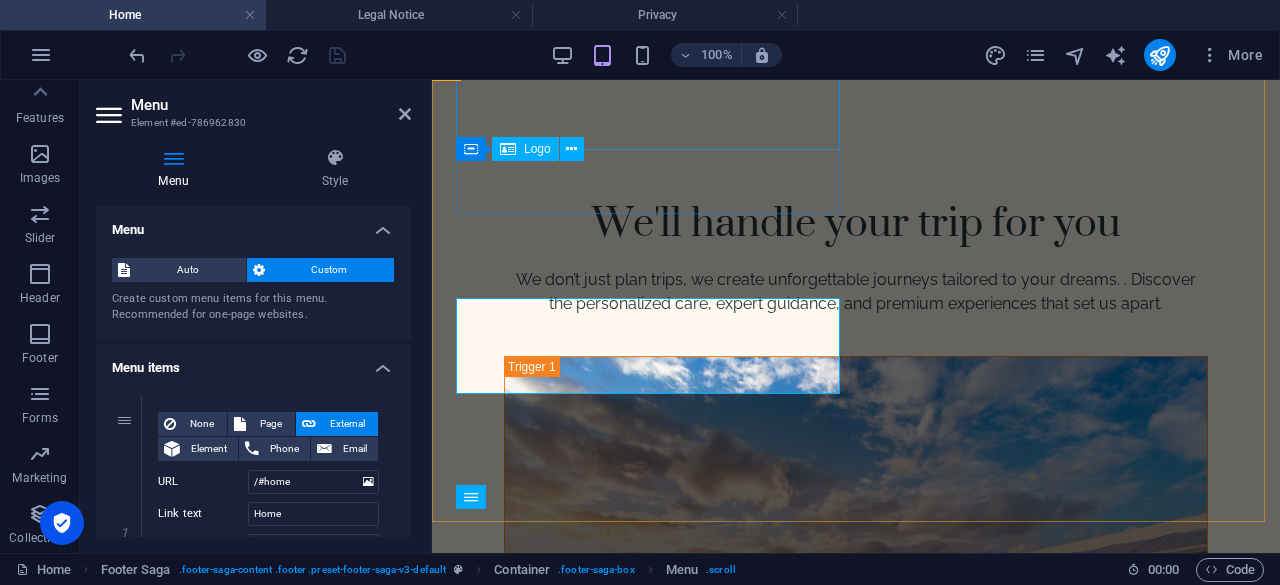 scroll, scrollTop: 8700, scrollLeft: 0, axis: vertical 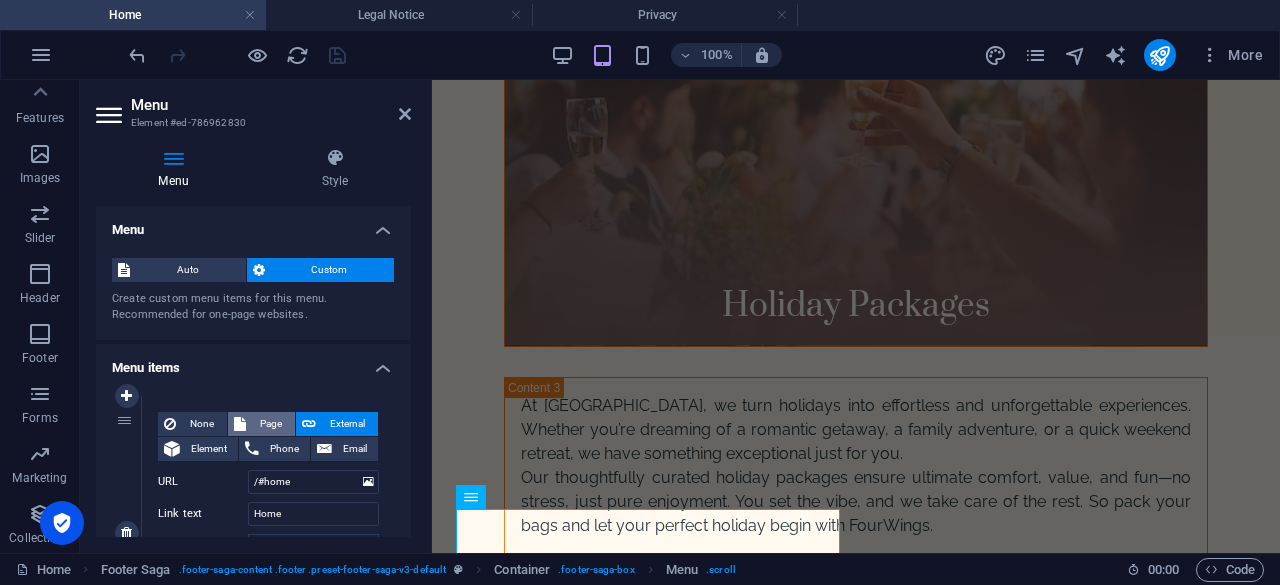 click on "Page" at bounding box center [270, 424] 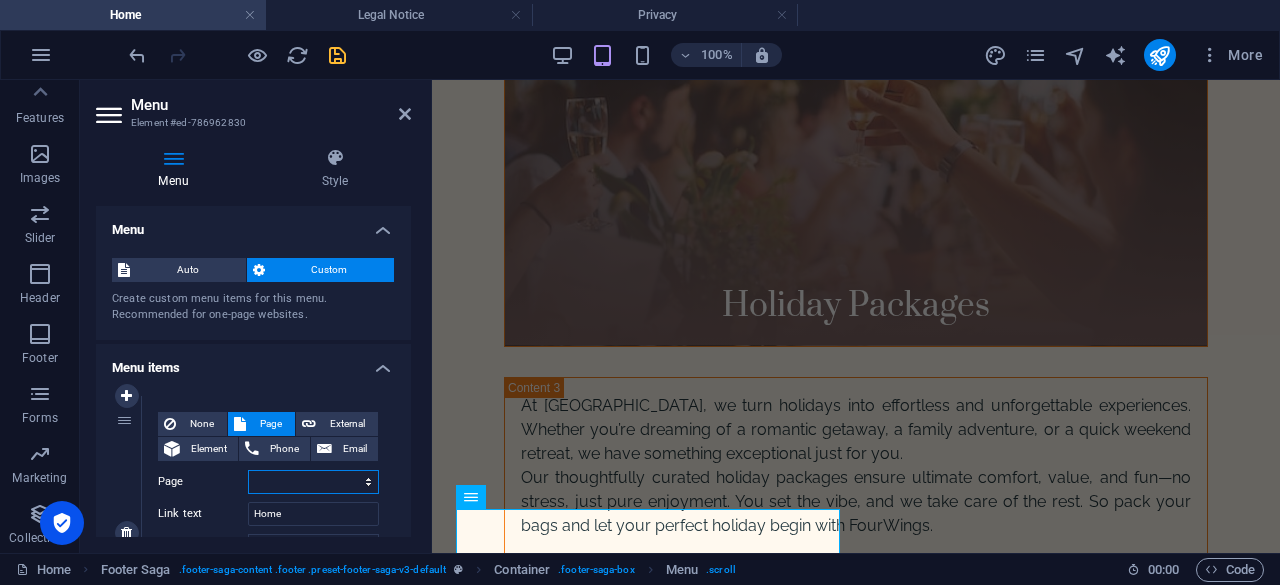 click on "Home Services Holiday packages About Us Contact Legal Notice Privacy" at bounding box center [313, 482] 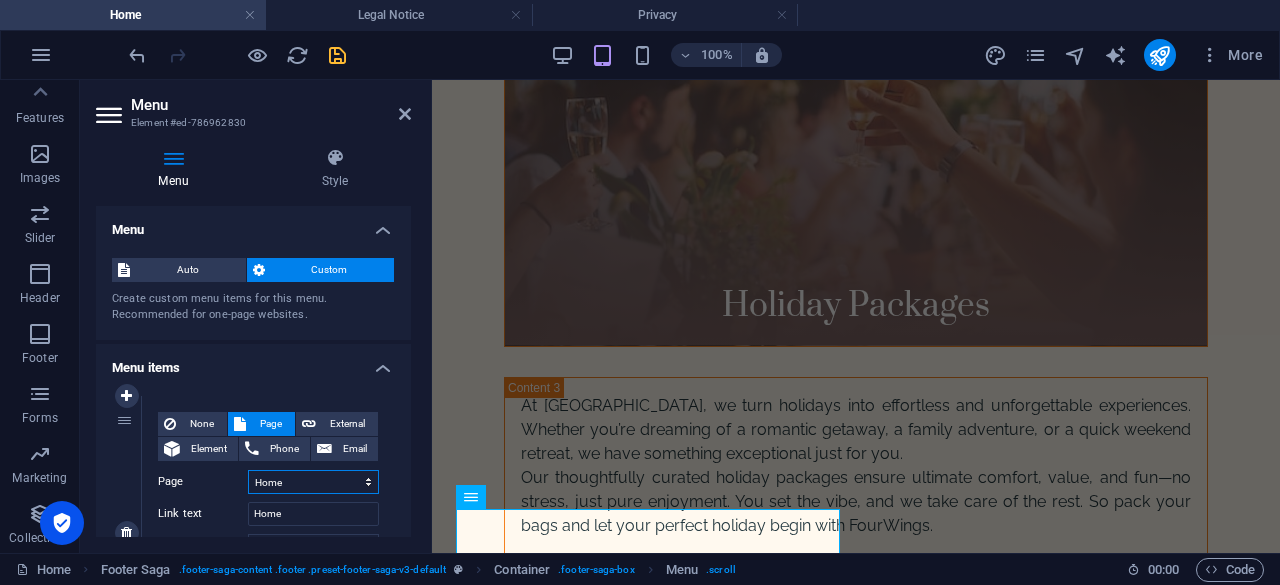 click on "Home Services Holiday packages About Us Contact Legal Notice Privacy" at bounding box center [313, 482] 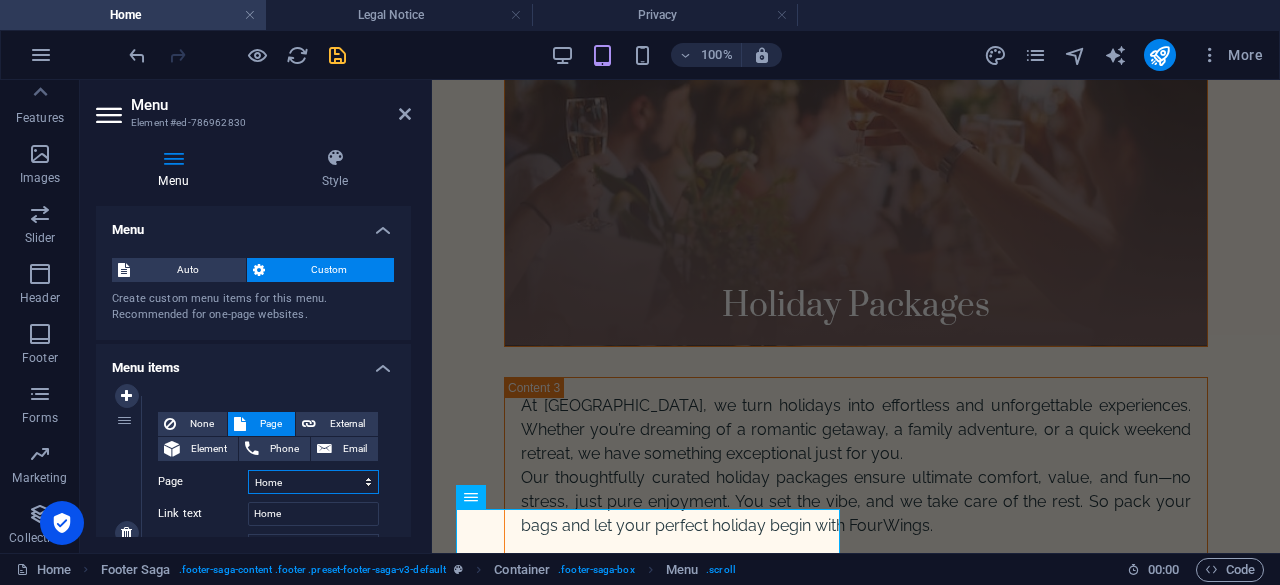 select 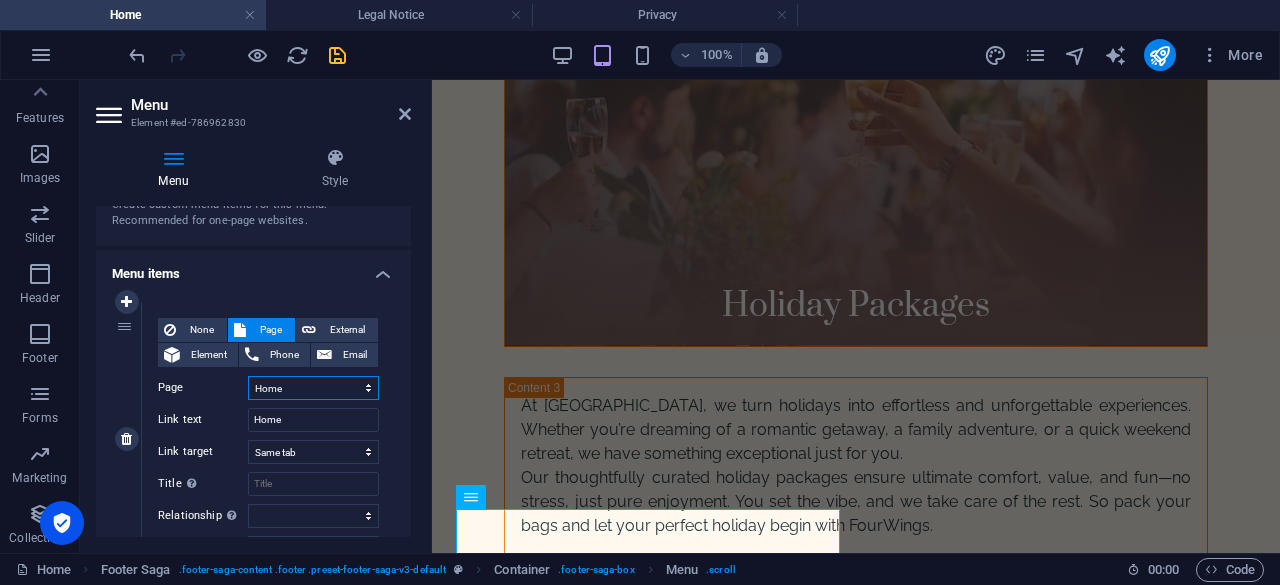 scroll, scrollTop: 200, scrollLeft: 0, axis: vertical 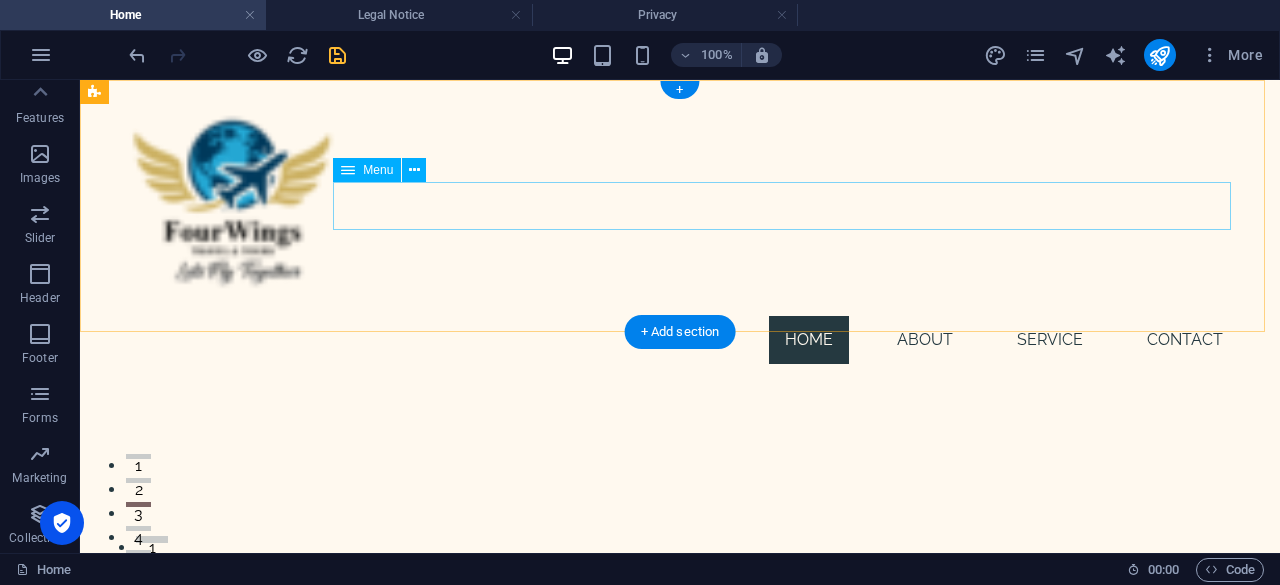 click on "Home About Service Contact" at bounding box center (680, 340) 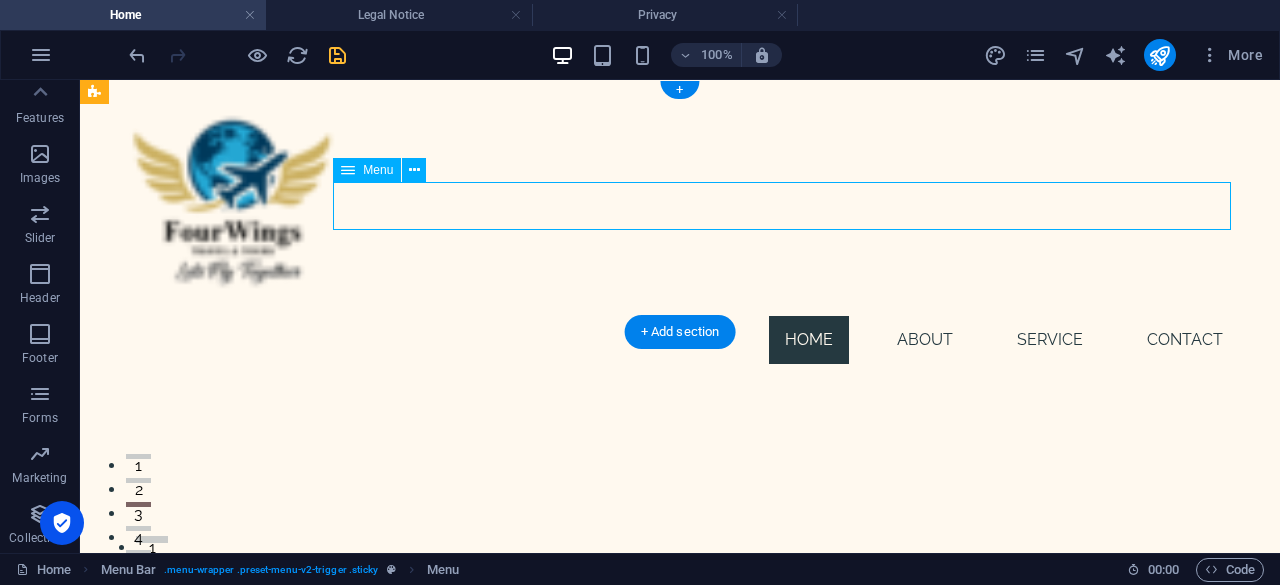 drag, startPoint x: 905, startPoint y: 200, endPoint x: 550, endPoint y: 200, distance: 355 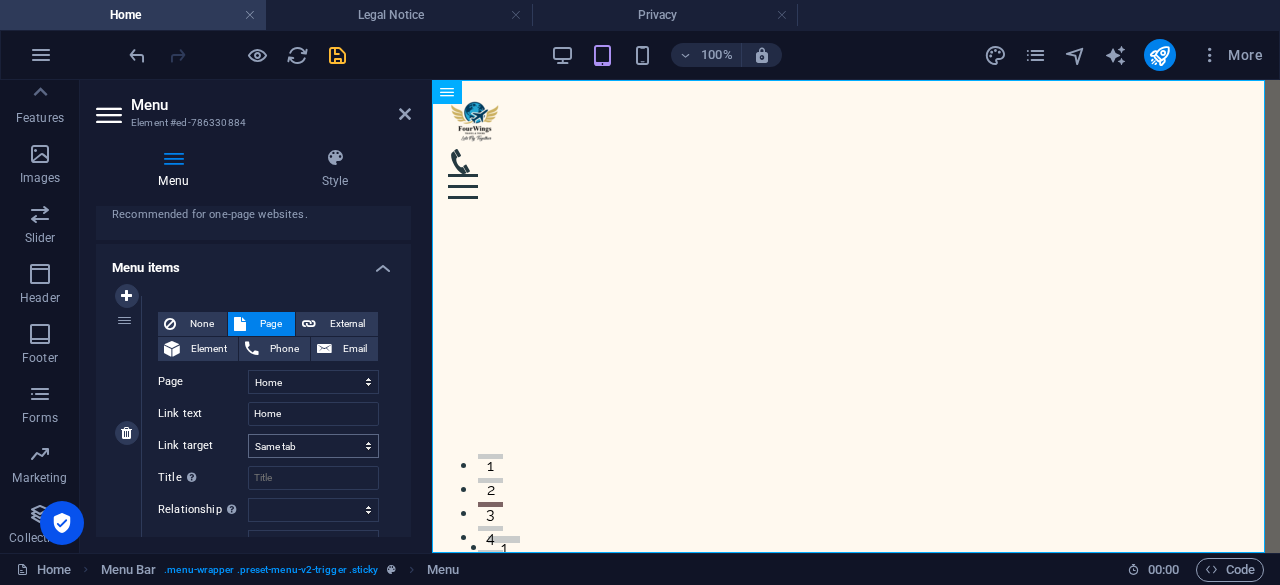 scroll, scrollTop: 300, scrollLeft: 0, axis: vertical 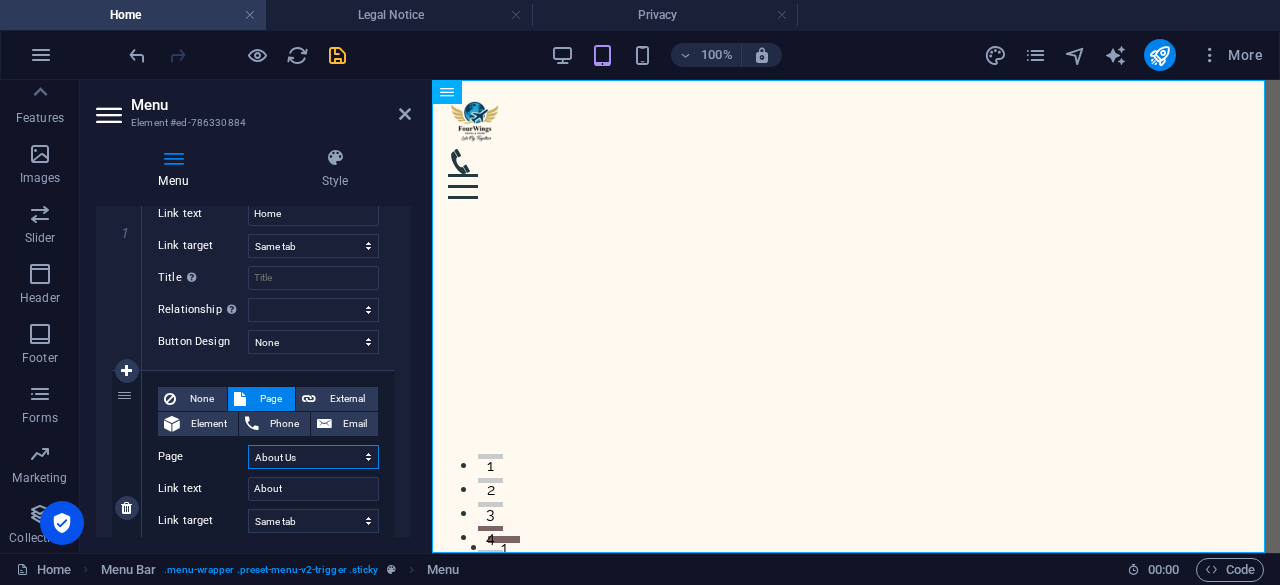 click on "Home Services Holiday packages About Us Contact Legal Notice Privacy" at bounding box center (313, 457) 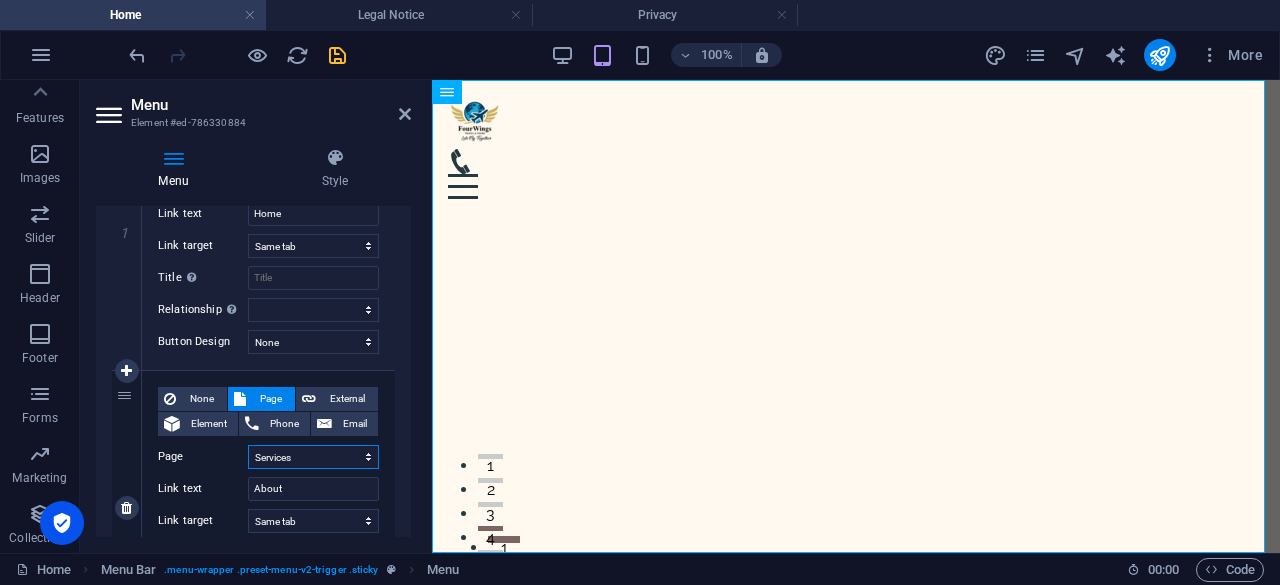 click on "Home Services Holiday packages About Us Contact Legal Notice Privacy" at bounding box center [313, 457] 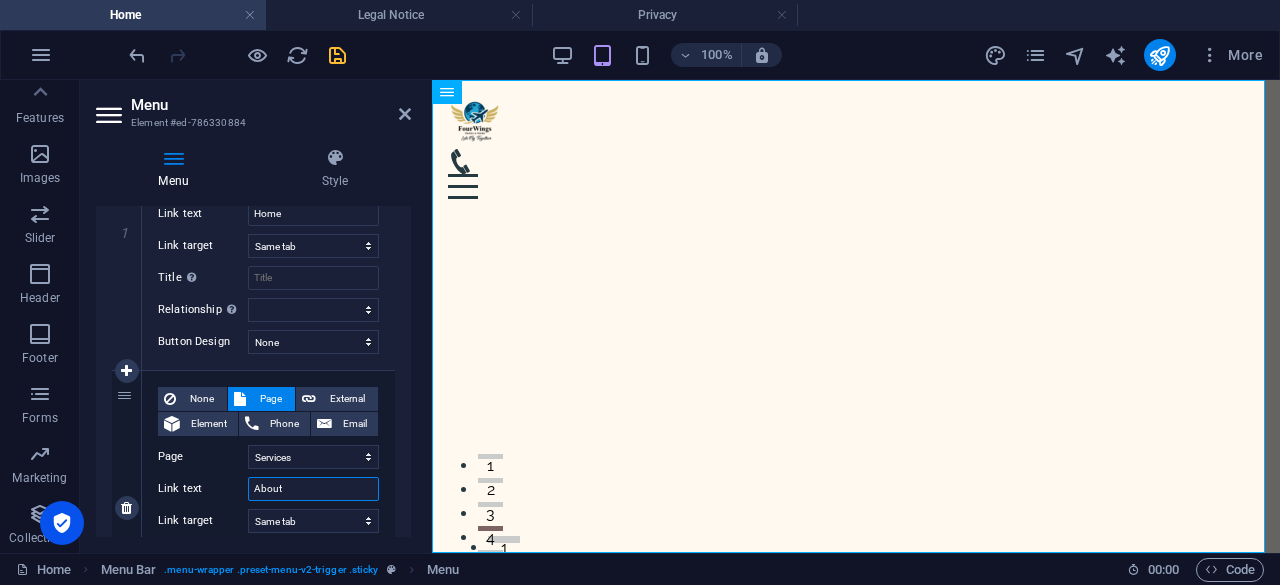 click on "About" at bounding box center (313, 489) 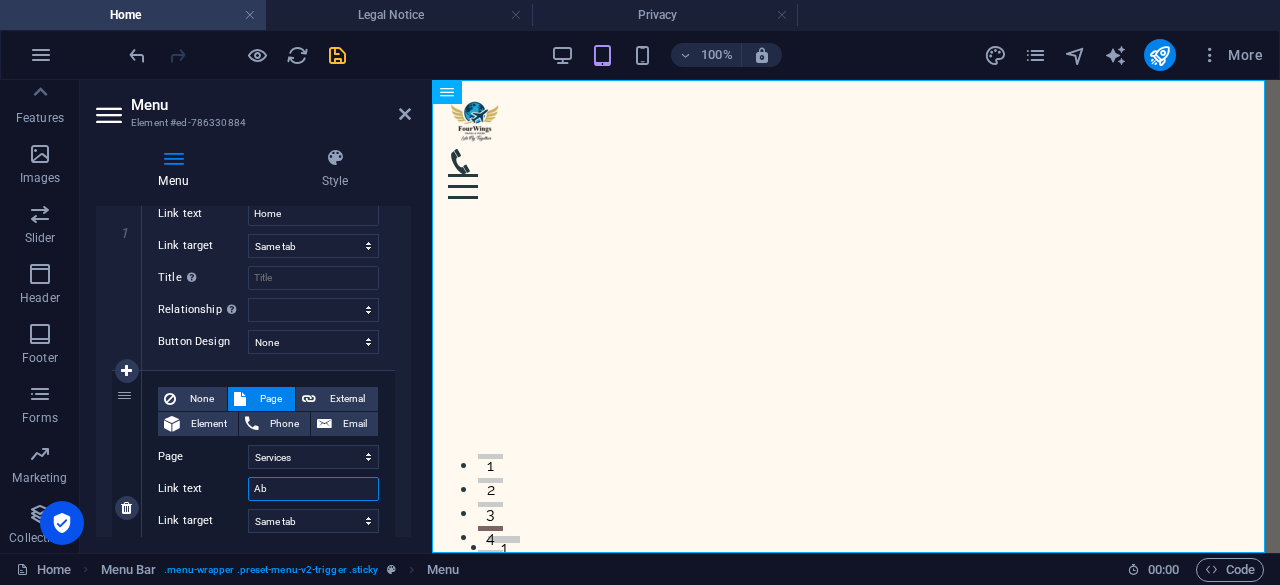 type on "A" 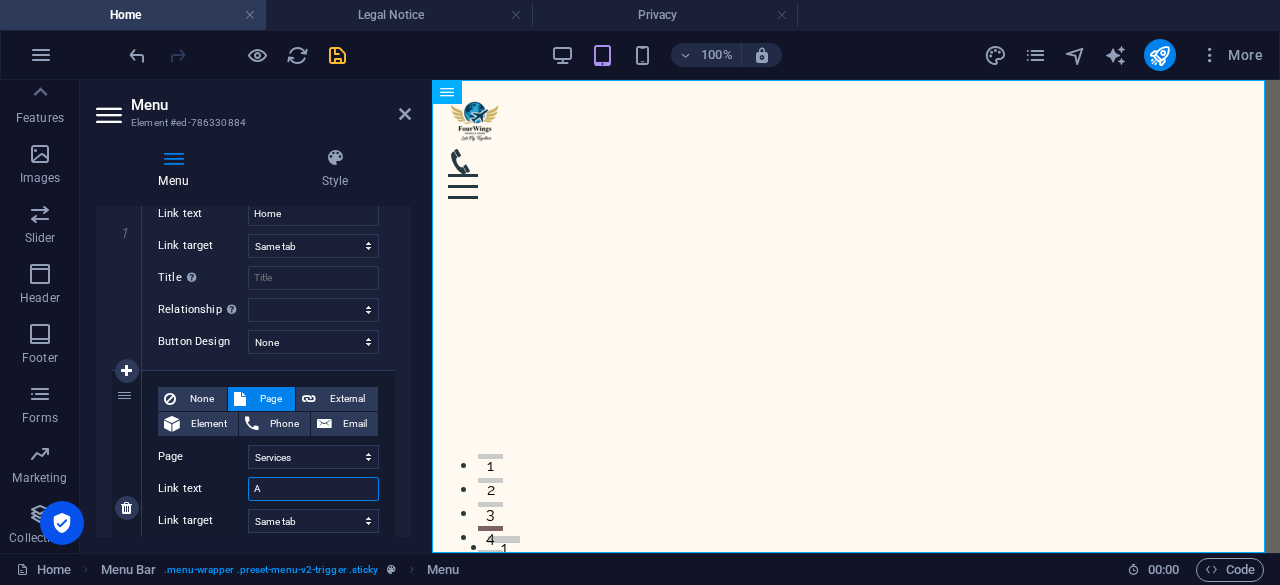 type 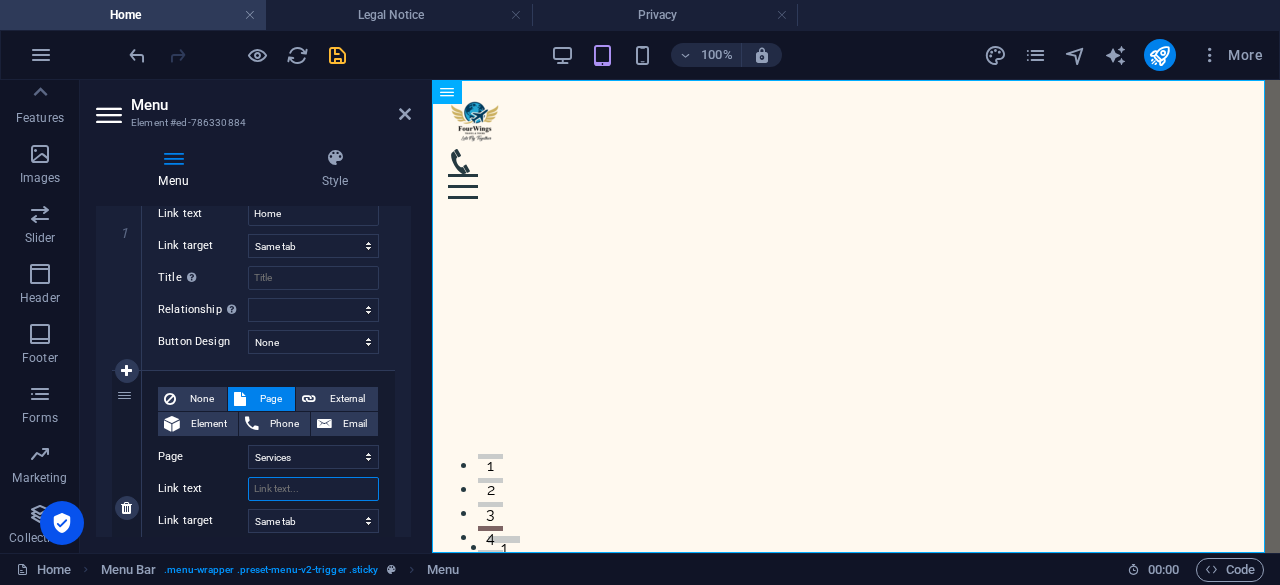 select 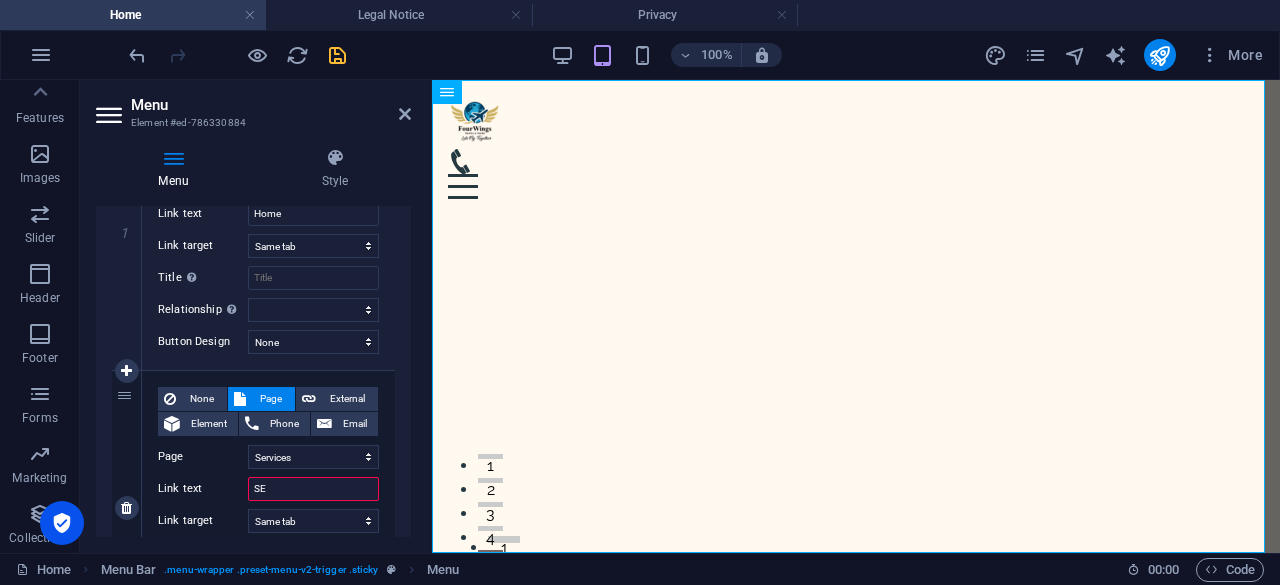 type on "SER" 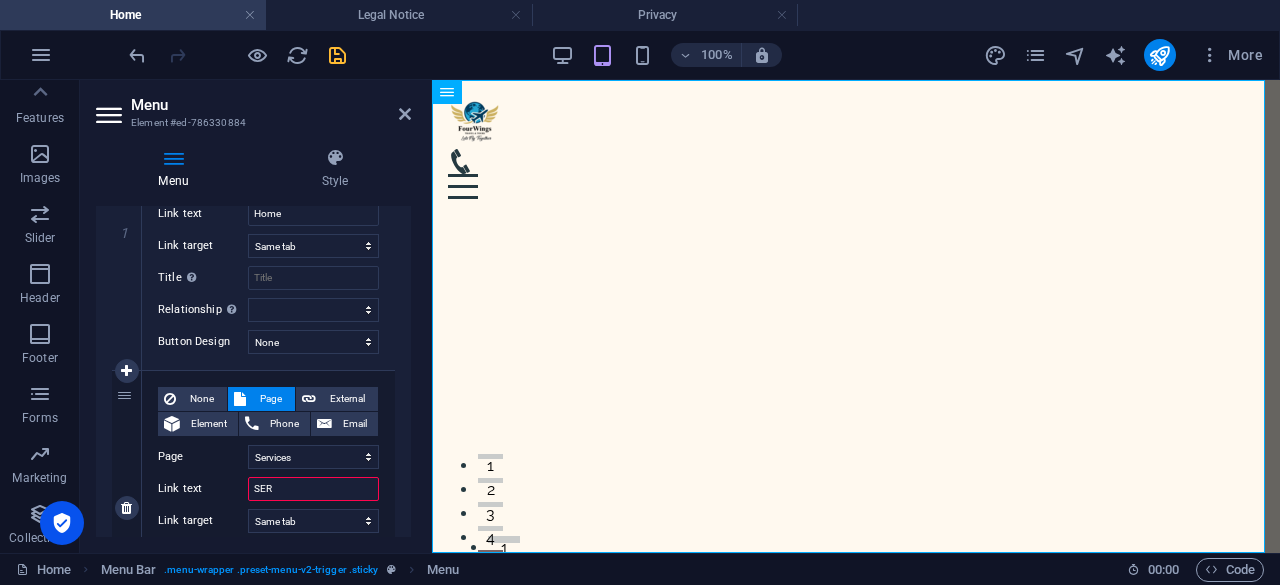 select 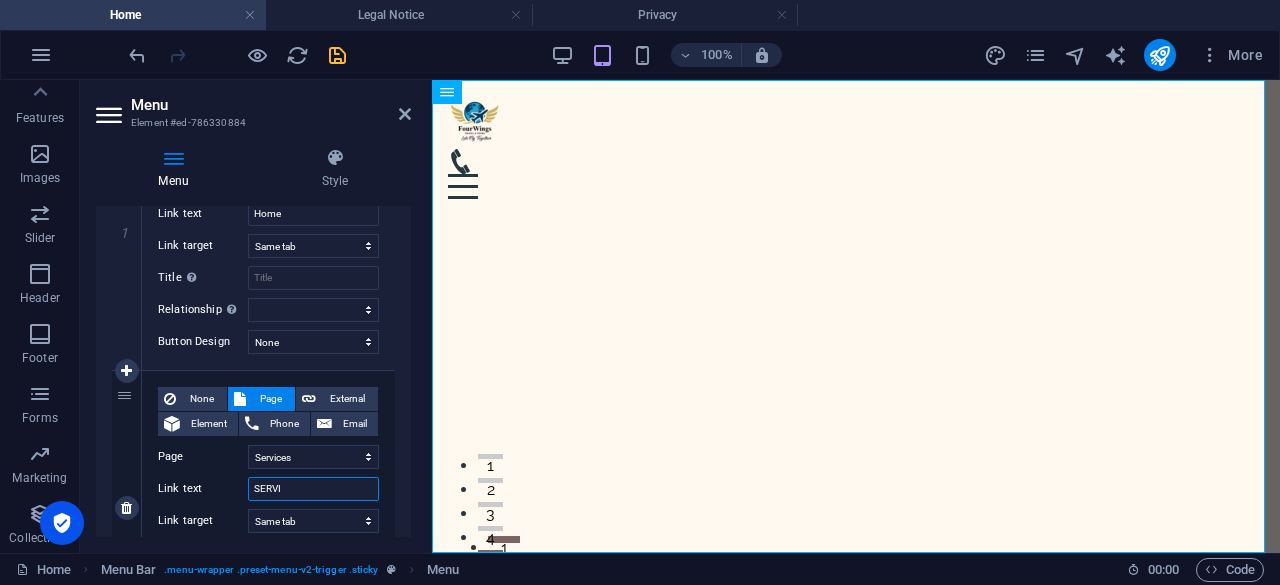type on "SERVIC" 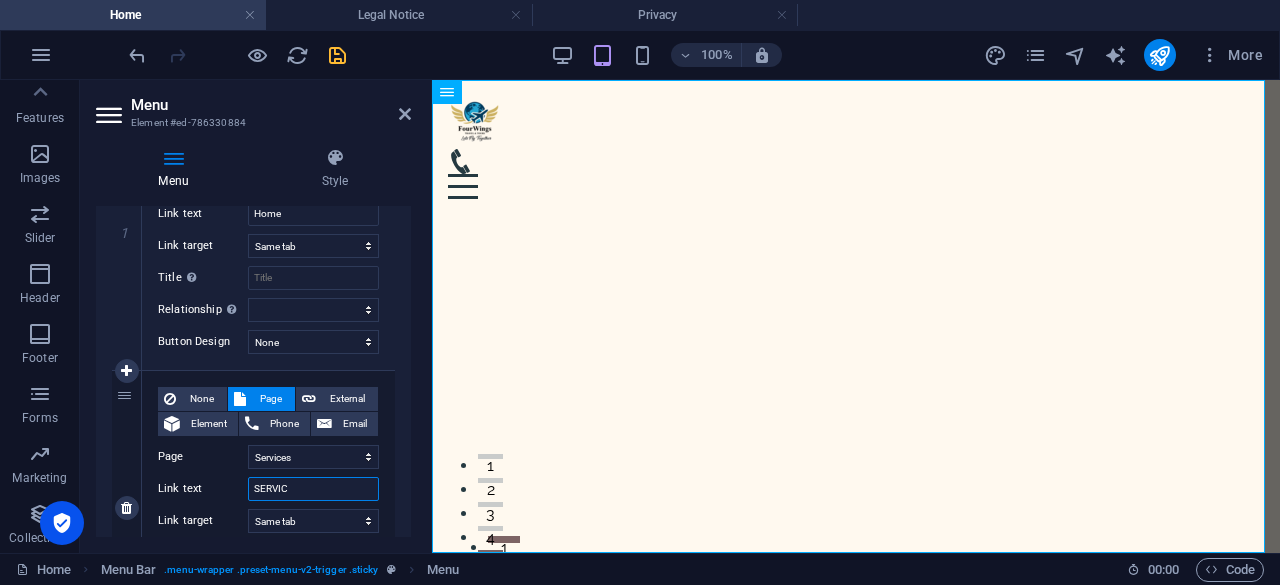 select 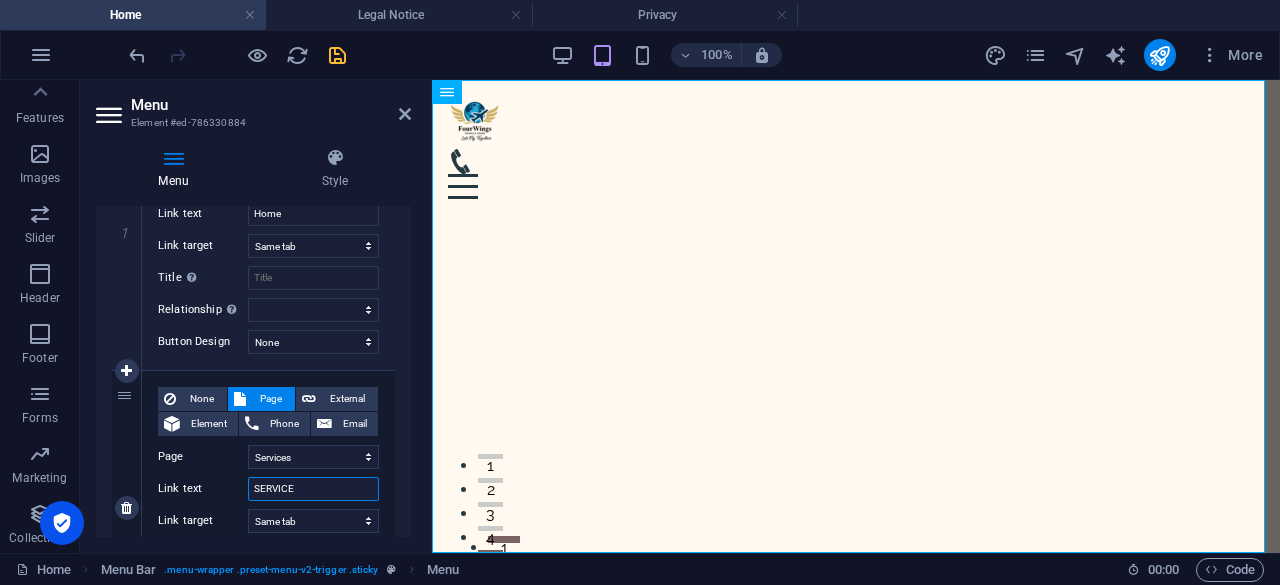 type on "SERVICES" 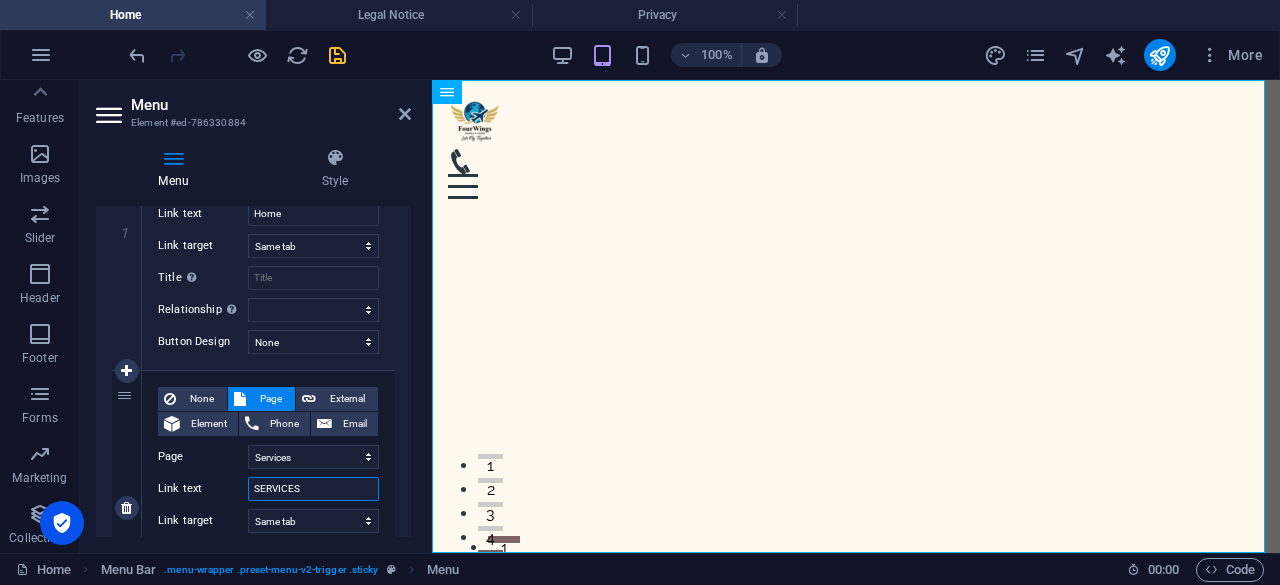 select 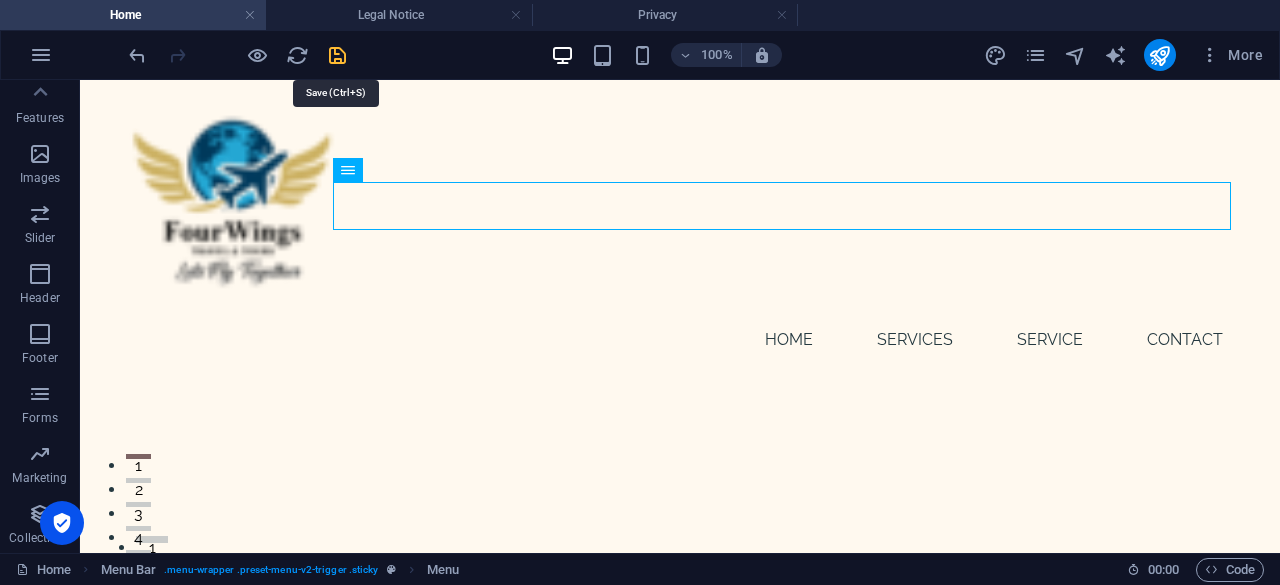 click at bounding box center (337, 55) 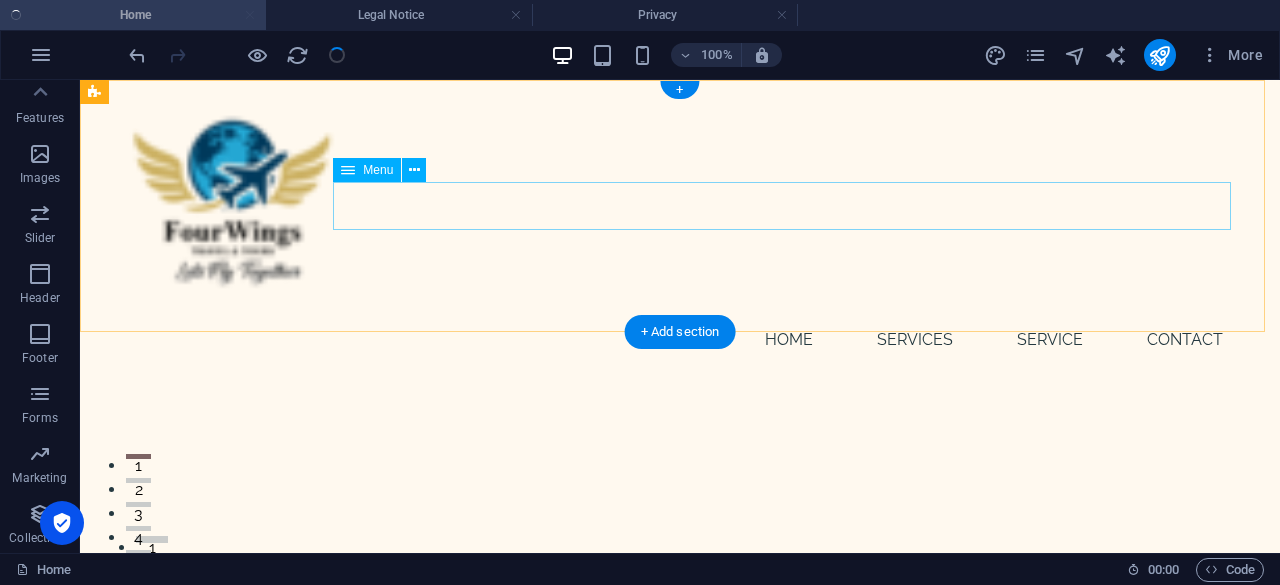 click on "Home SERVICES Service Contact" at bounding box center [680, 340] 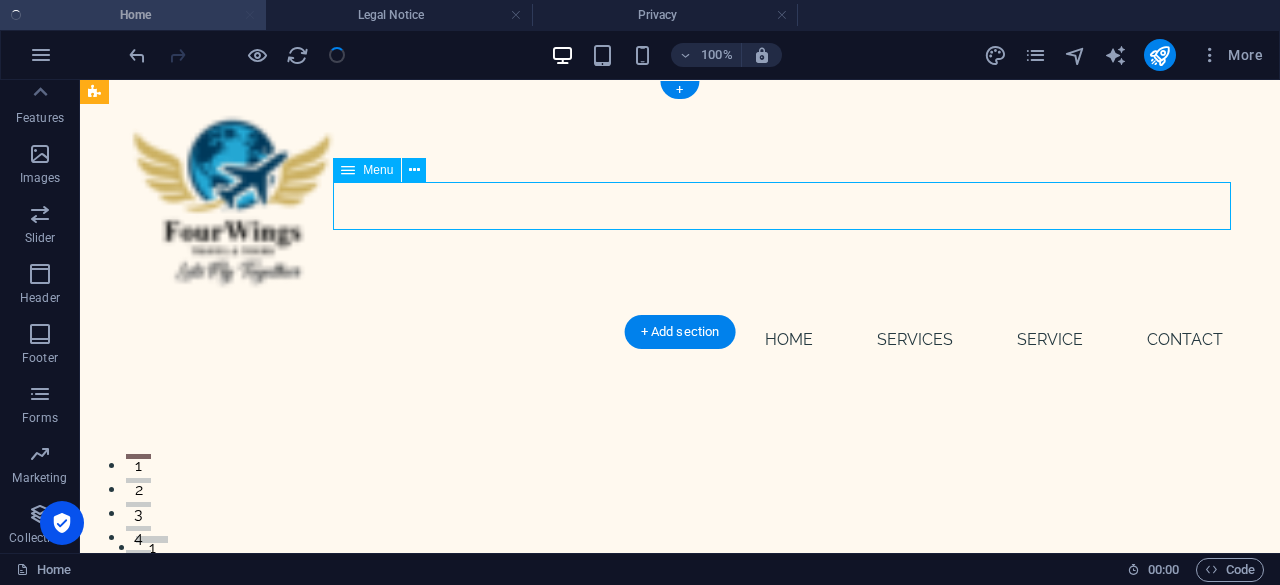 click on "Home SERVICES Service Contact" at bounding box center [680, 340] 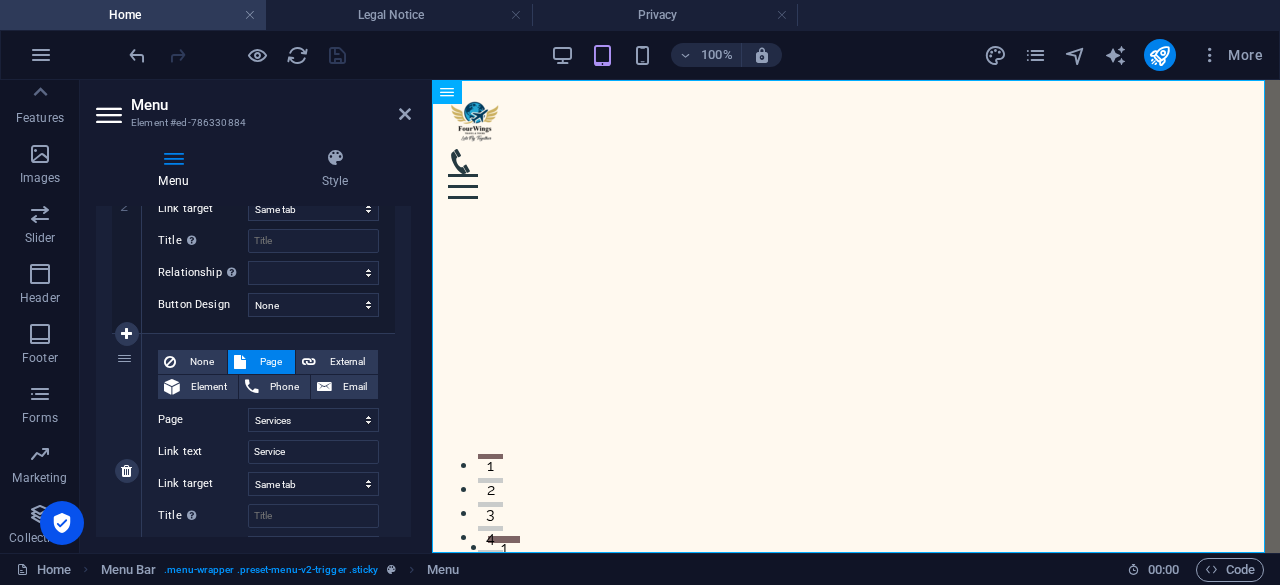 scroll, scrollTop: 700, scrollLeft: 0, axis: vertical 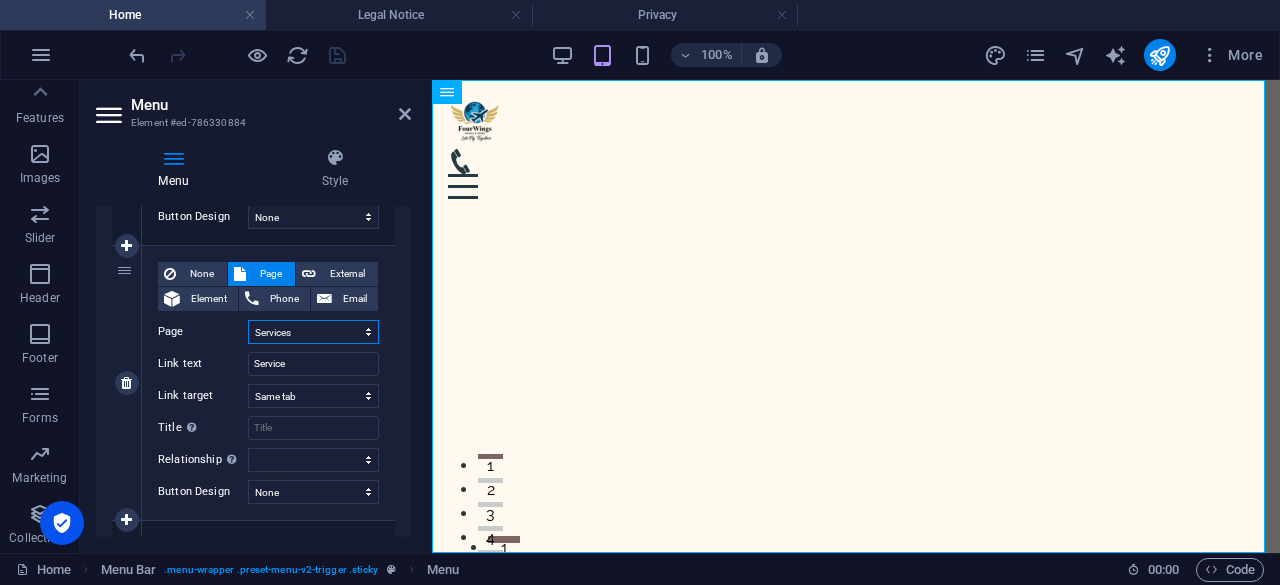 click on "Home Services Holiday packages About Us Contact Legal Notice Privacy" at bounding box center (313, 332) 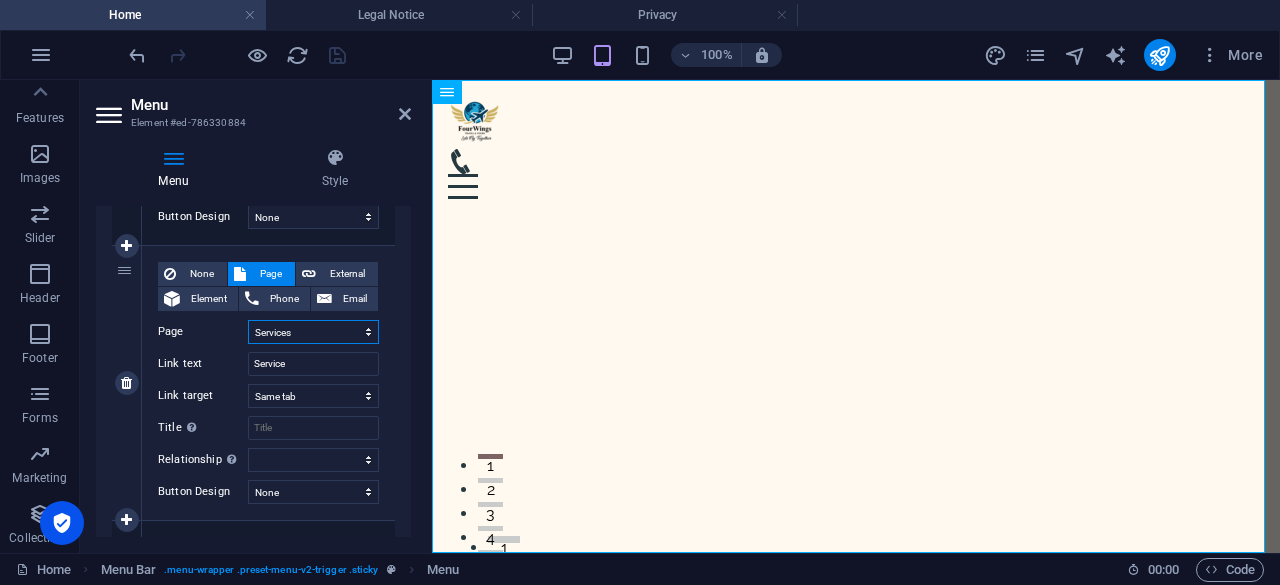 click on "Home Services Holiday packages About Us Contact Legal Notice Privacy" at bounding box center (313, 332) 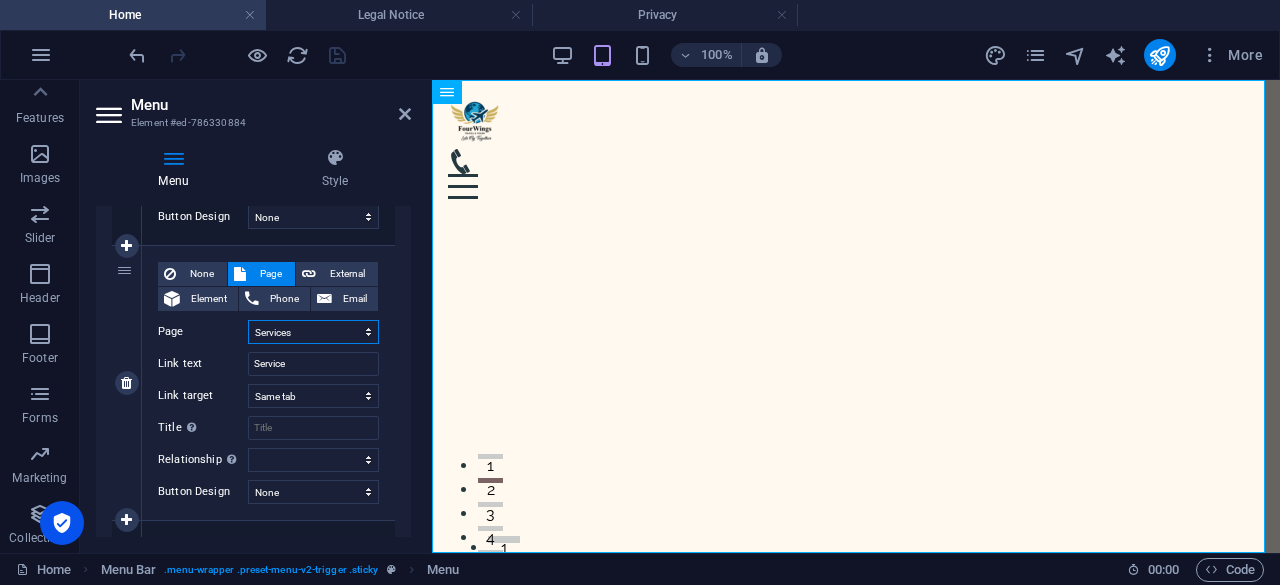 click on "Home Services Holiday packages About Us Contact Legal Notice Privacy" at bounding box center (313, 332) 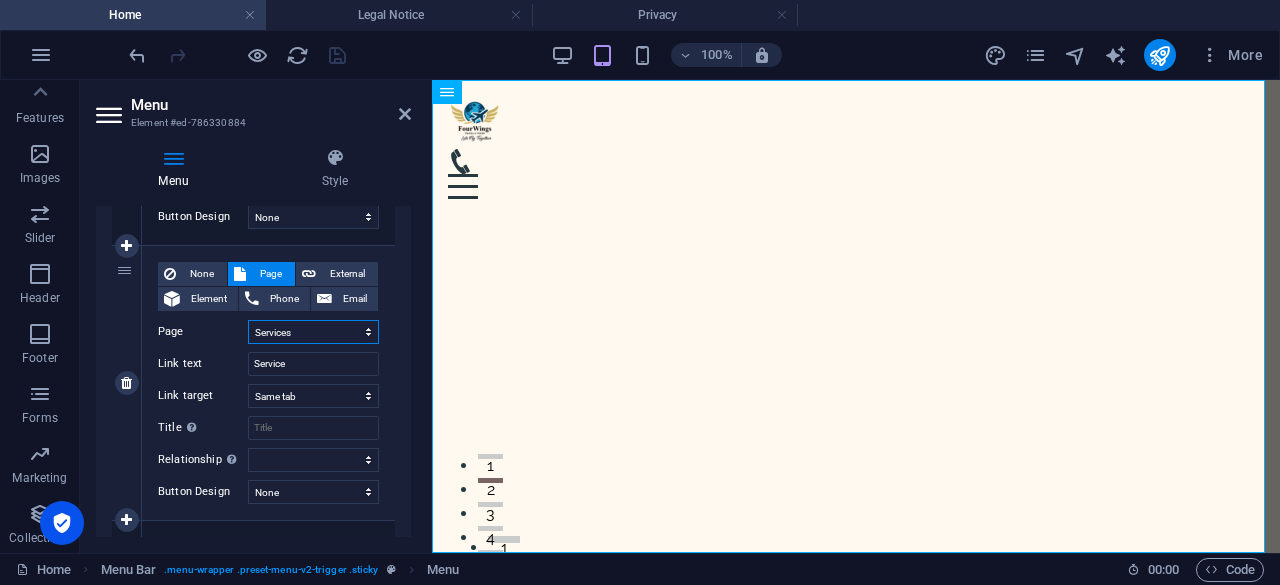 click on "Home Services Holiday packages About Us Contact Legal Notice Privacy" at bounding box center [313, 332] 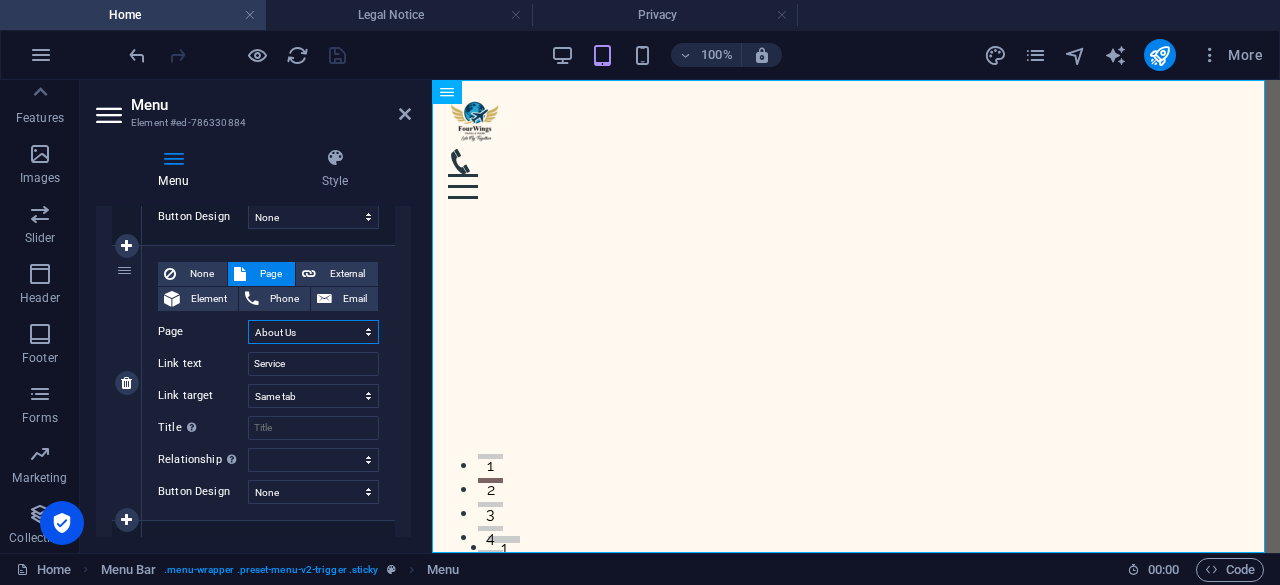 click on "Home Services Holiday packages About Us Contact Legal Notice Privacy" at bounding box center [313, 332] 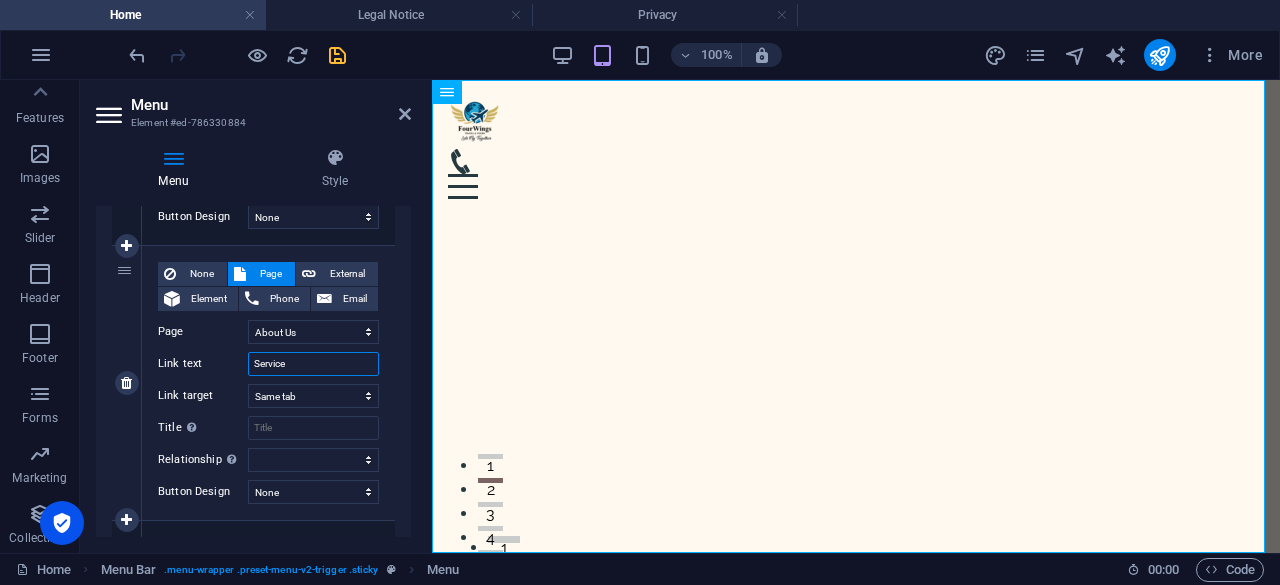 drag, startPoint x: 285, startPoint y: 356, endPoint x: 316, endPoint y: 363, distance: 31.780497 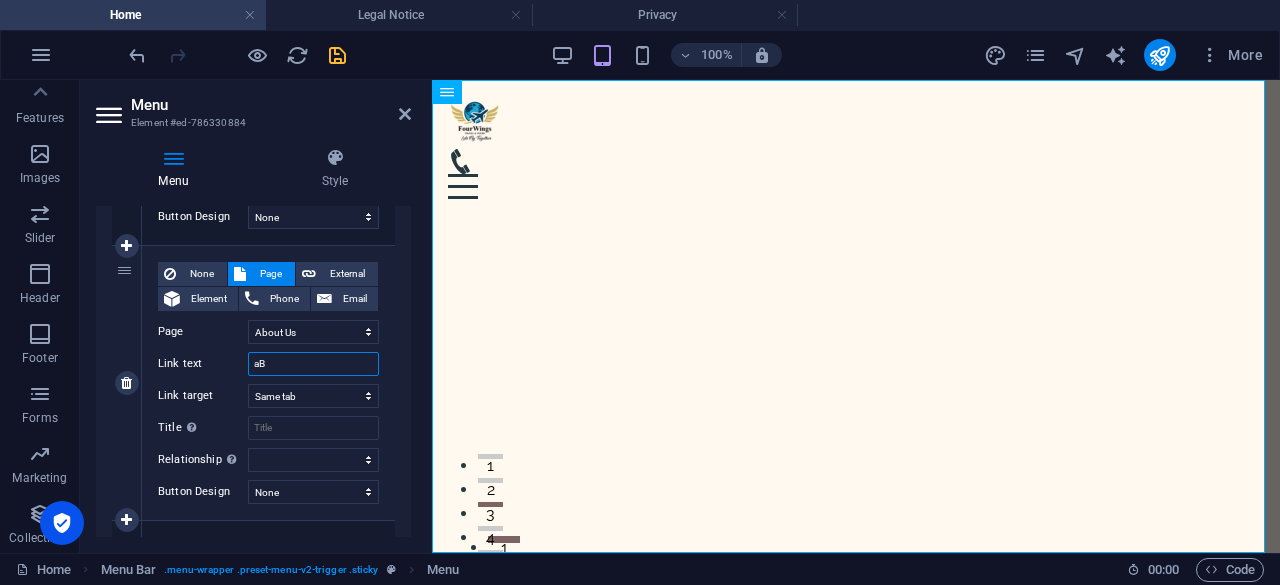 type on "aBN" 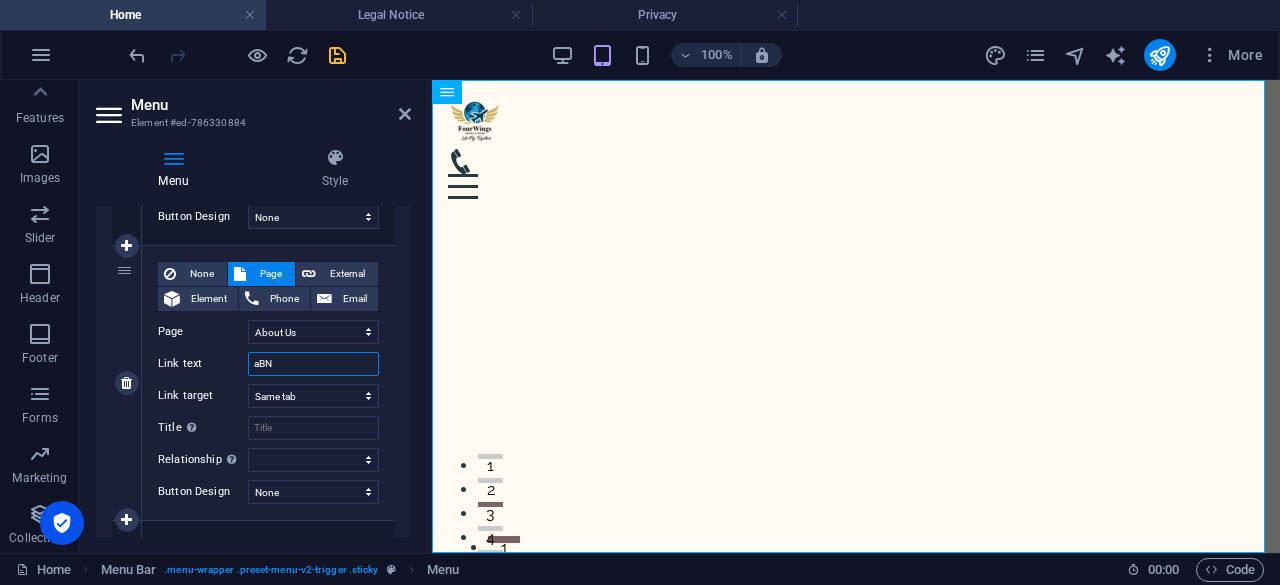 select 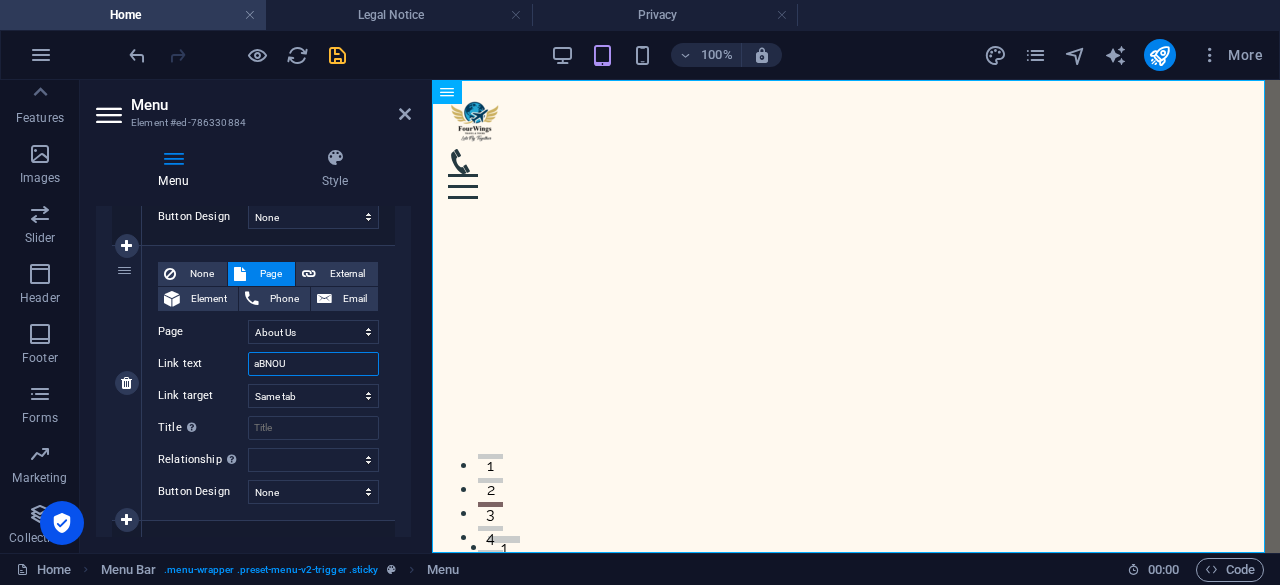 type on "aBNOUT" 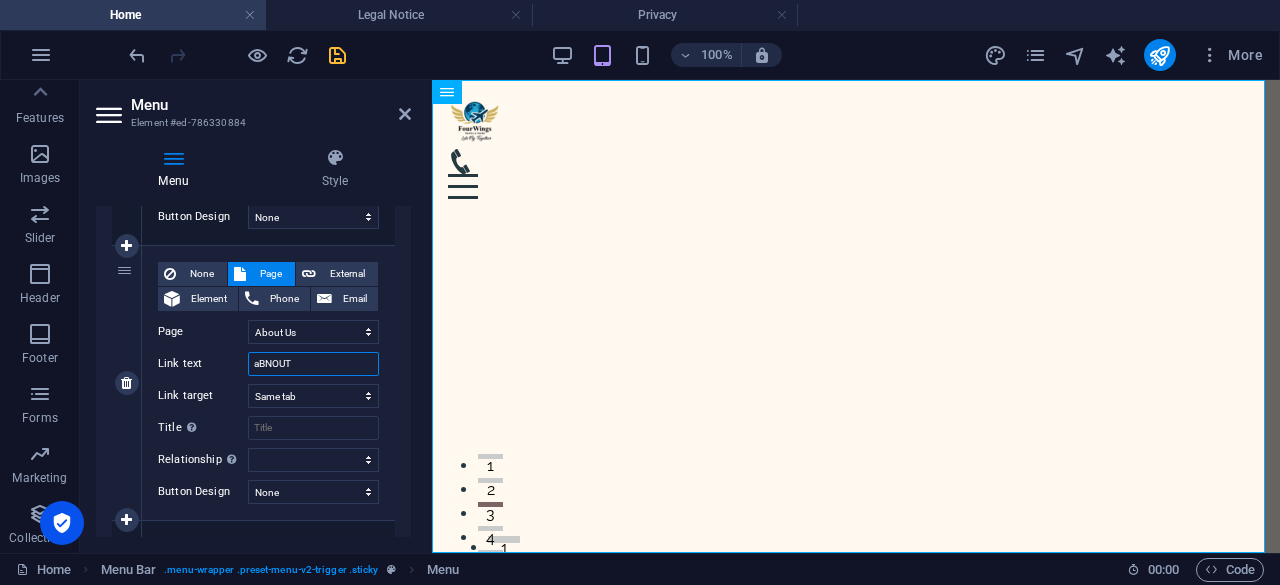 select 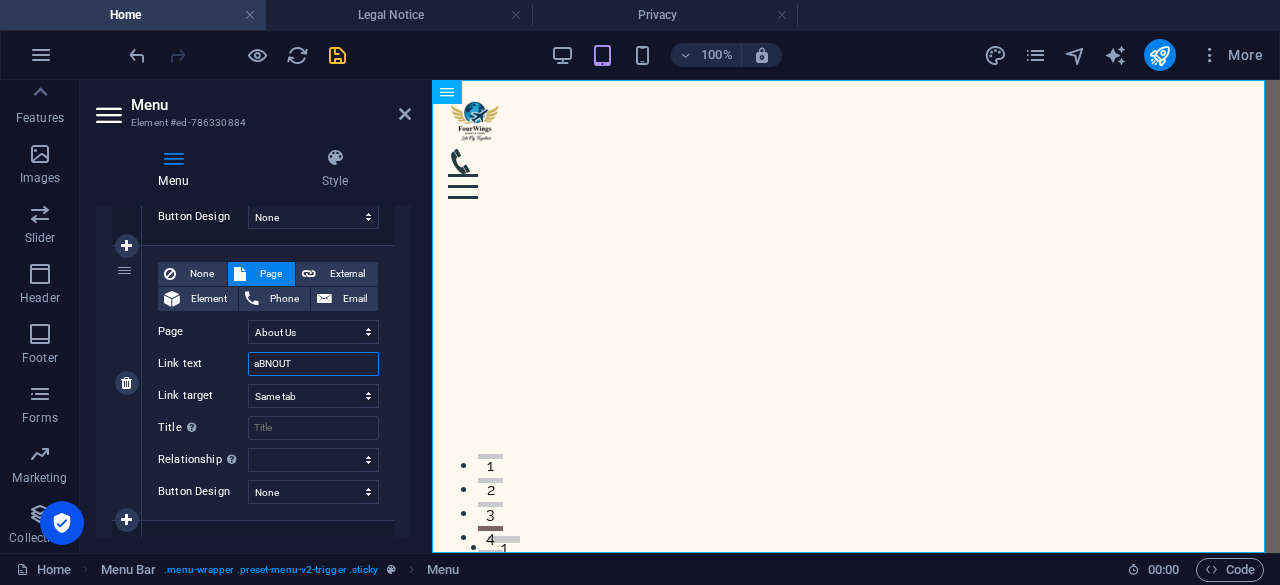 type on "a" 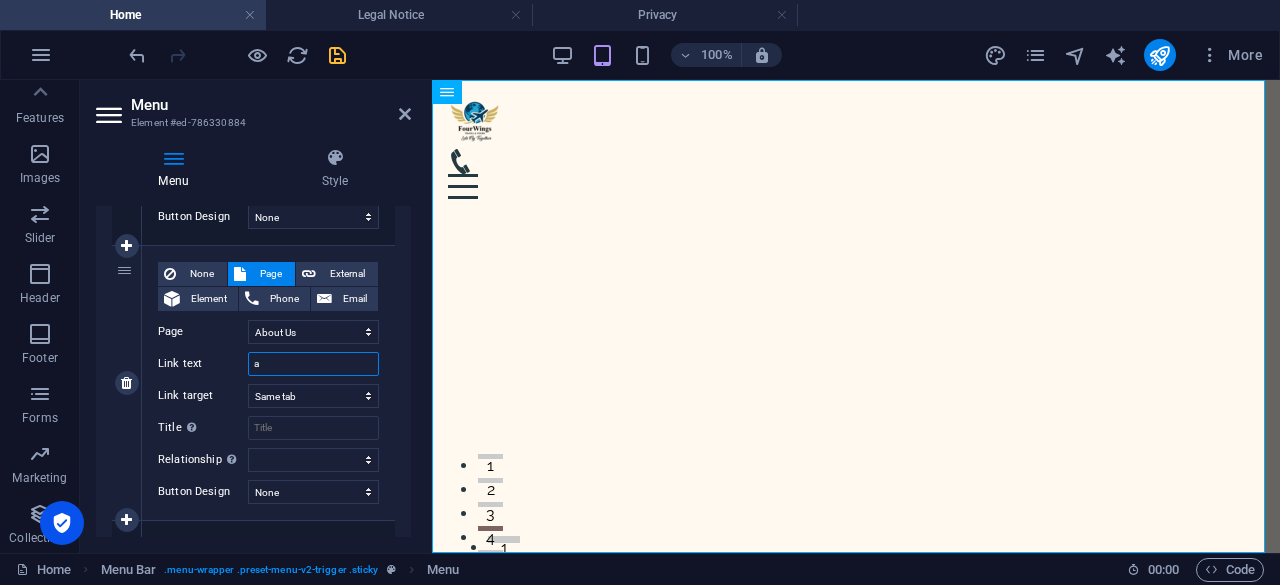 select 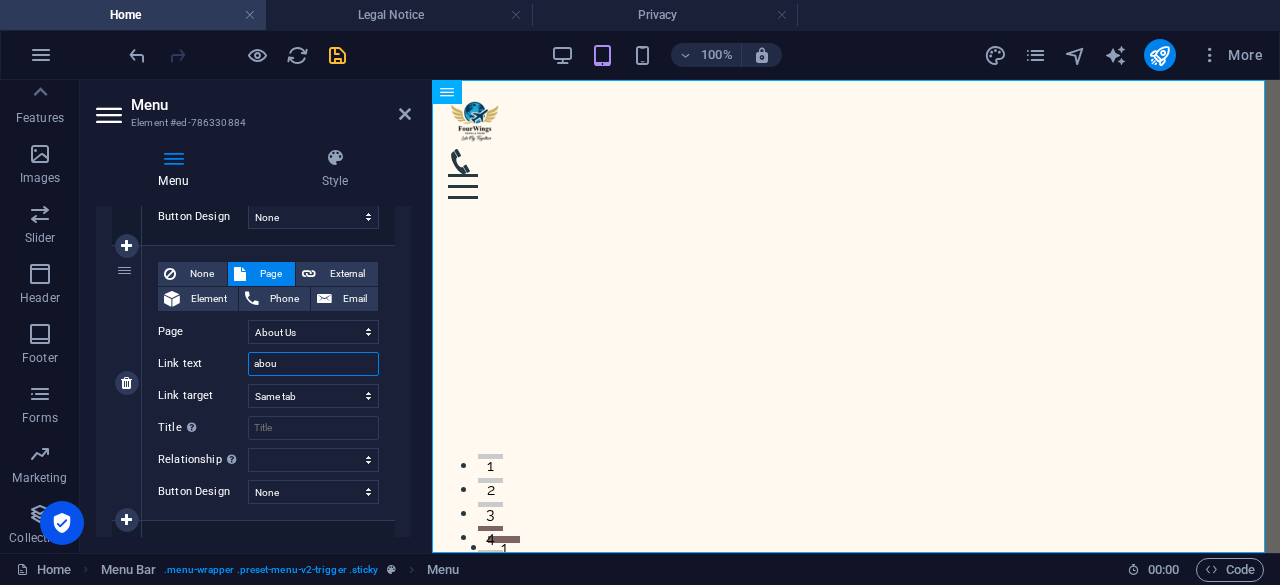 type on "about" 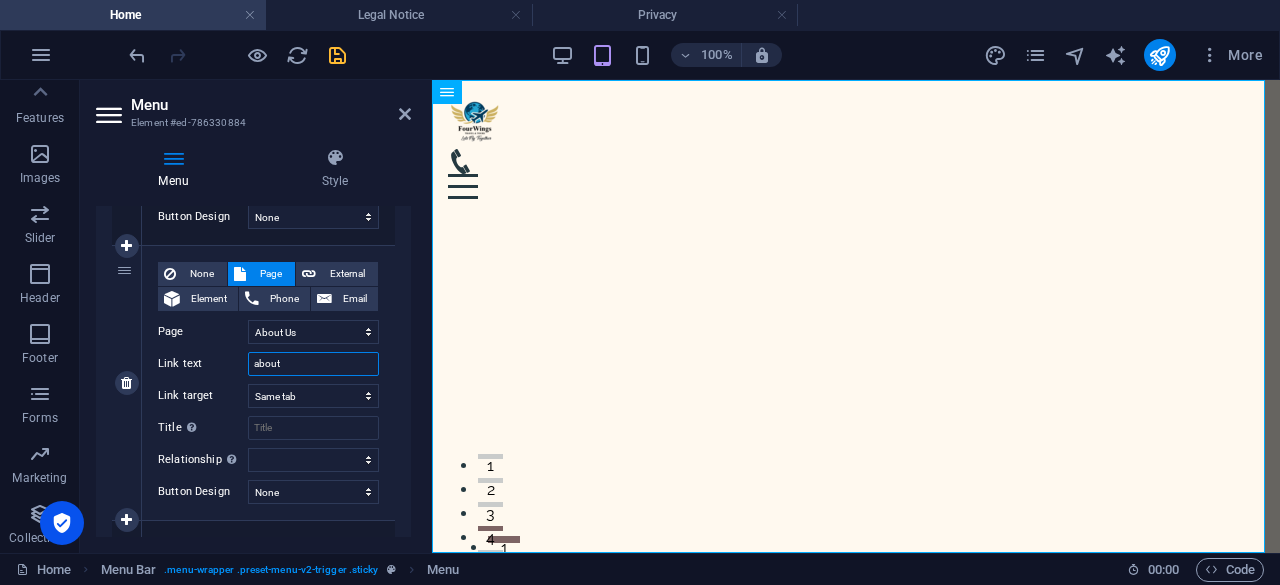 select 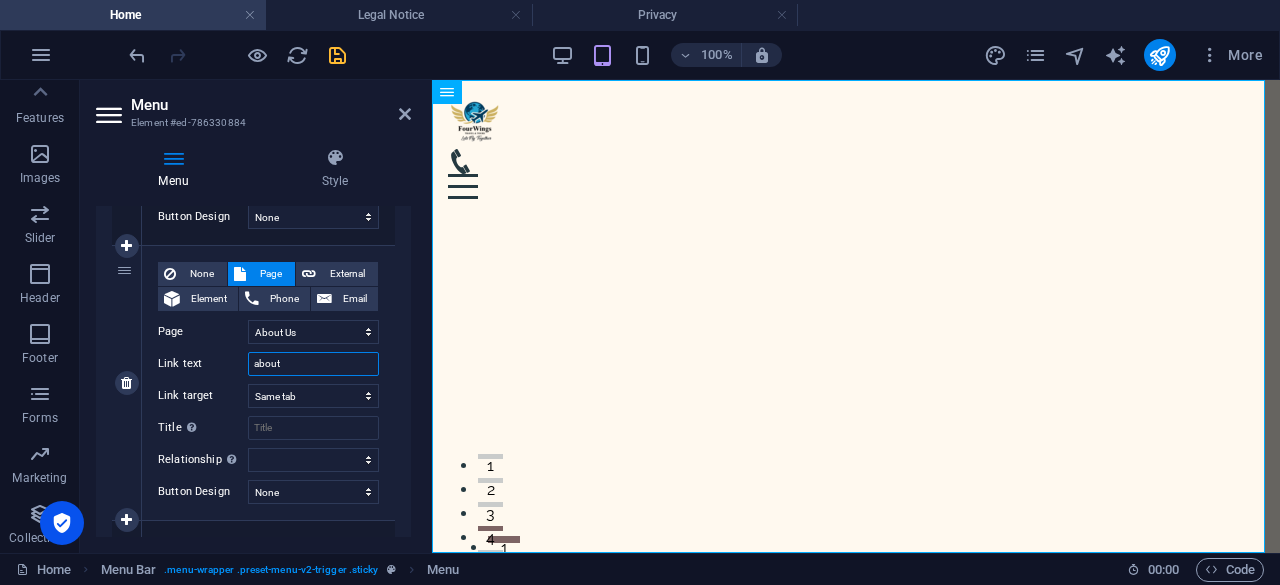 select 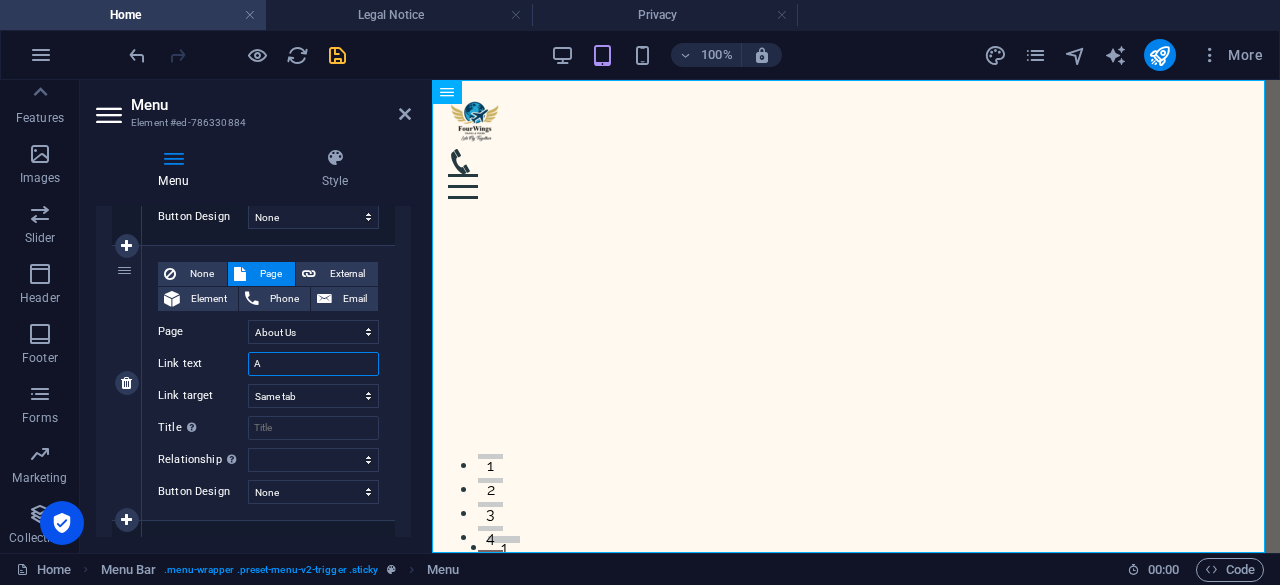 type on "AB" 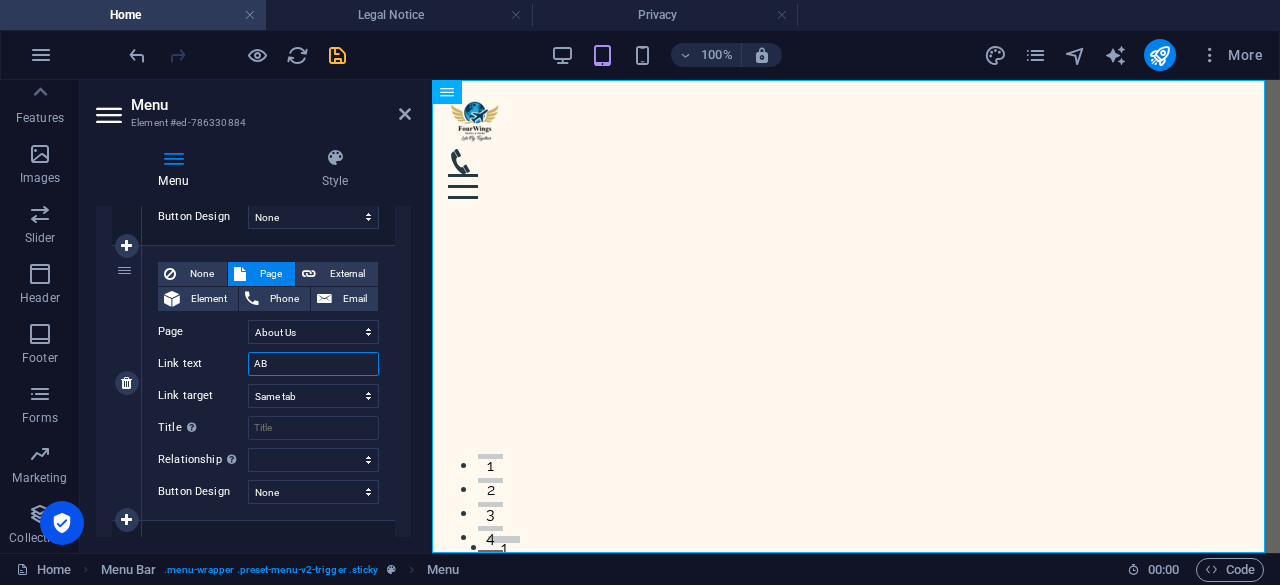select 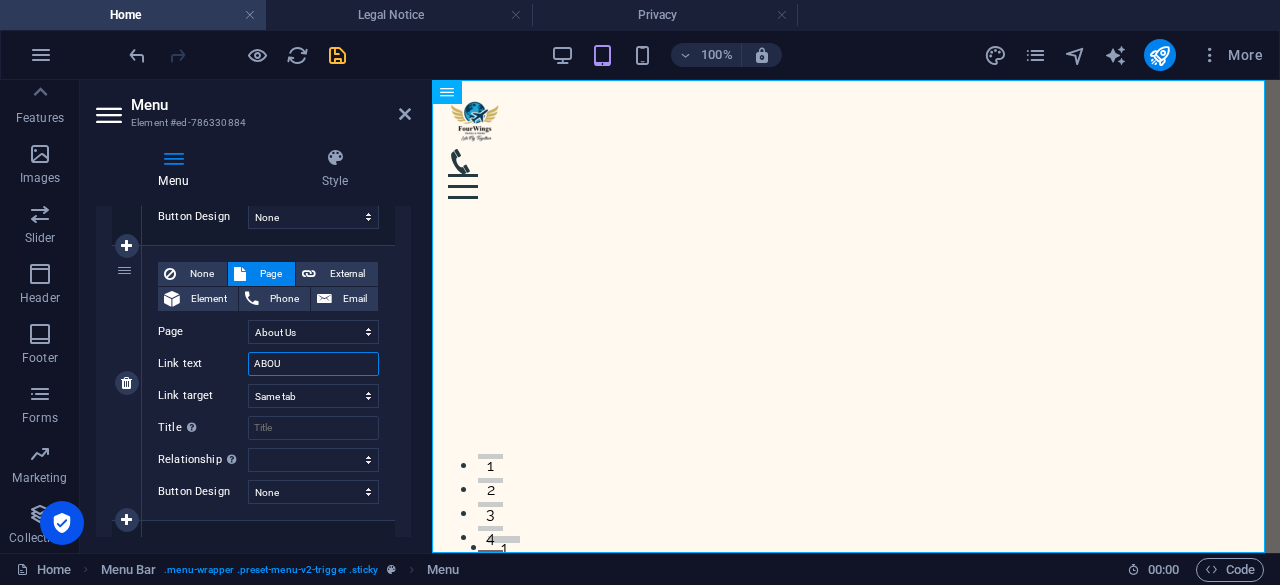 type on "ABOUT" 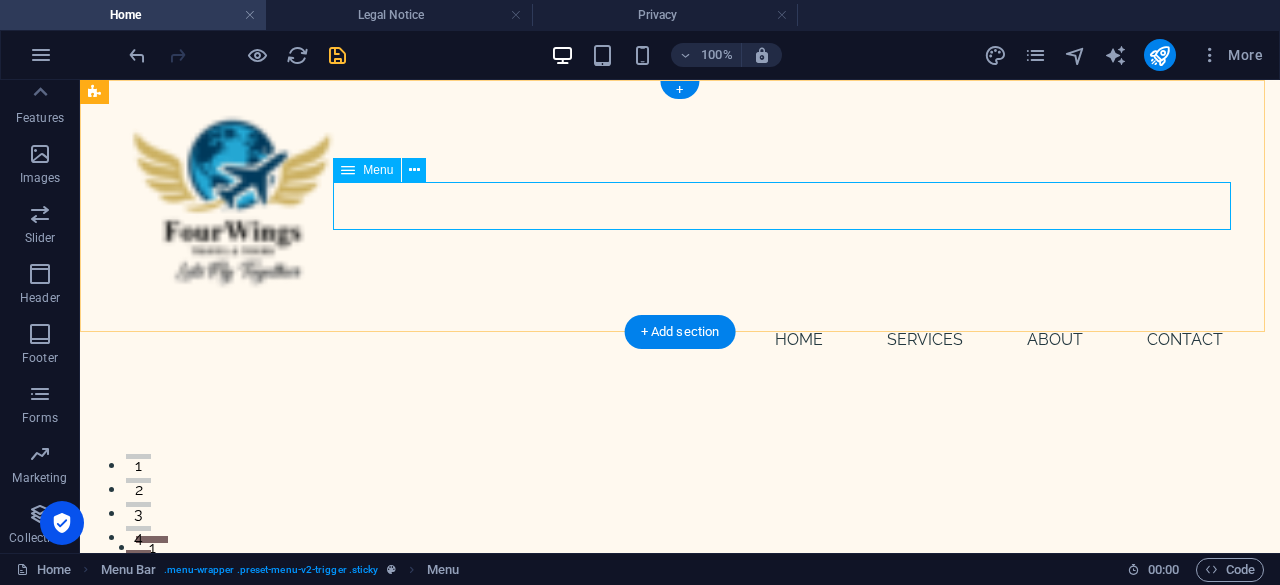 click on "Home SERVICES ABOUT Contact" at bounding box center (680, 340) 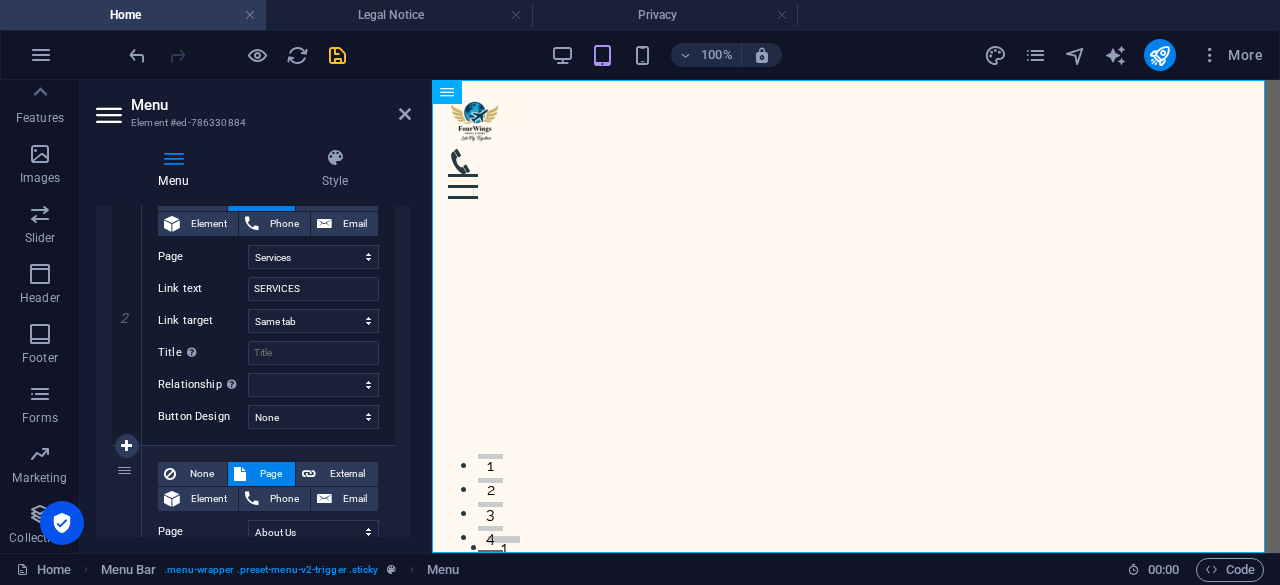scroll, scrollTop: 600, scrollLeft: 0, axis: vertical 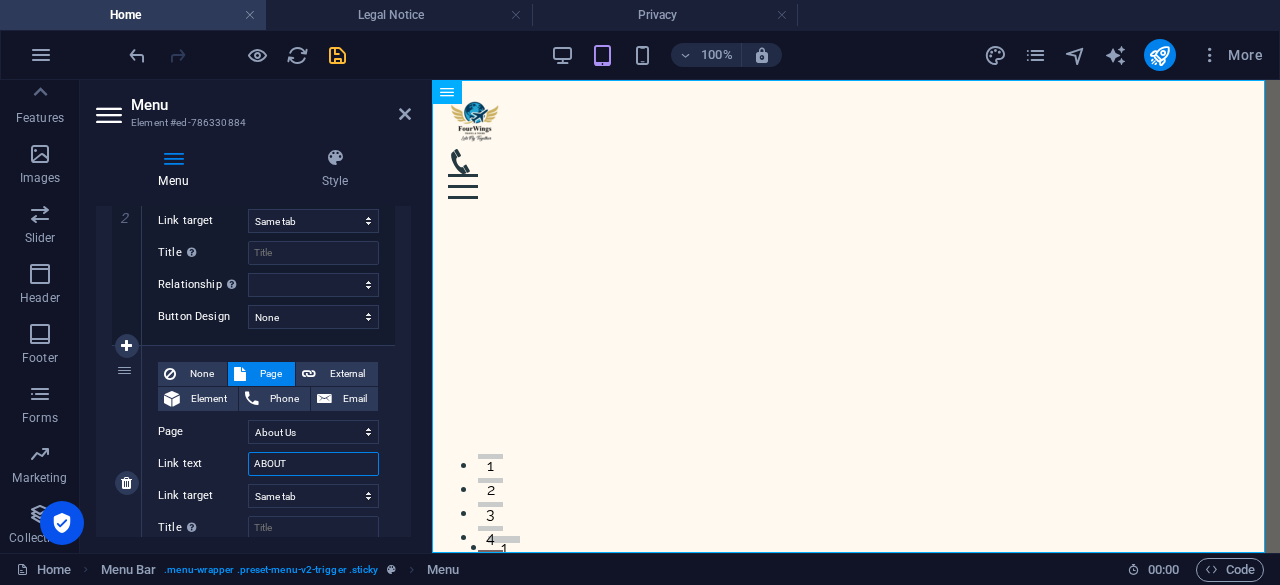 click on "ABOUT" at bounding box center [313, 464] 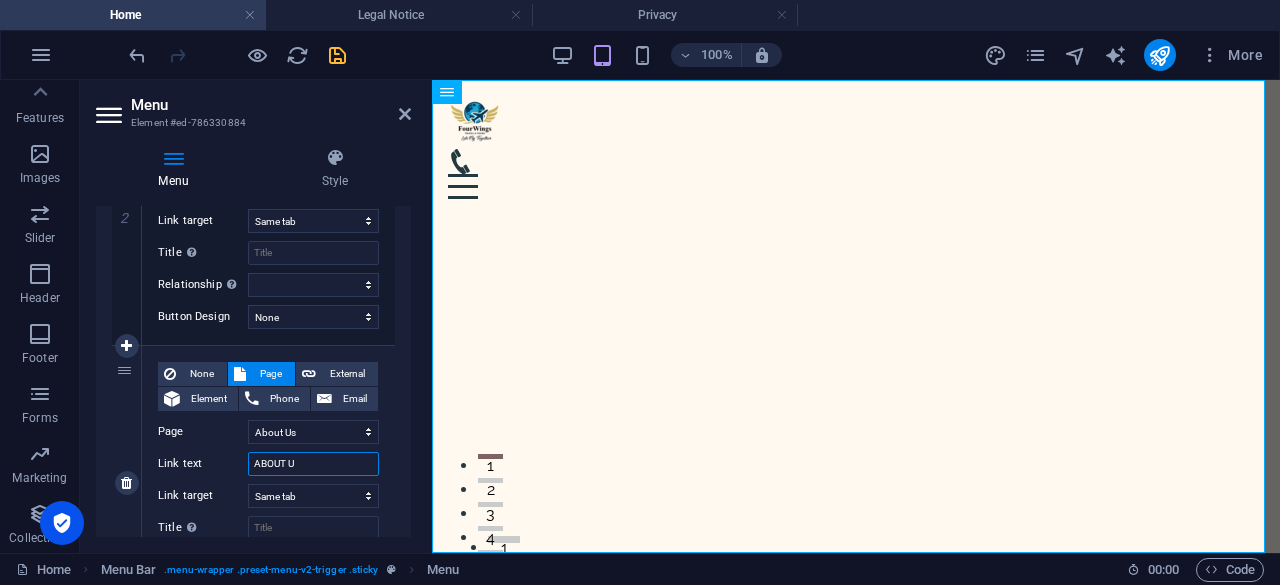 type on "ABOUT US" 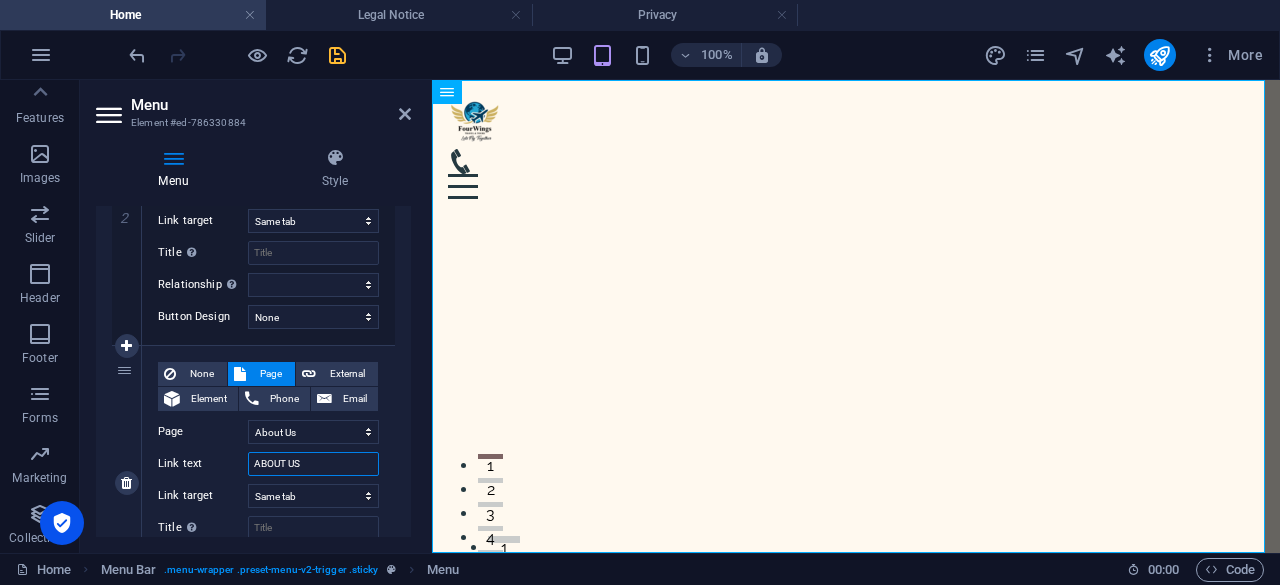 select 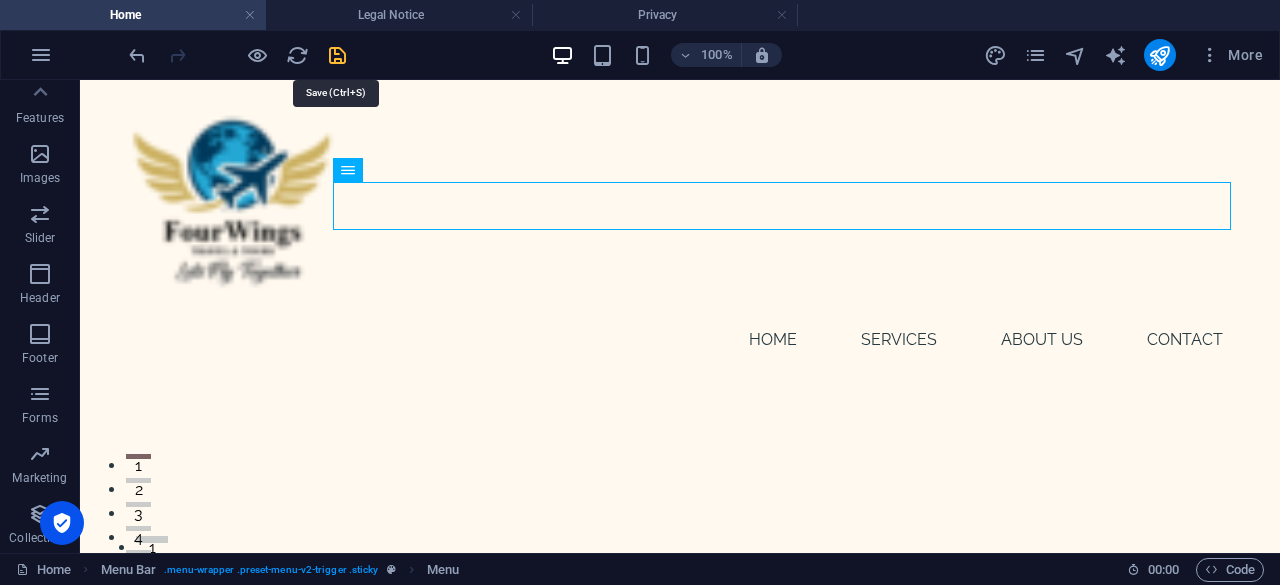 click at bounding box center [337, 55] 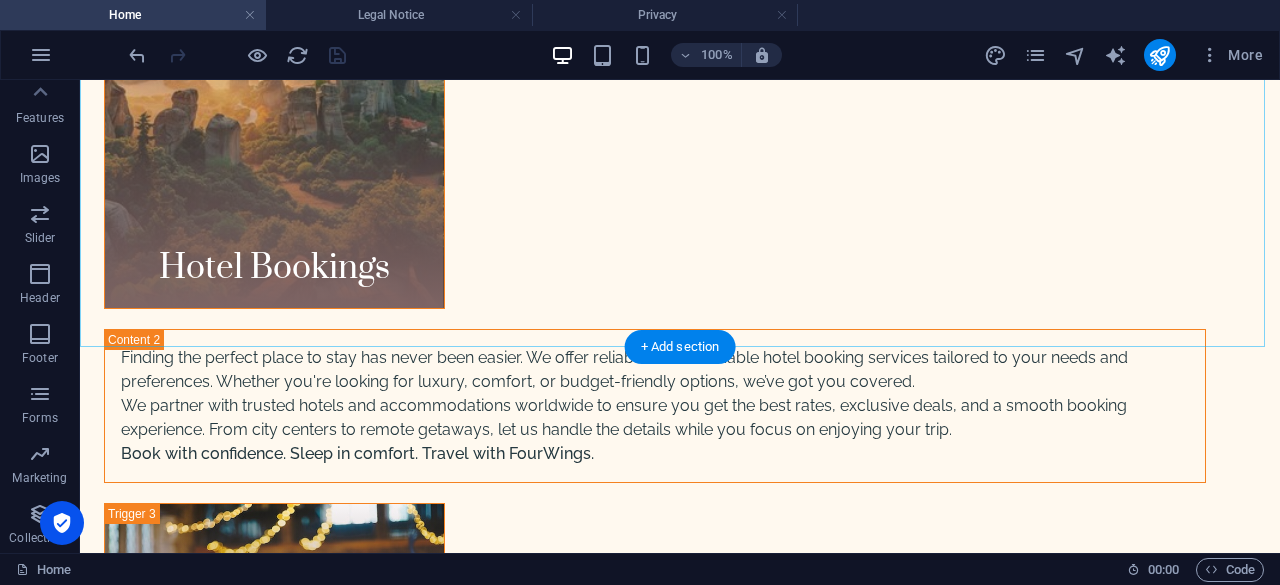 scroll, scrollTop: 6654, scrollLeft: 0, axis: vertical 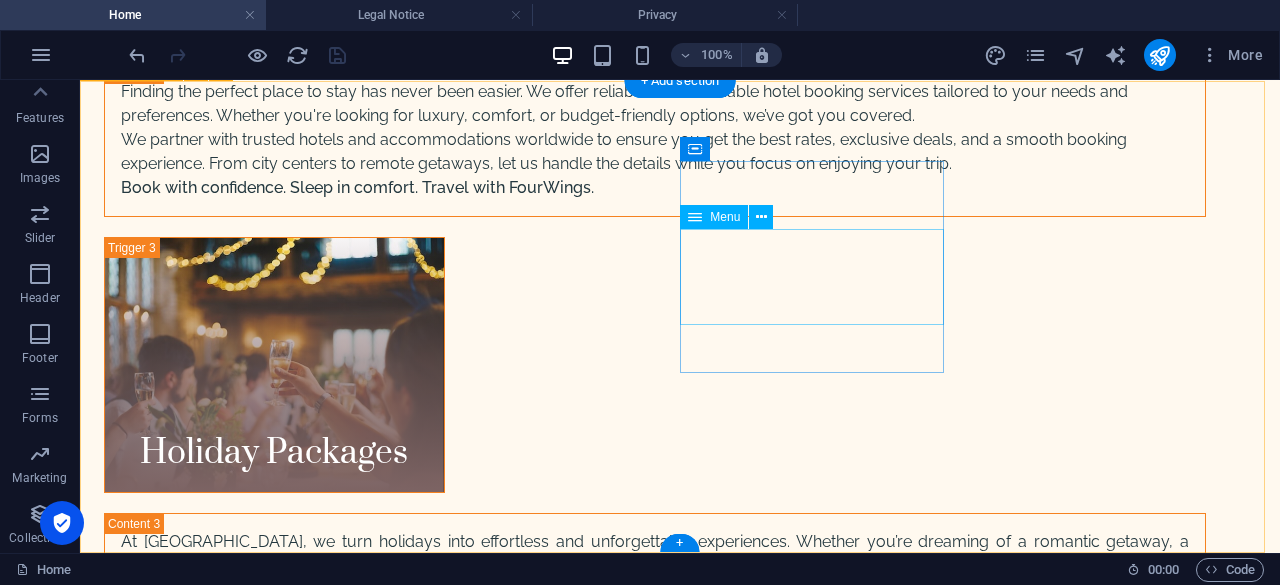 click on "Home About Service Contact" at bounding box center (236, 8443) 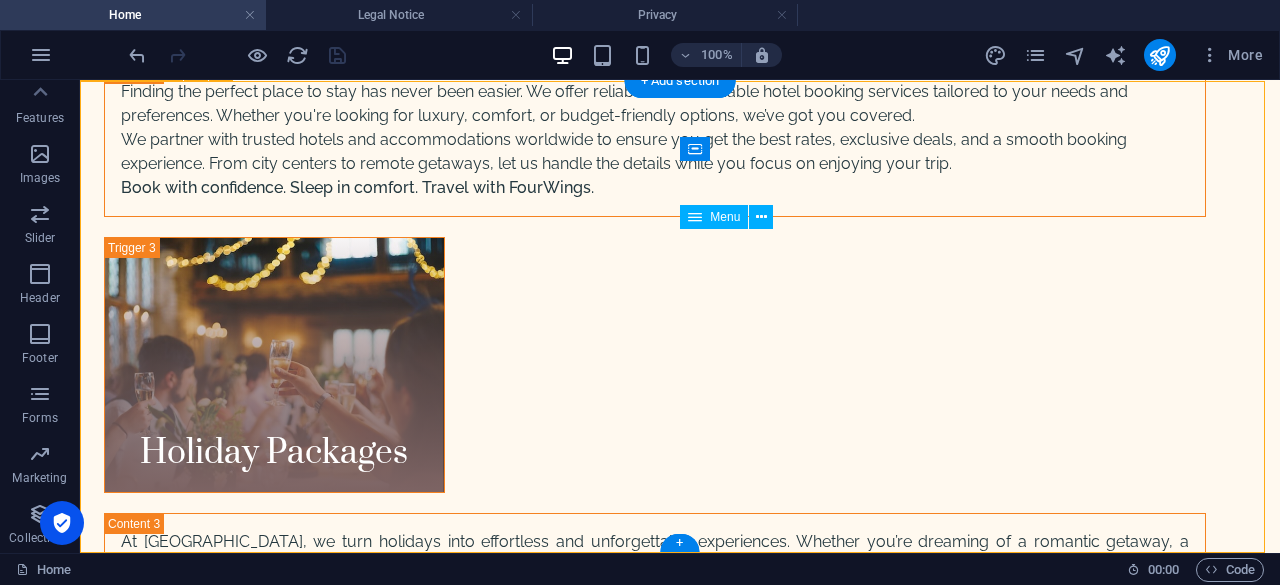 click on "Home About Service Contact" at bounding box center [236, 8443] 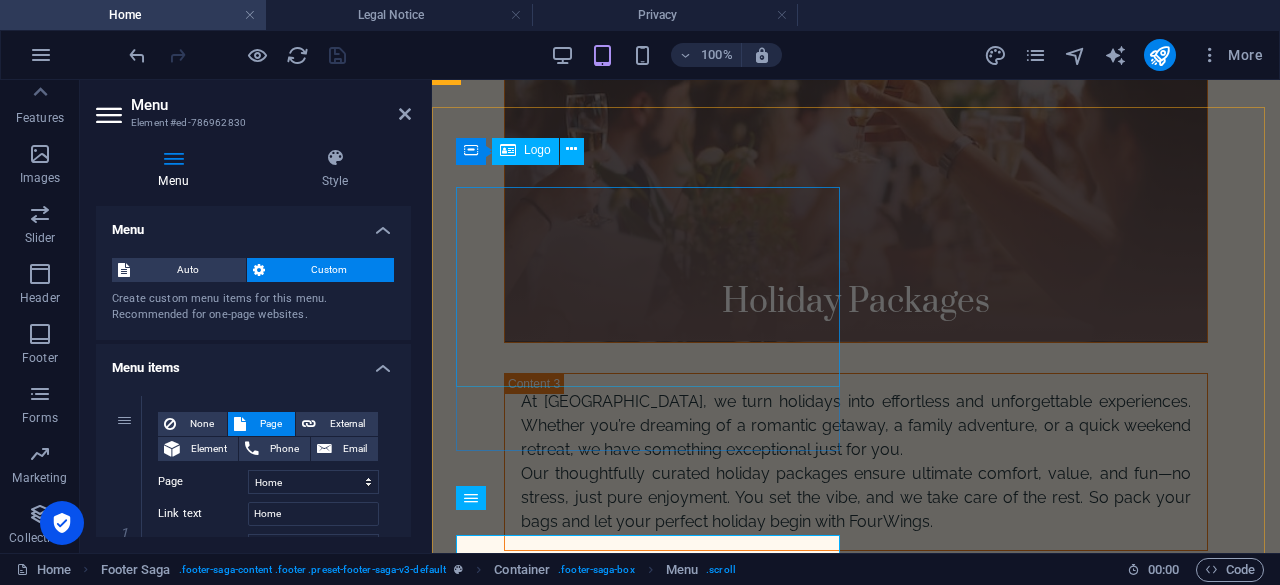 scroll, scrollTop: 8700, scrollLeft: 0, axis: vertical 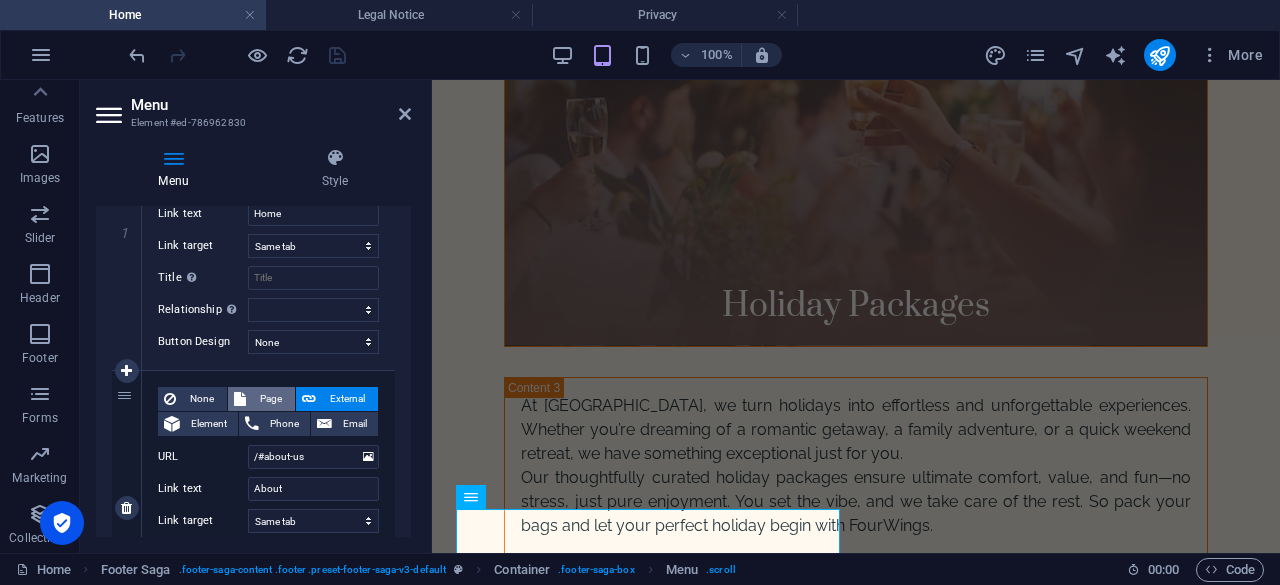 click on "Page" at bounding box center (270, 399) 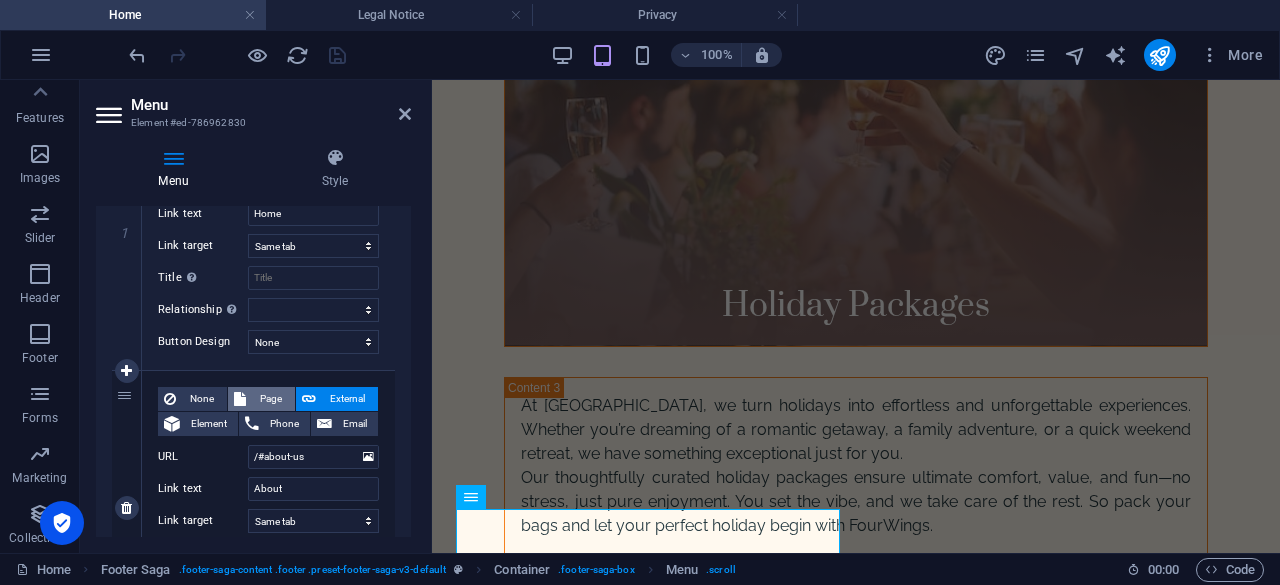 select 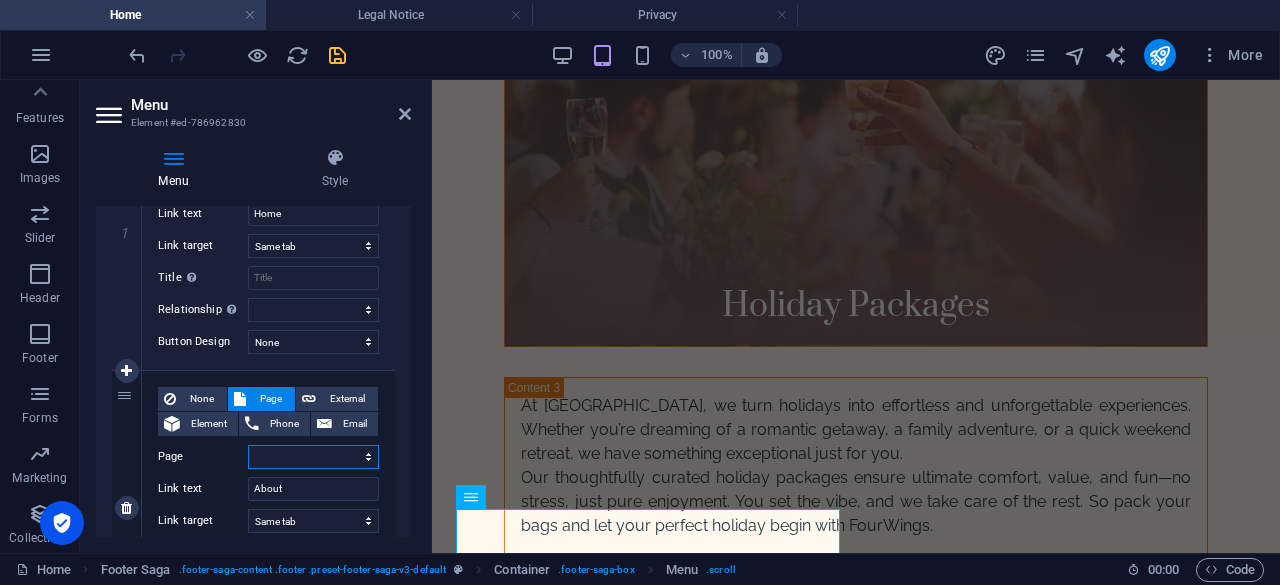 click on "Home Services Holiday packages About Us Contact Legal Notice Privacy" at bounding box center [313, 457] 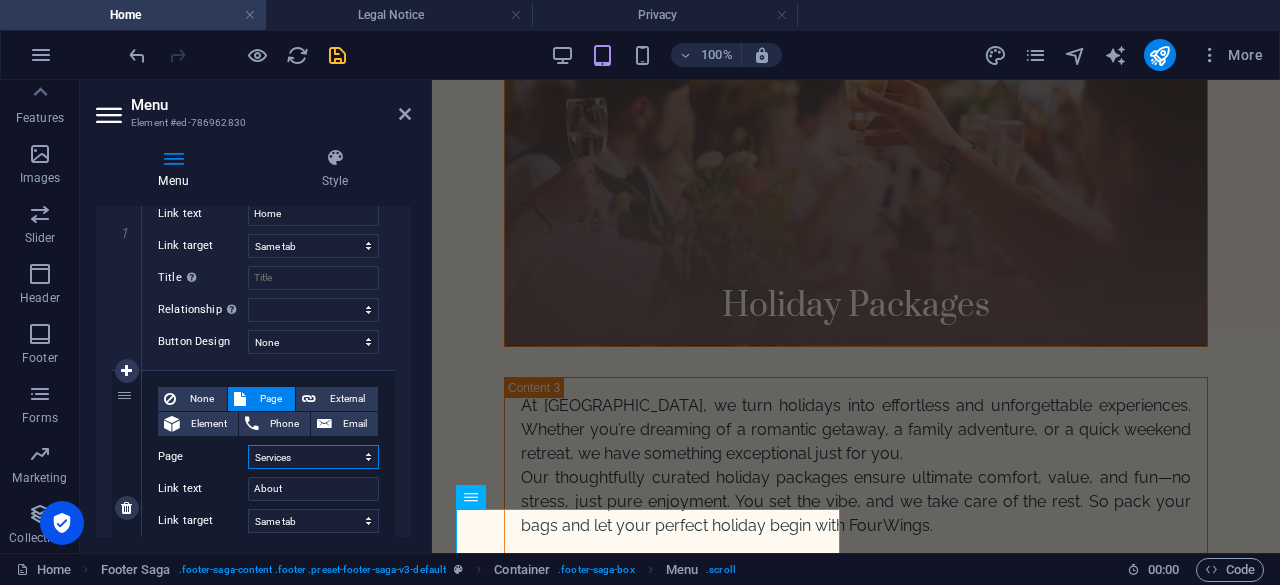 click on "Home Services Holiday packages About Us Contact Legal Notice Privacy" at bounding box center (313, 457) 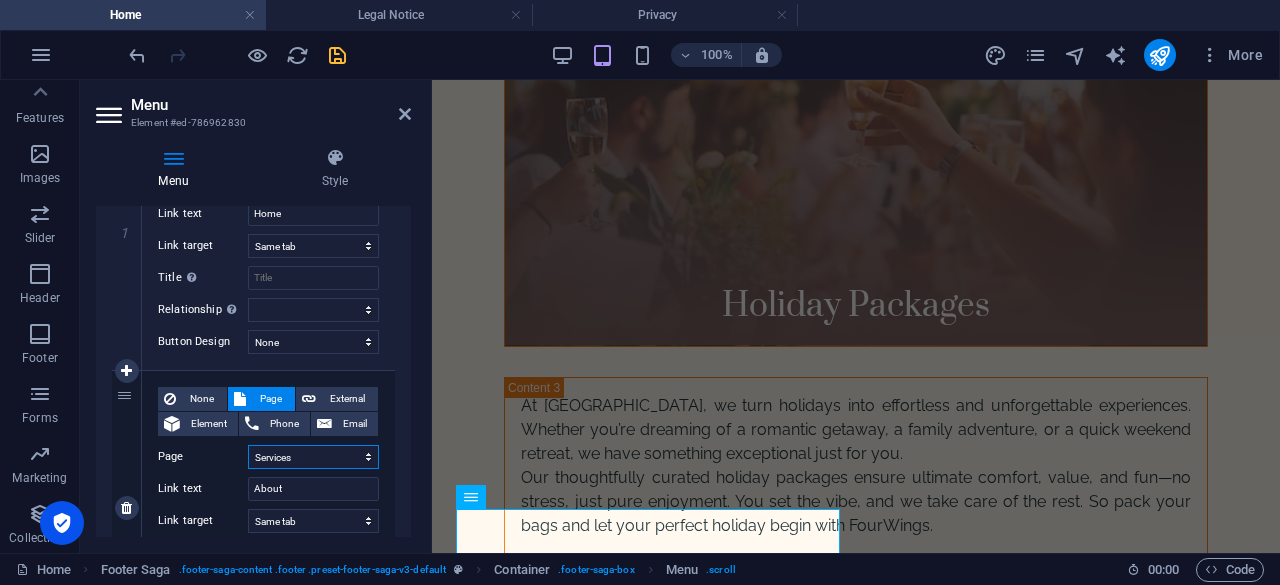 select 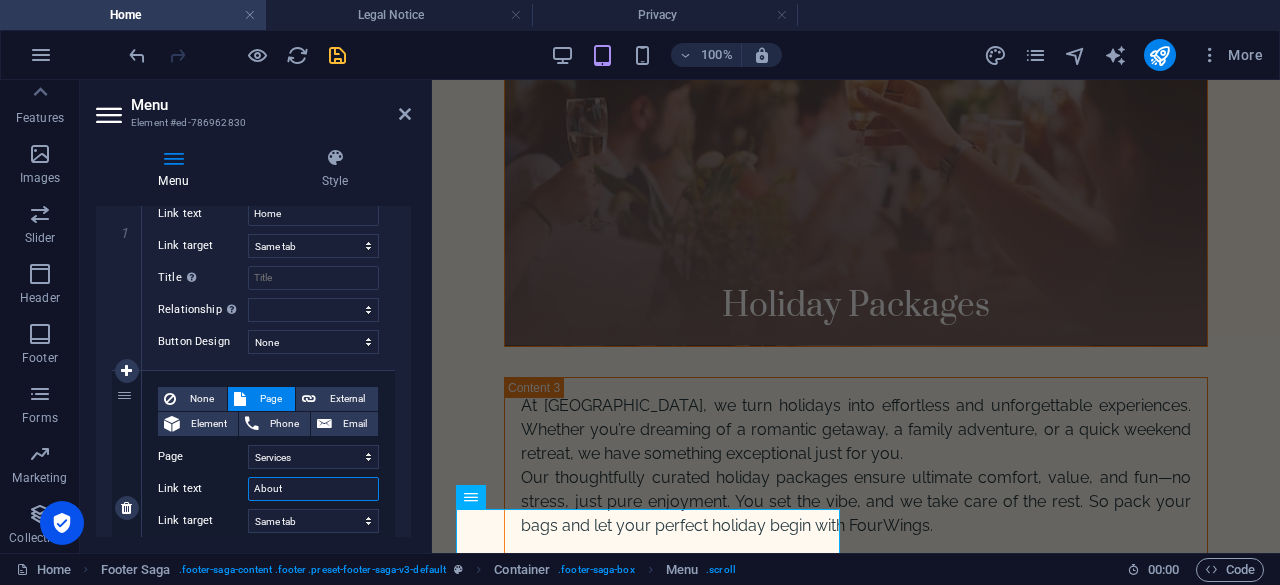 click on "About" at bounding box center (313, 489) 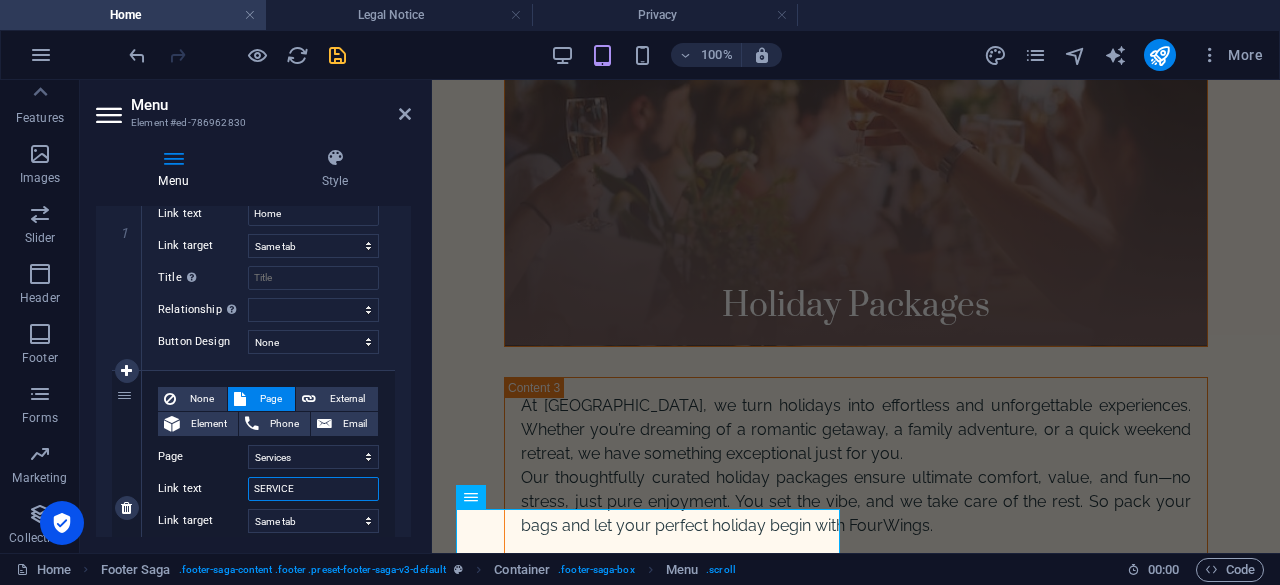 type on "SERVICES" 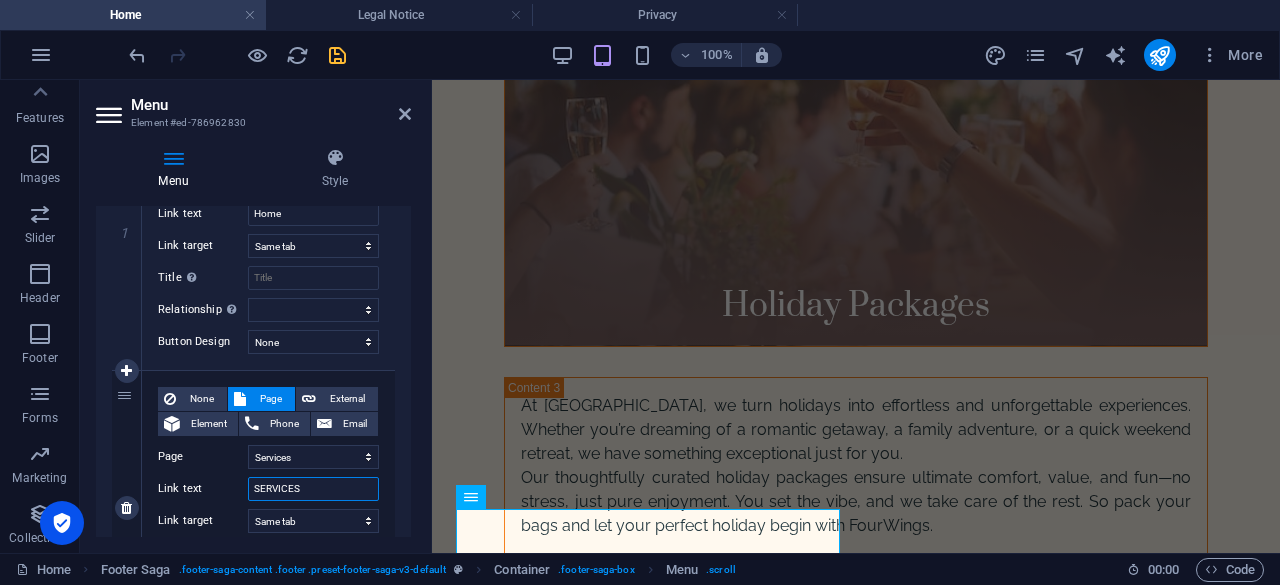 select 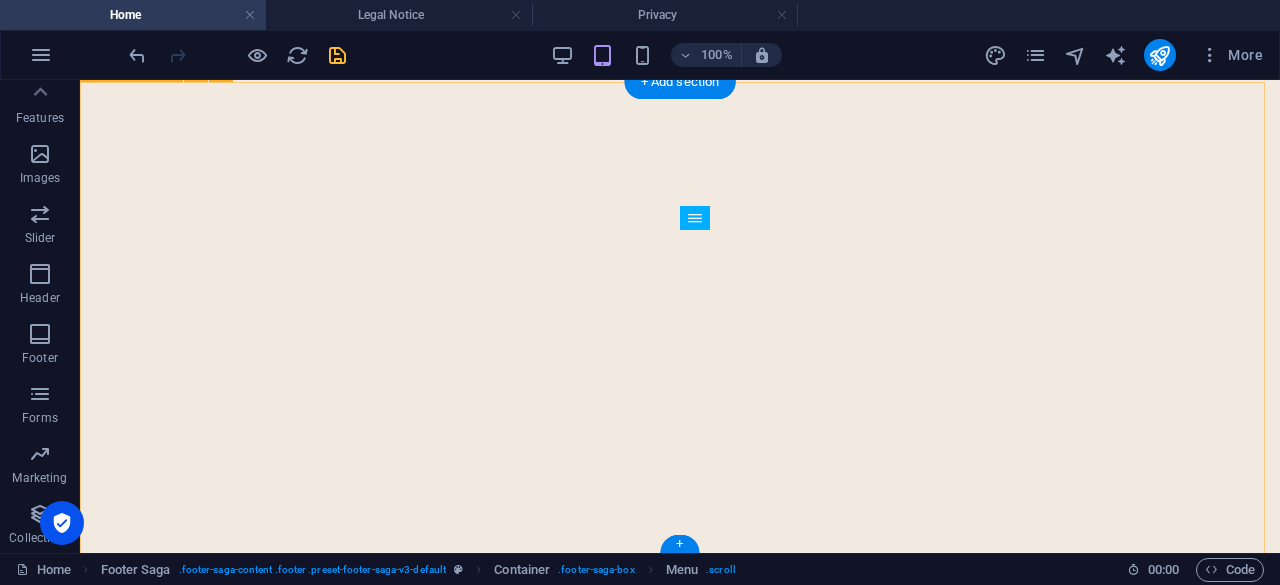scroll, scrollTop: 6654, scrollLeft: 0, axis: vertical 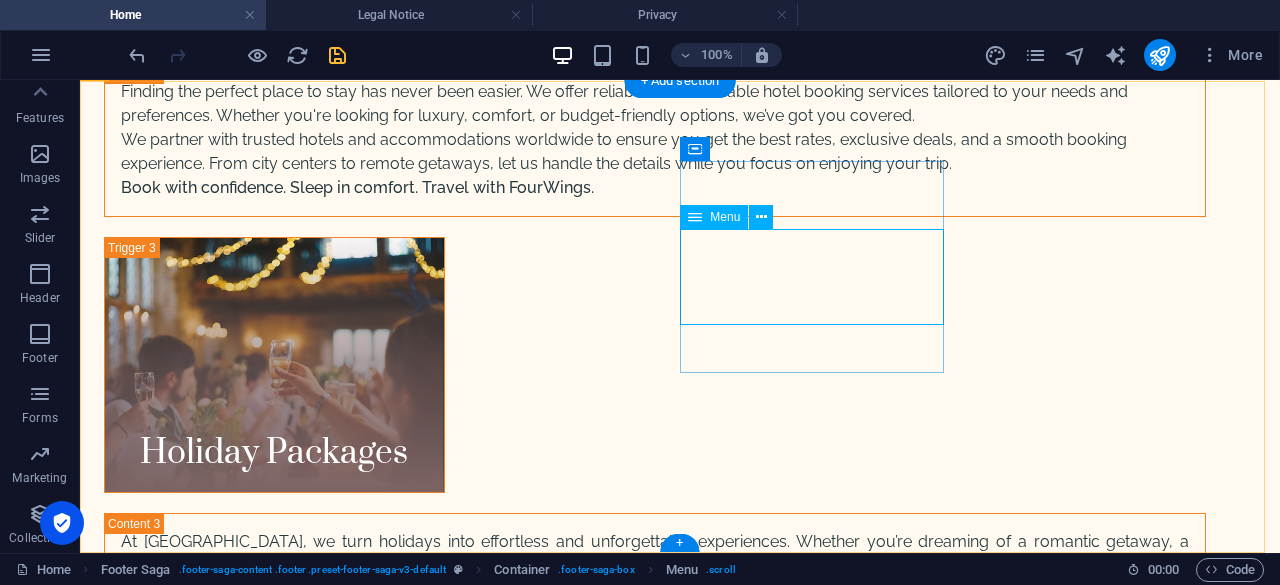 click on "Home SERVICES Service Contact" at bounding box center [236, 8443] 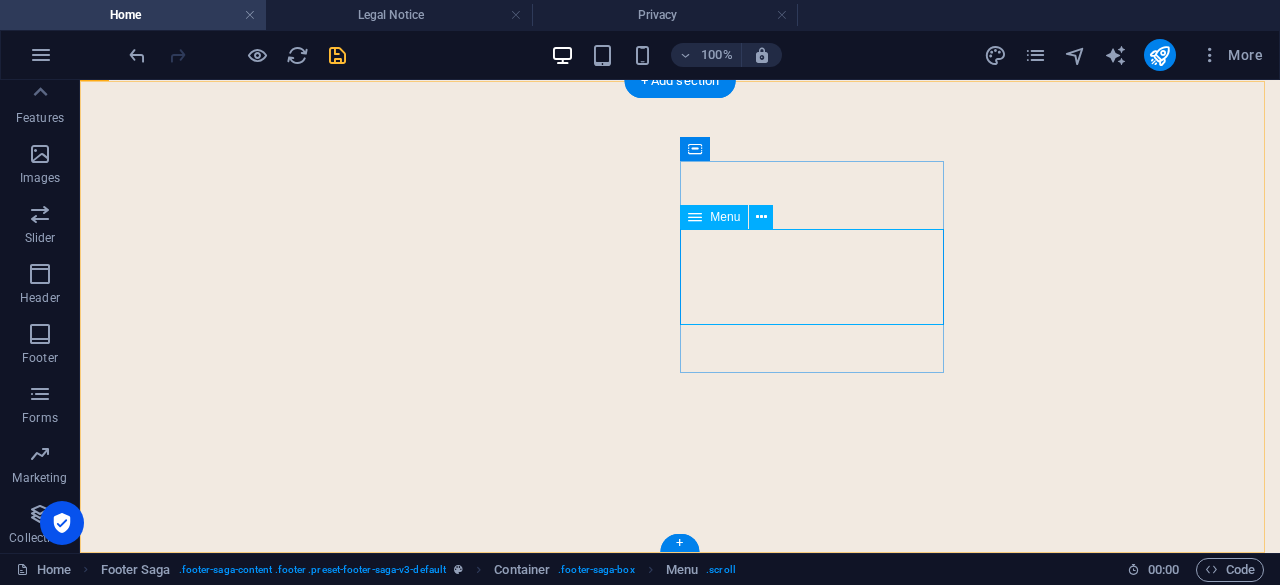 select 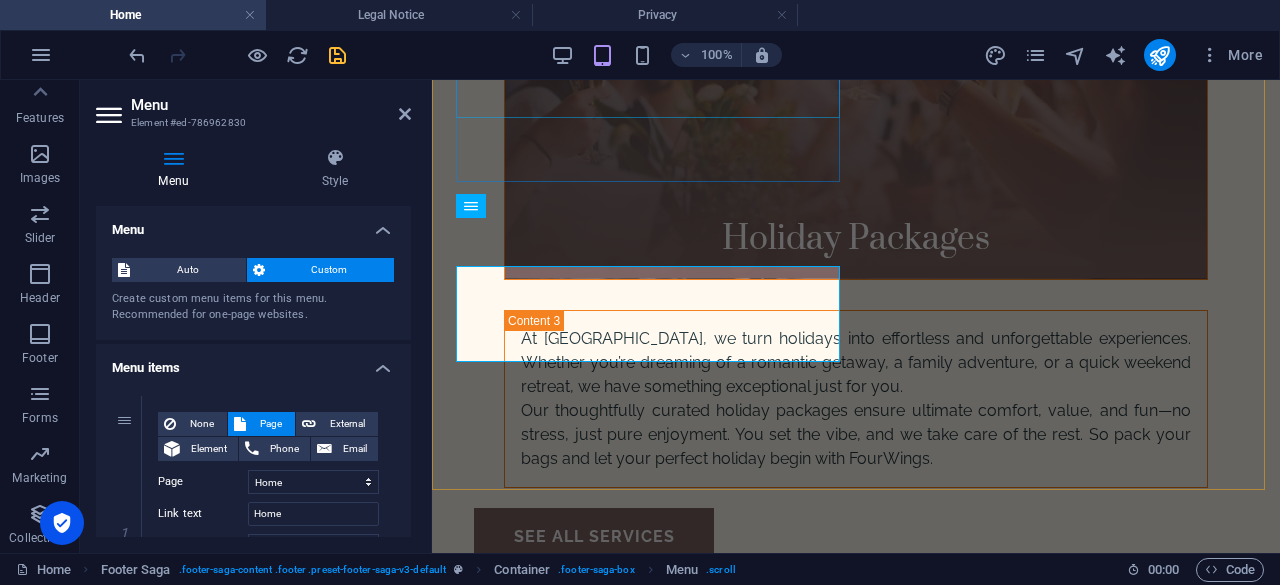scroll, scrollTop: 8700, scrollLeft: 0, axis: vertical 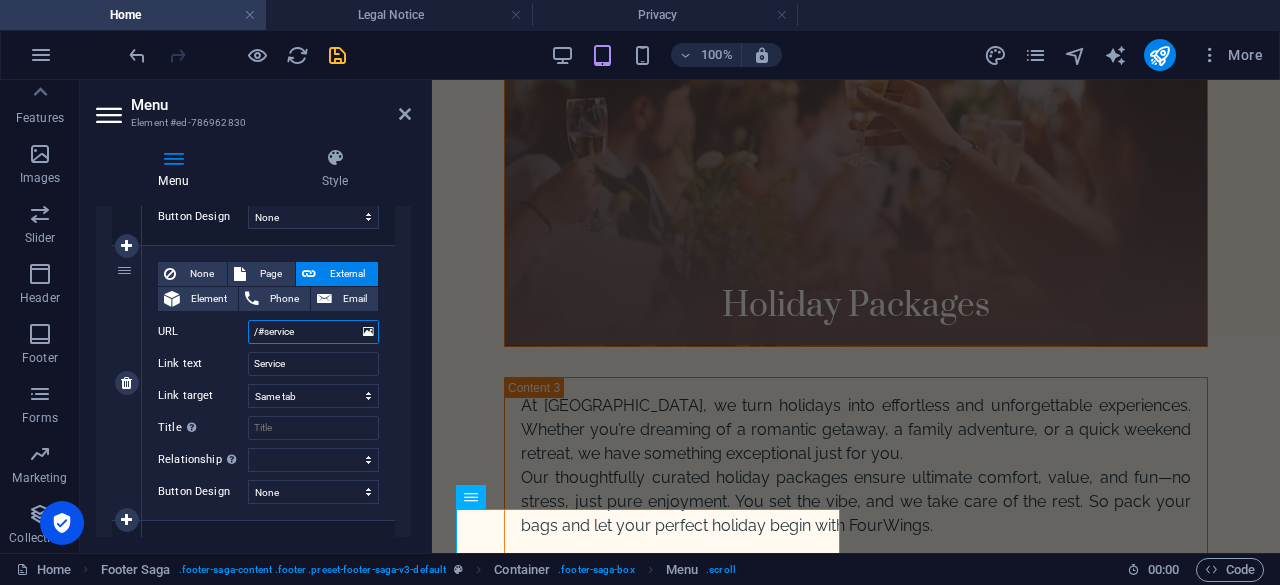 click on "/#service" at bounding box center (313, 332) 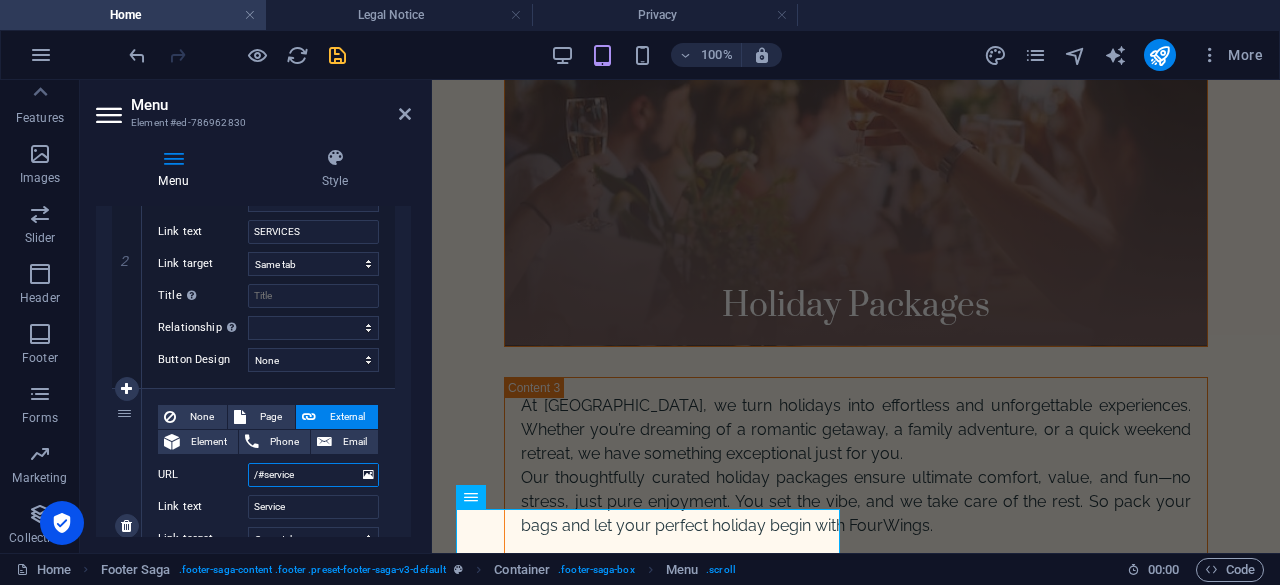 scroll, scrollTop: 500, scrollLeft: 0, axis: vertical 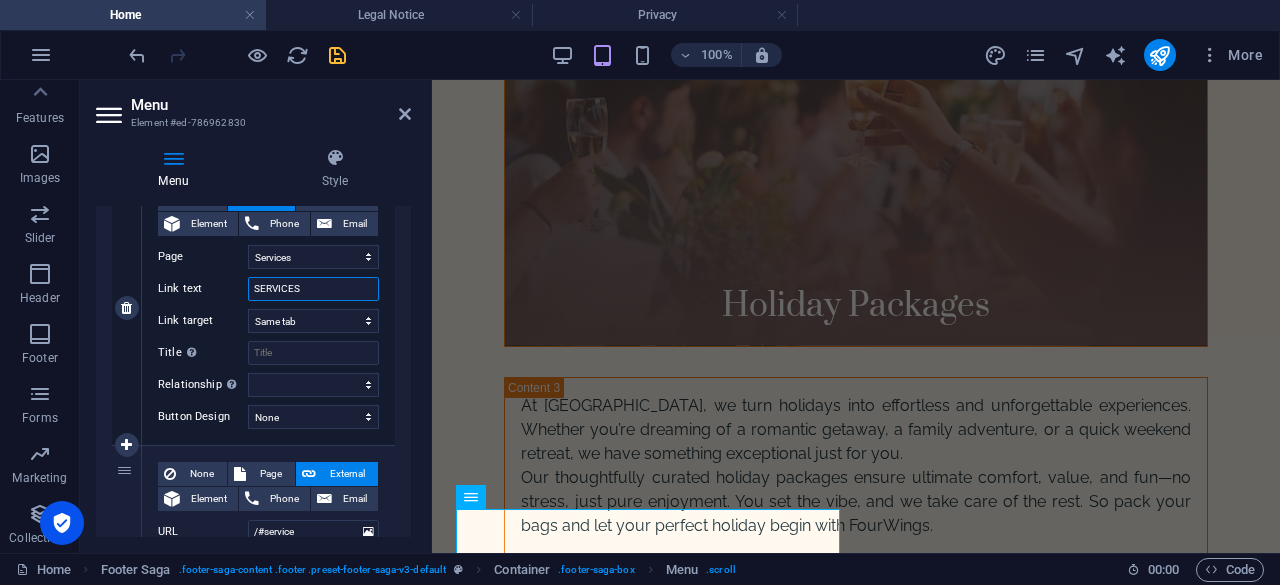 click on "SERVICES" at bounding box center [313, 289] 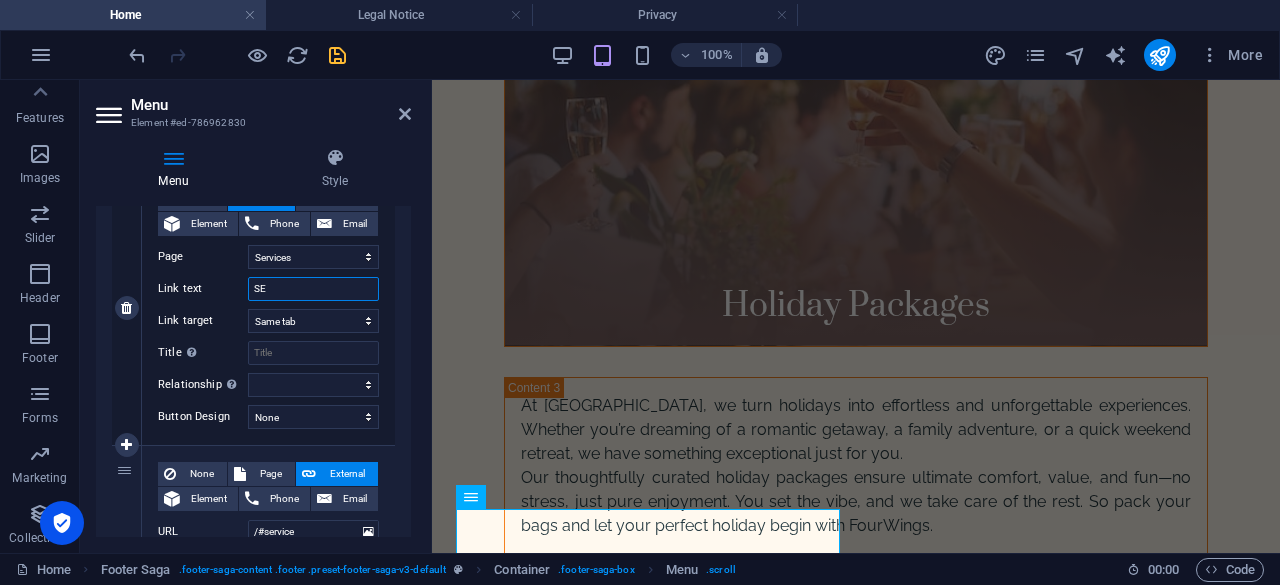 type on "S" 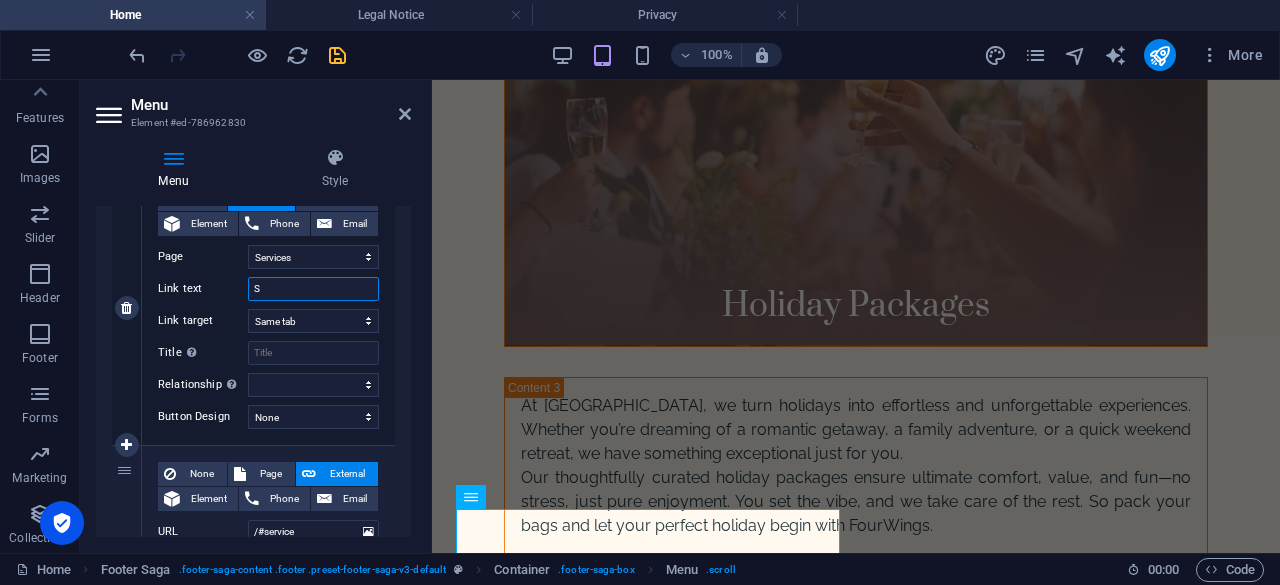 type 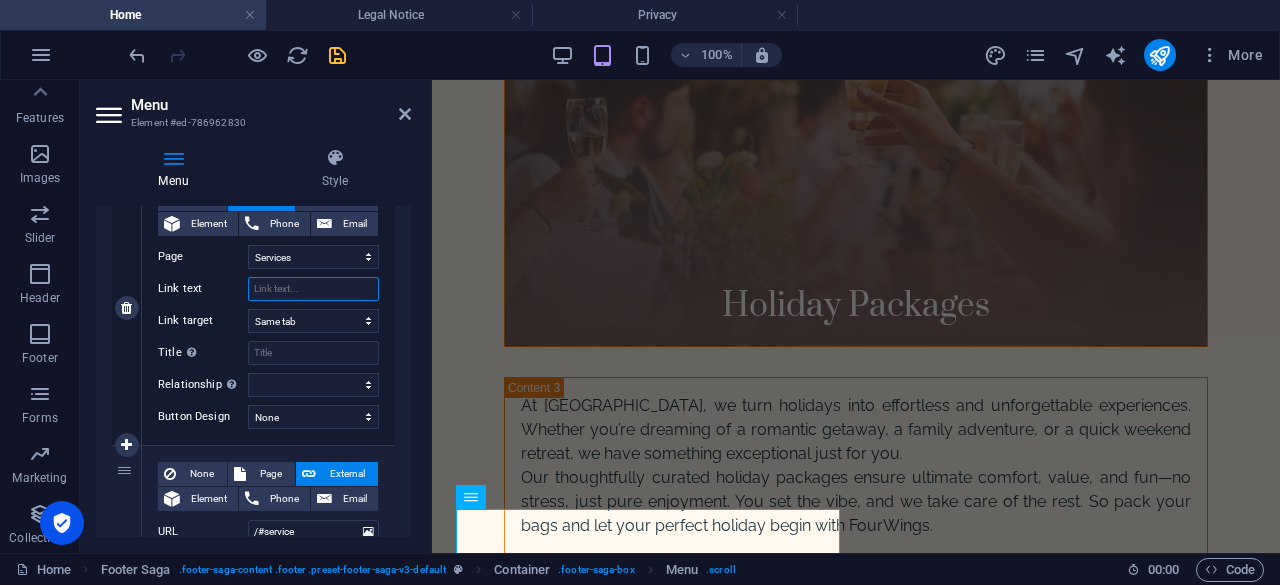 select 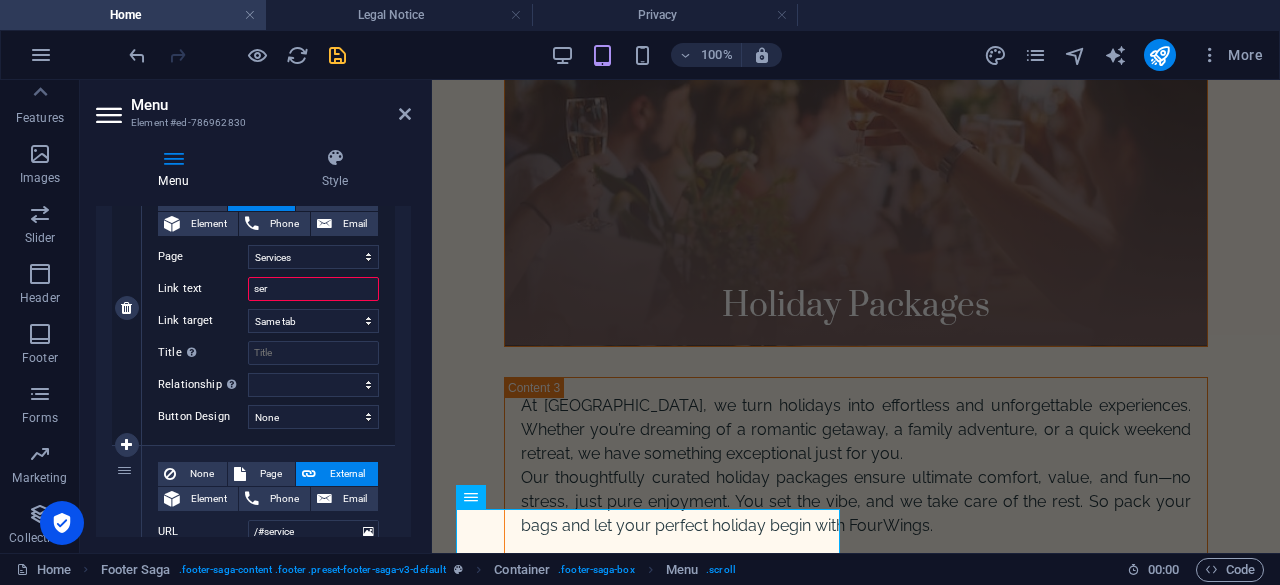 type on "serv" 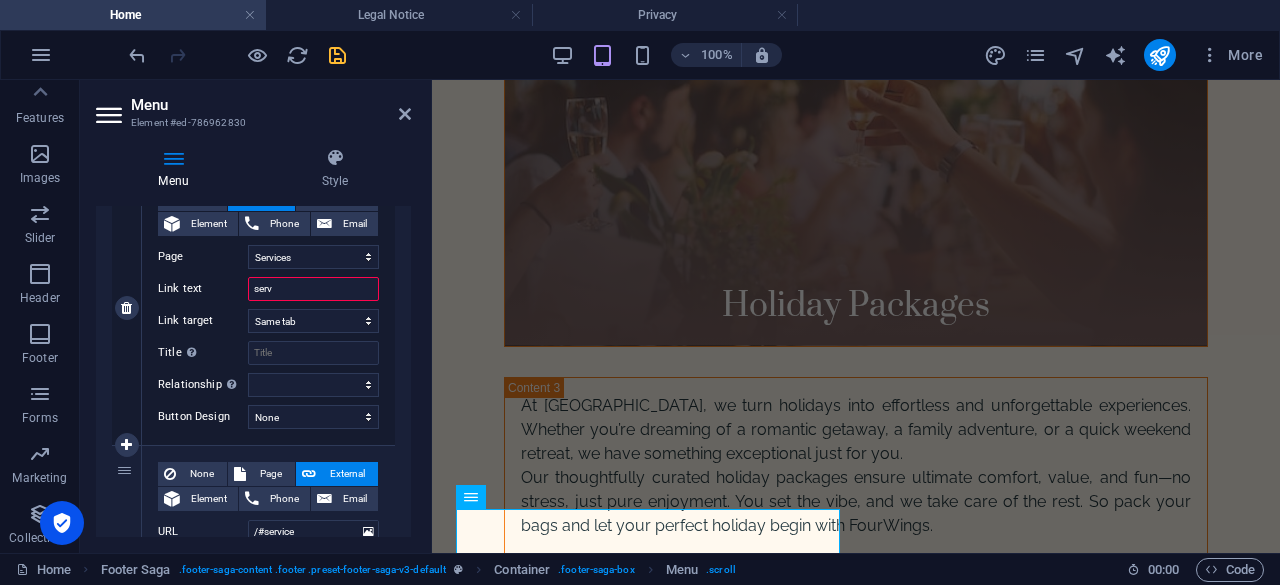 select 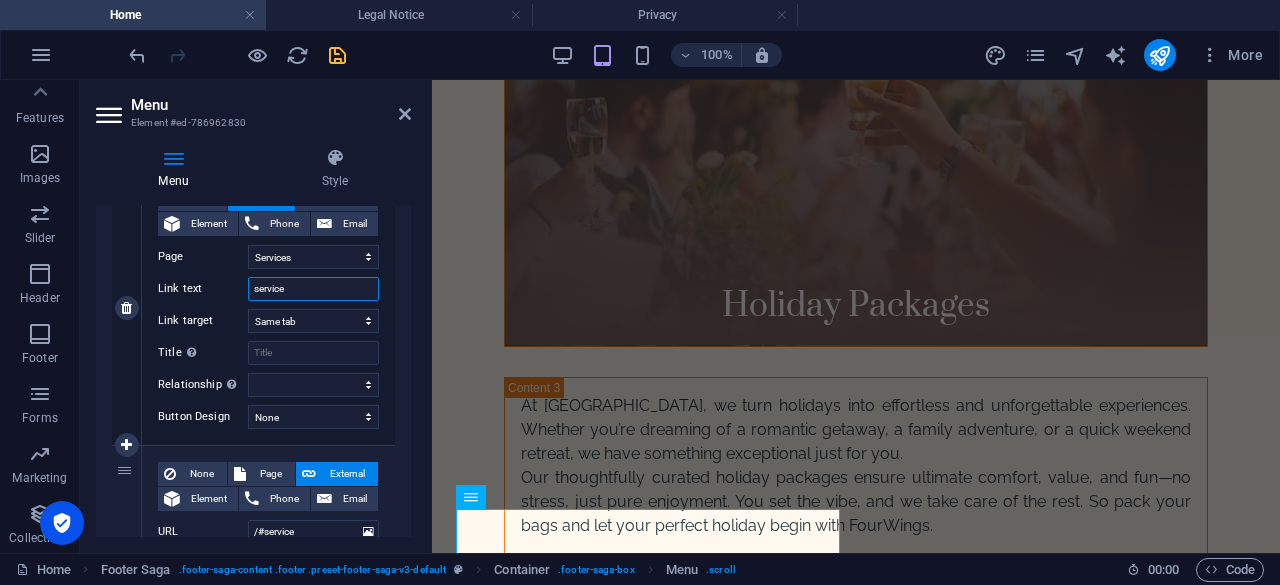 type on "services" 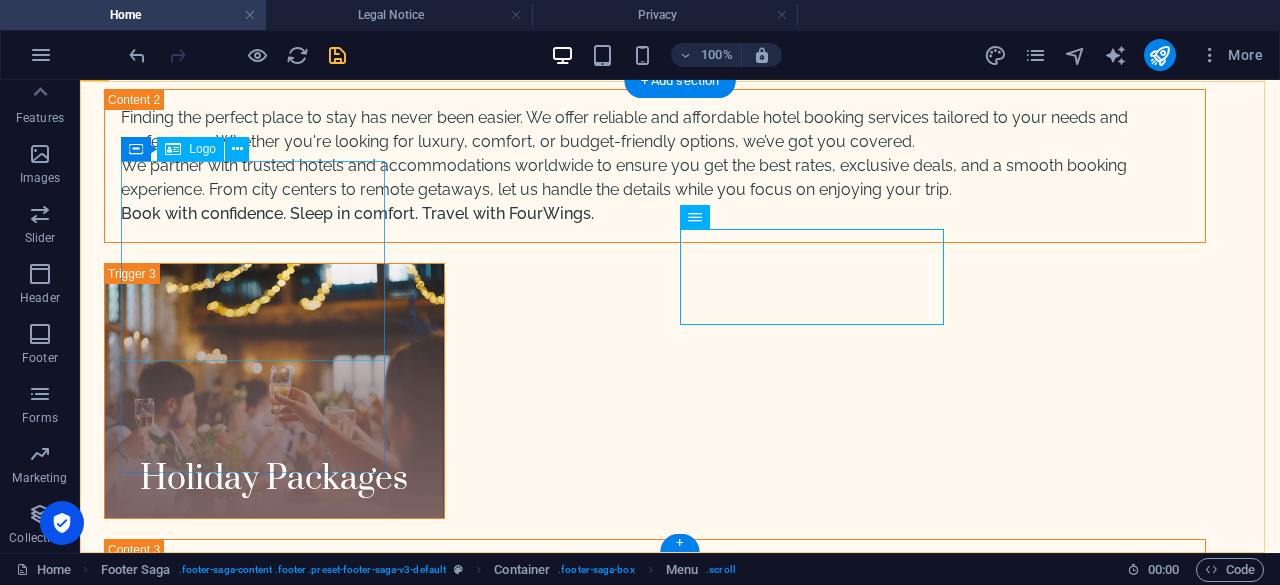 scroll, scrollTop: 6654, scrollLeft: 0, axis: vertical 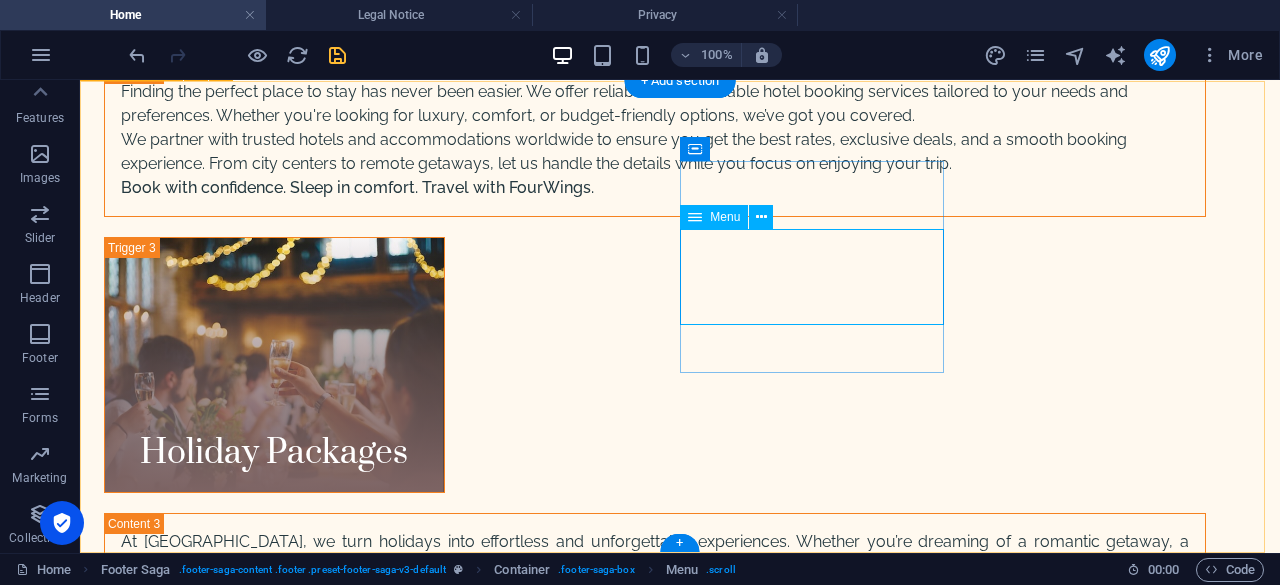 click on "Home services Service Contact" at bounding box center [236, 8443] 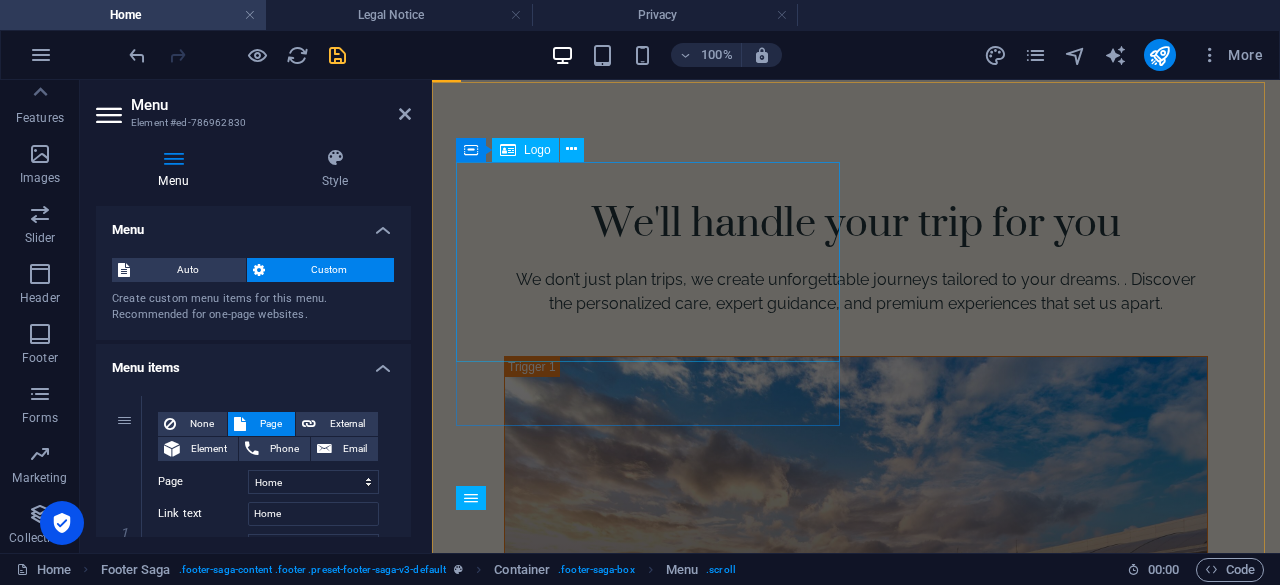 scroll, scrollTop: 8700, scrollLeft: 0, axis: vertical 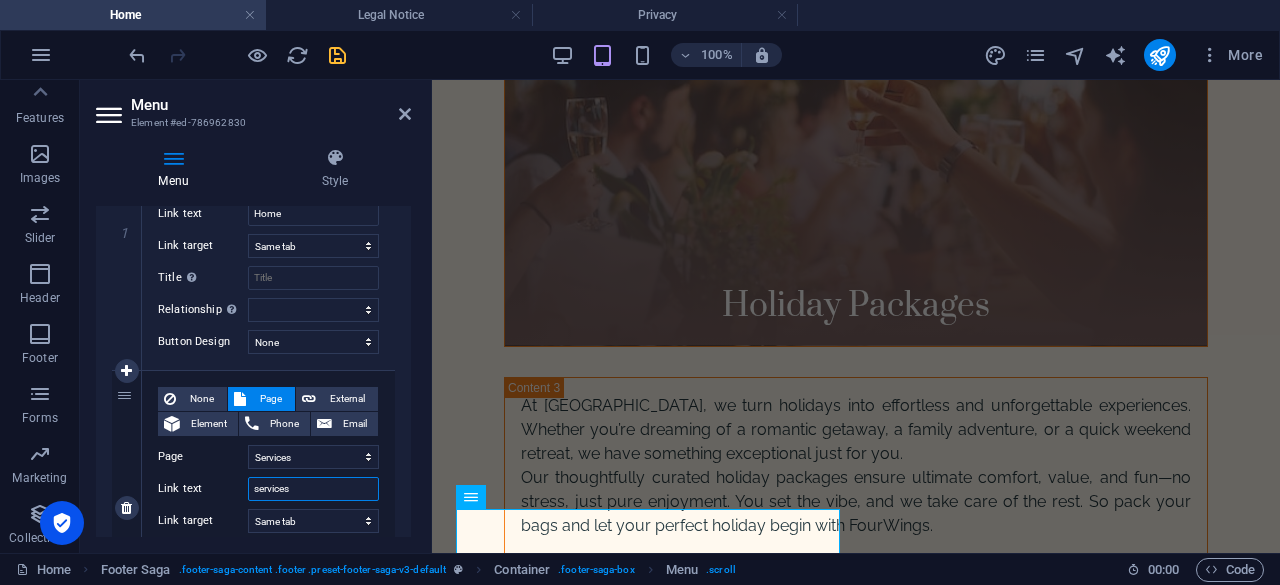 drag, startPoint x: 262, startPoint y: 485, endPoint x: 278, endPoint y: 491, distance: 17.088007 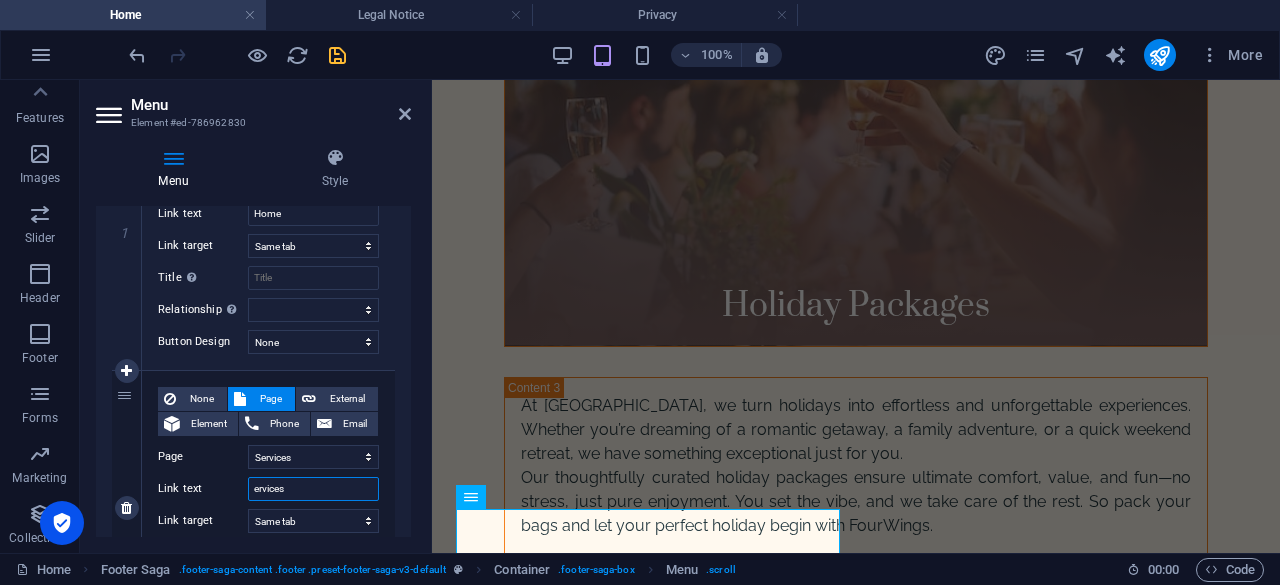 type on "Services" 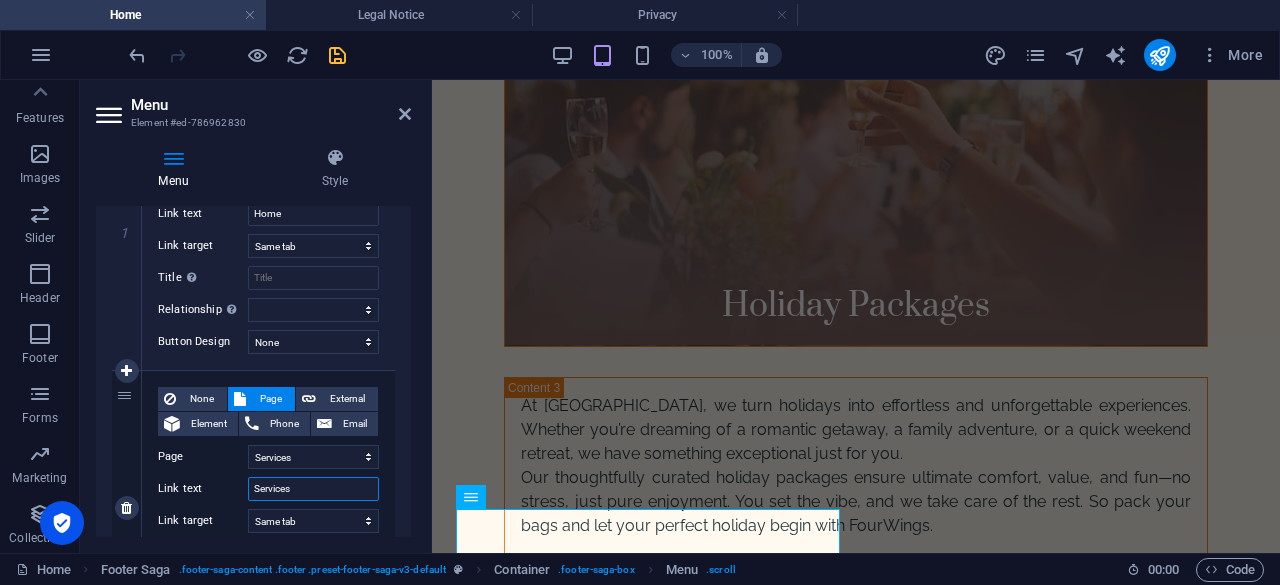 select 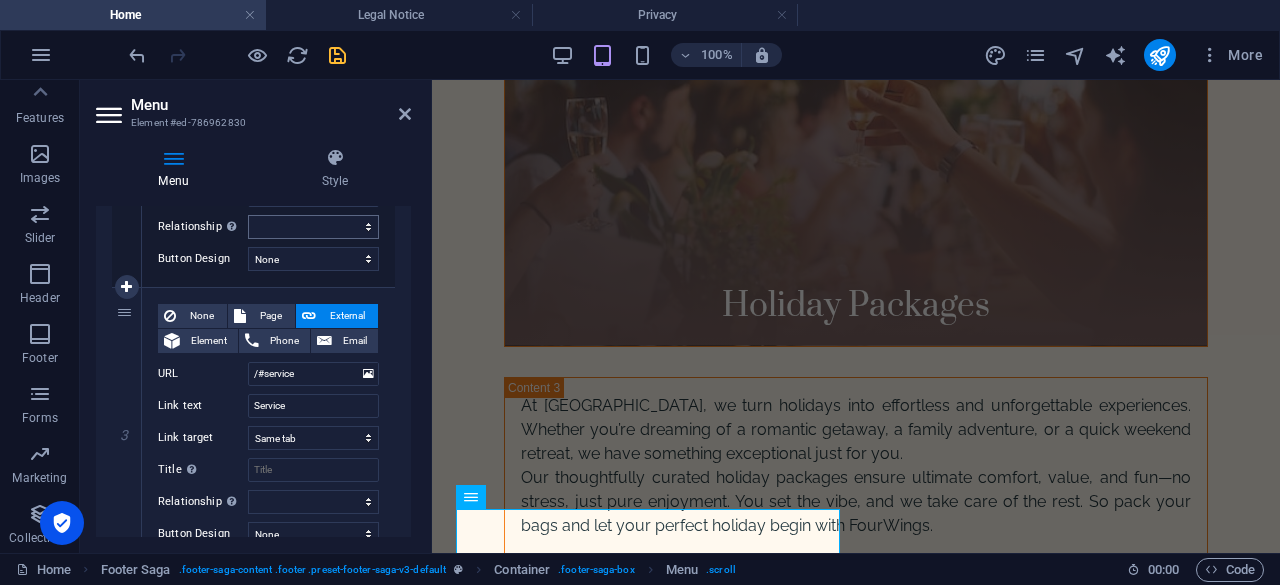 scroll, scrollTop: 700, scrollLeft: 0, axis: vertical 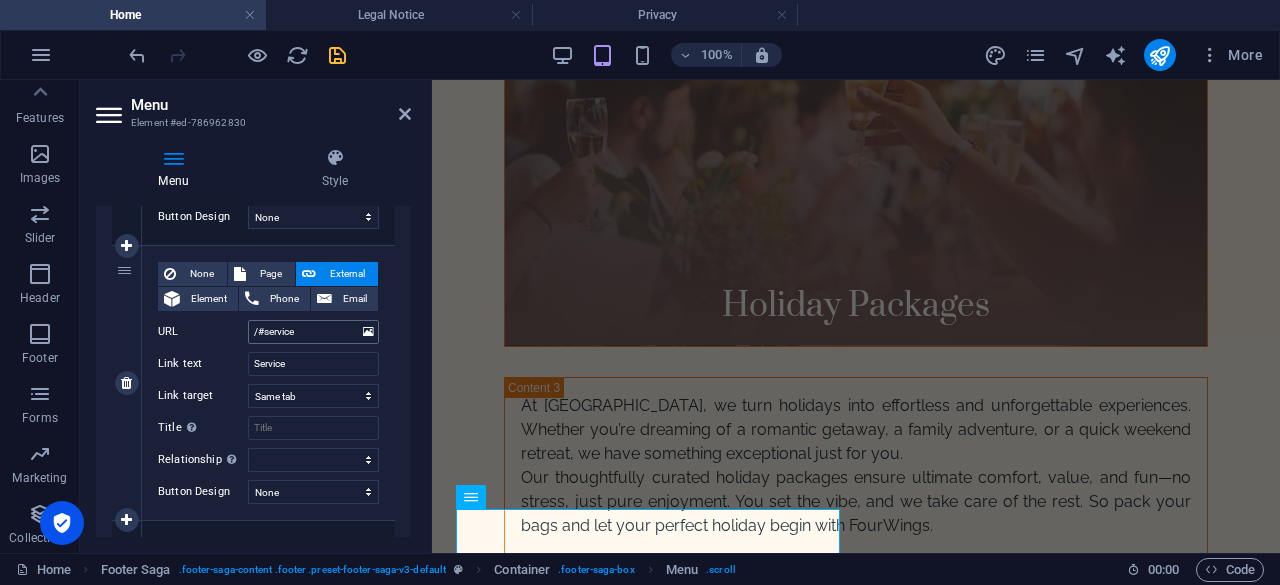 type on "Services" 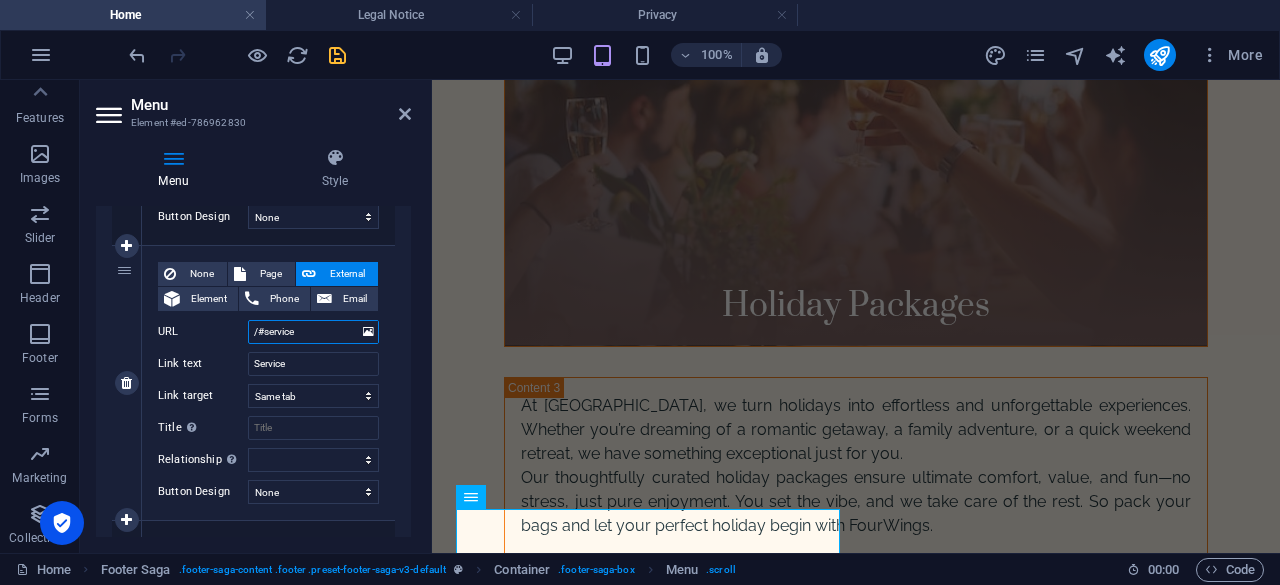 click on "/#service" at bounding box center (313, 332) 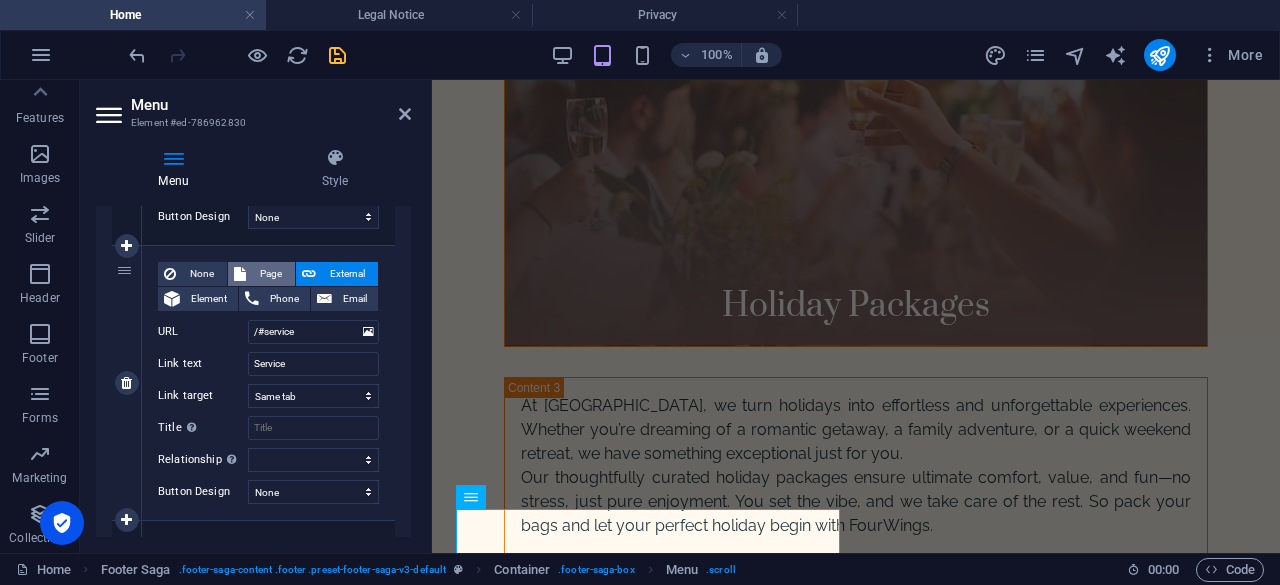 click on "Page" at bounding box center (270, 274) 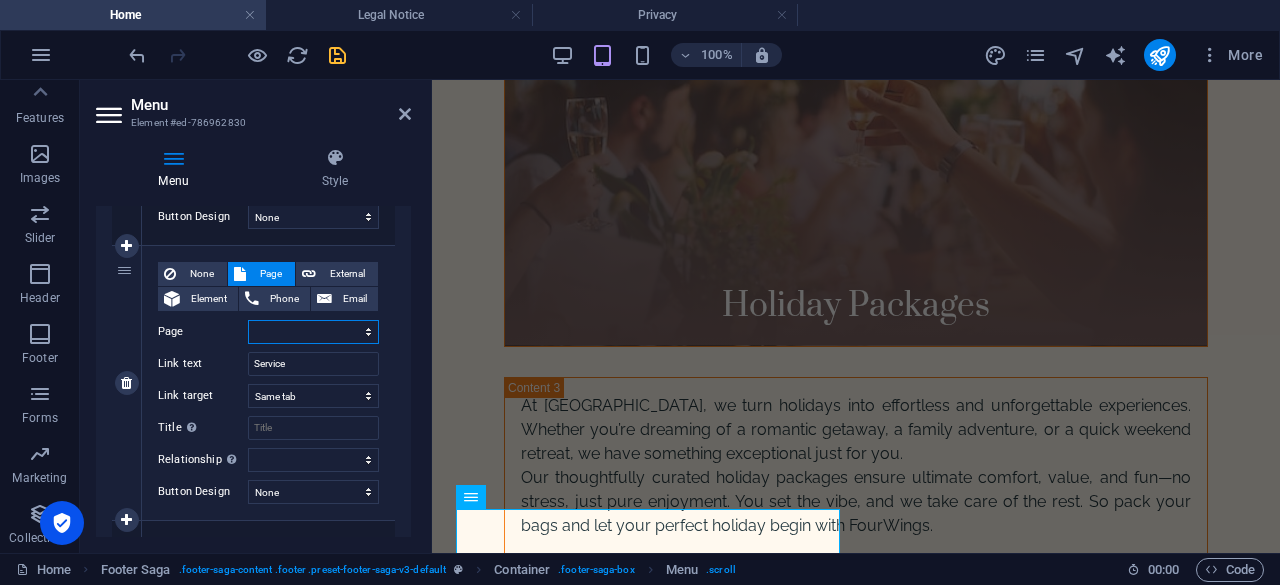 click on "Home Services Holiday packages About Us Contact Legal Notice Privacy" at bounding box center (313, 332) 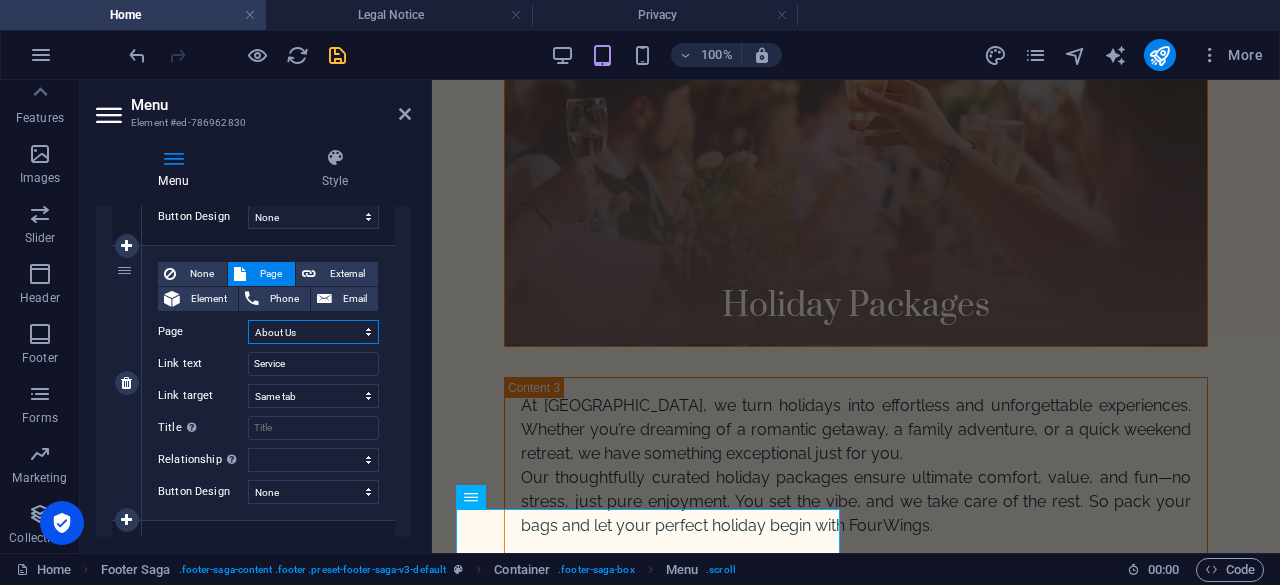 click on "Home Services Holiday packages About Us Contact Legal Notice Privacy" at bounding box center (313, 332) 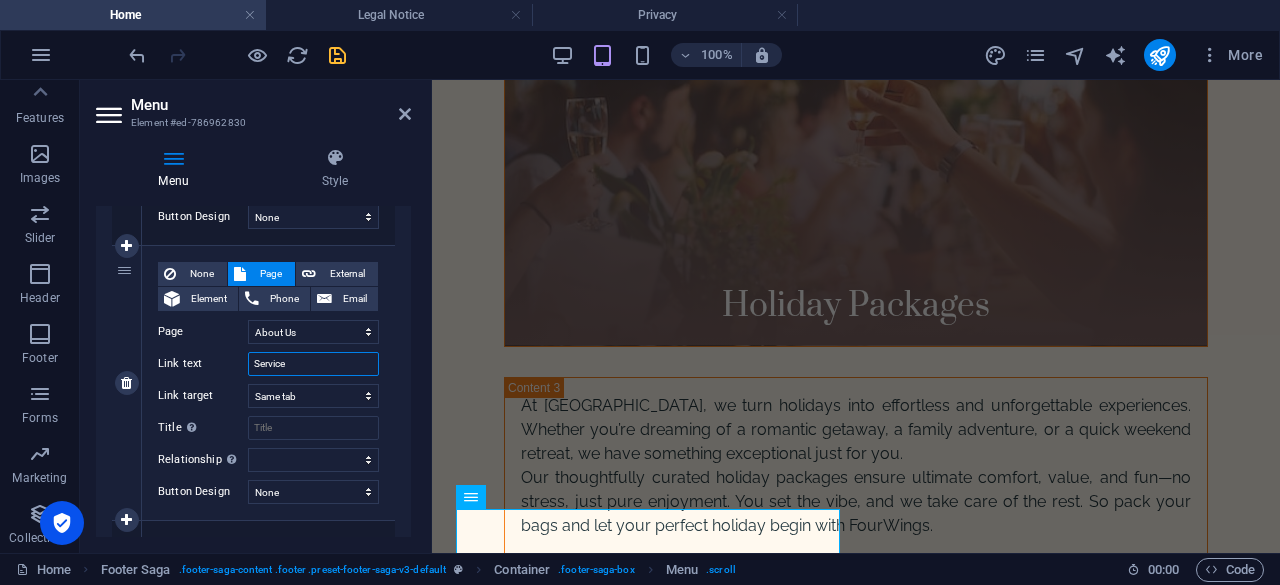 click on "Service" at bounding box center [313, 364] 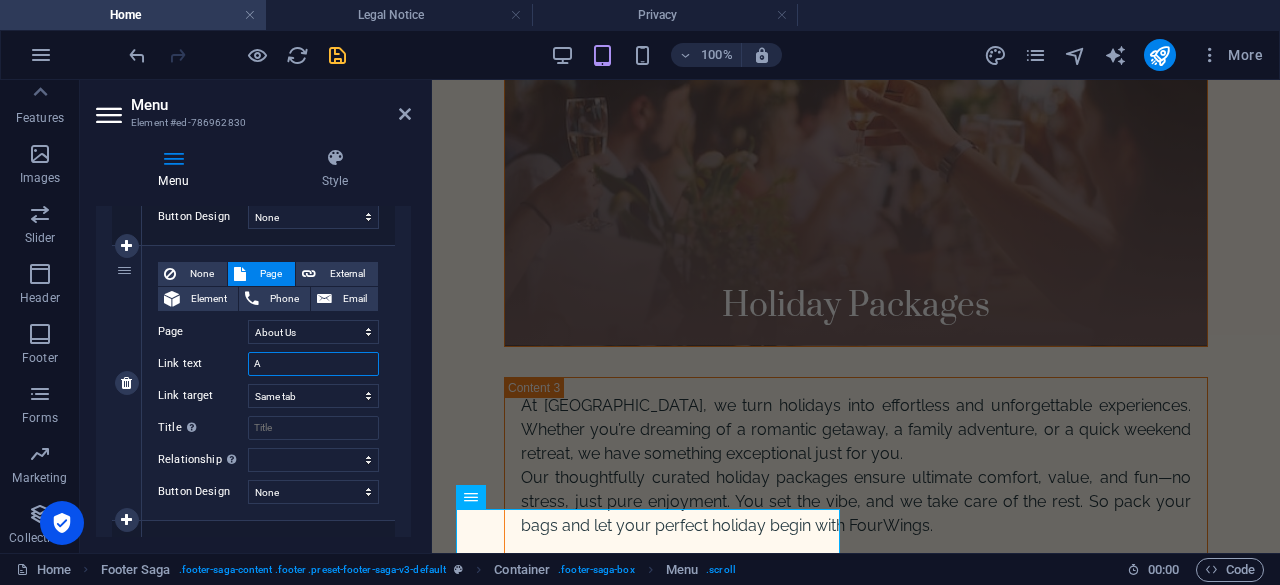 select 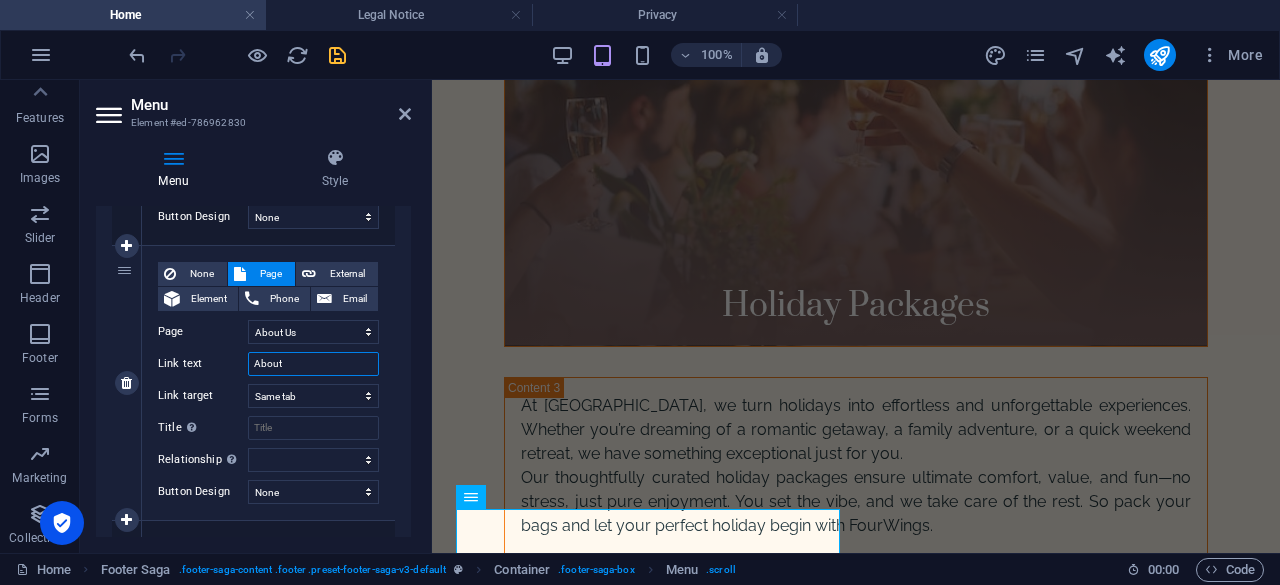 type on "About" 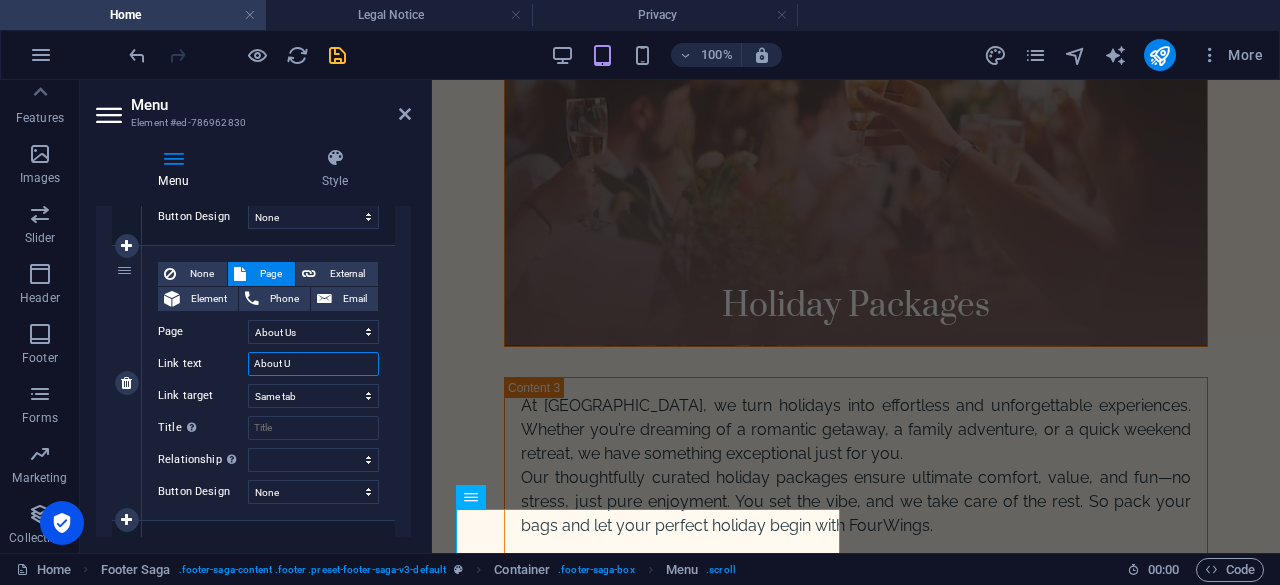 type on "About Us" 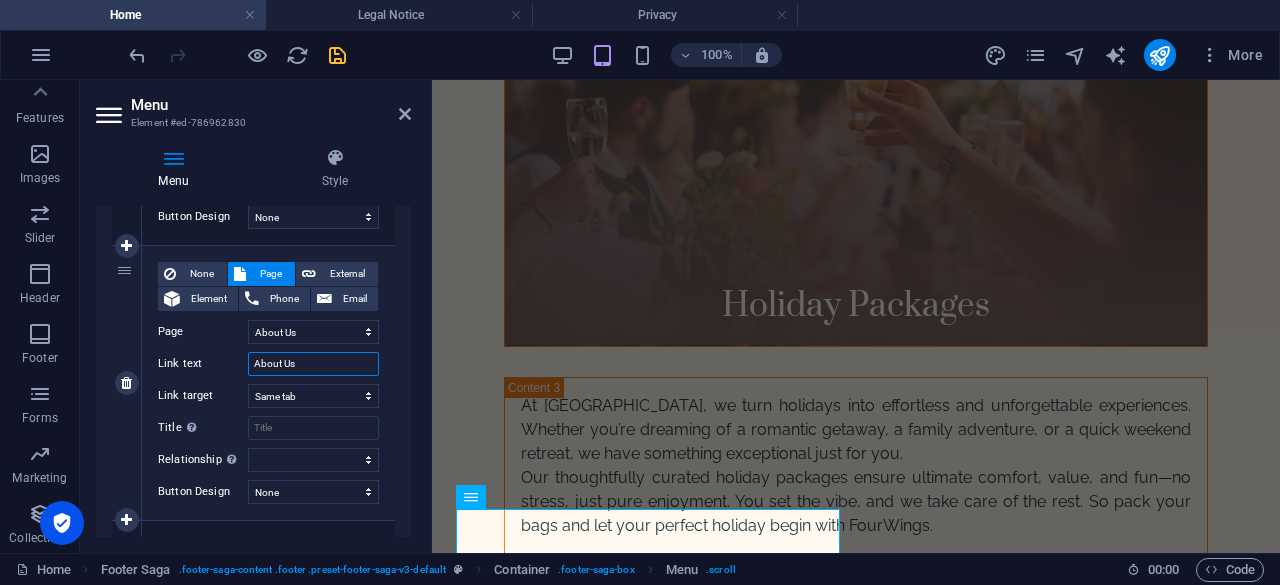 select 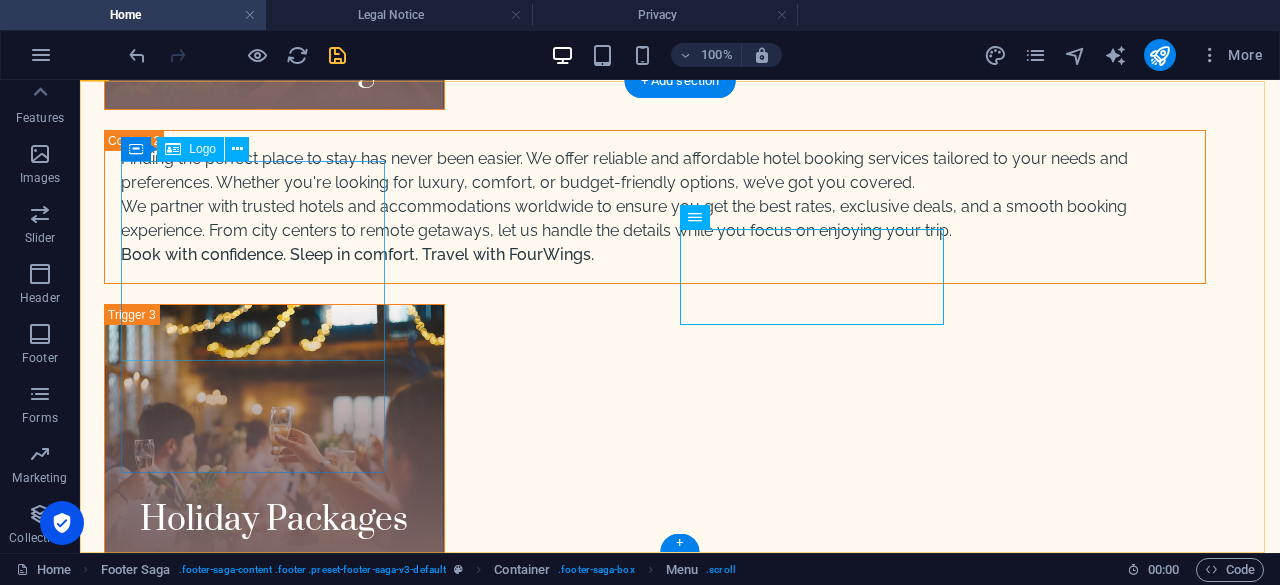 scroll, scrollTop: 6654, scrollLeft: 0, axis: vertical 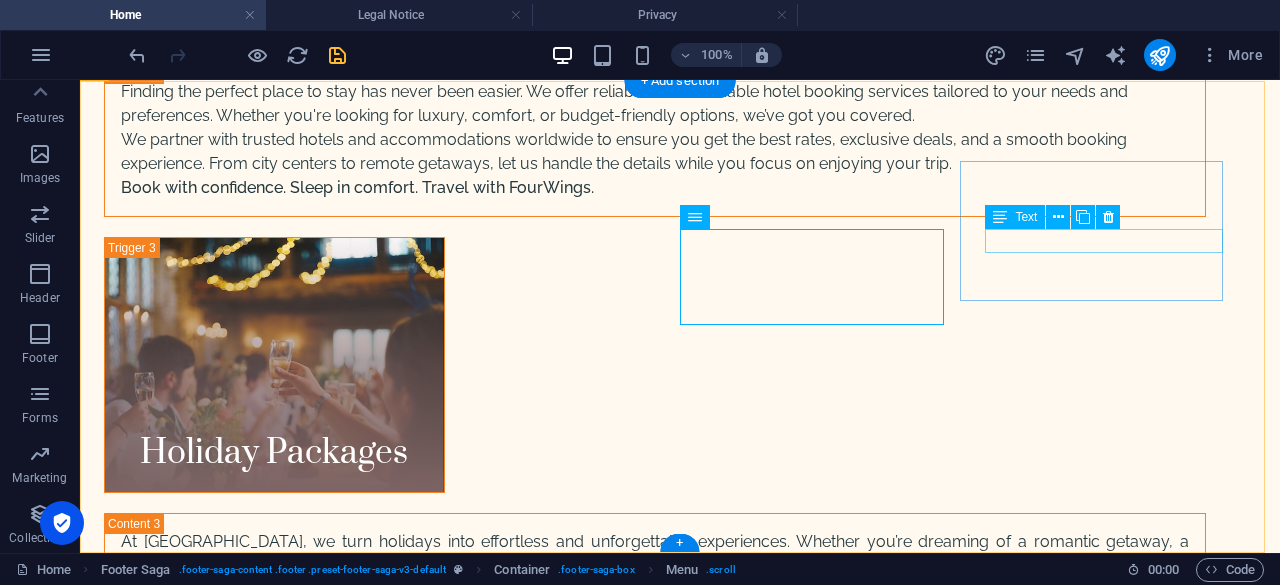 click on "Facebook" at bounding box center [236, 8651] 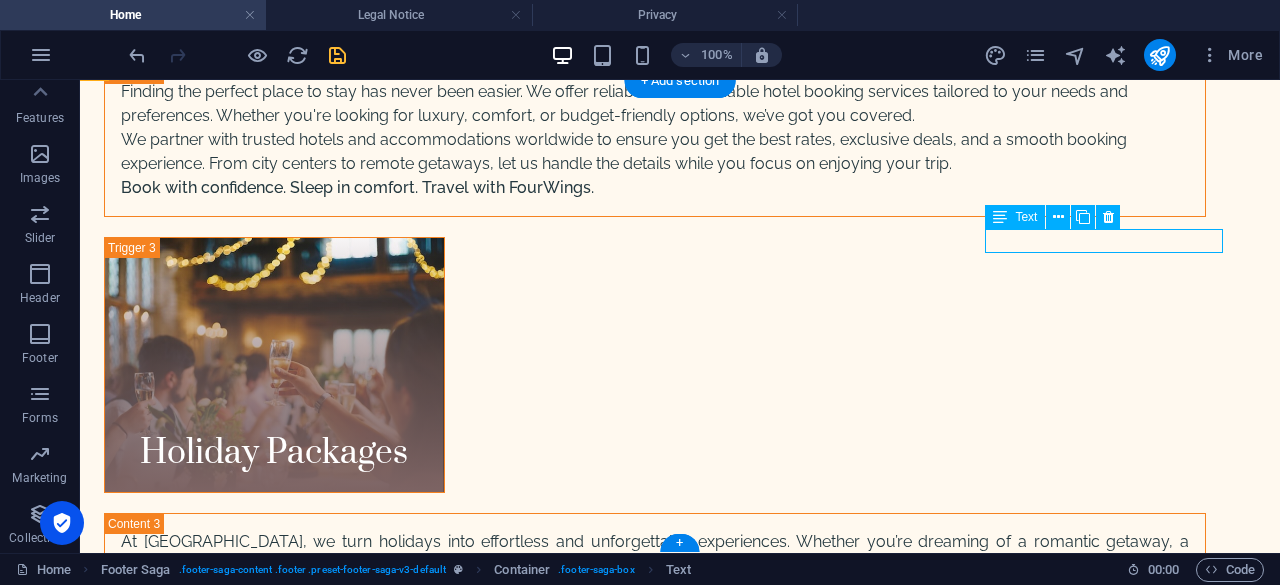 drag, startPoint x: 1030, startPoint y: 239, endPoint x: 678, endPoint y: 238, distance: 352.00143 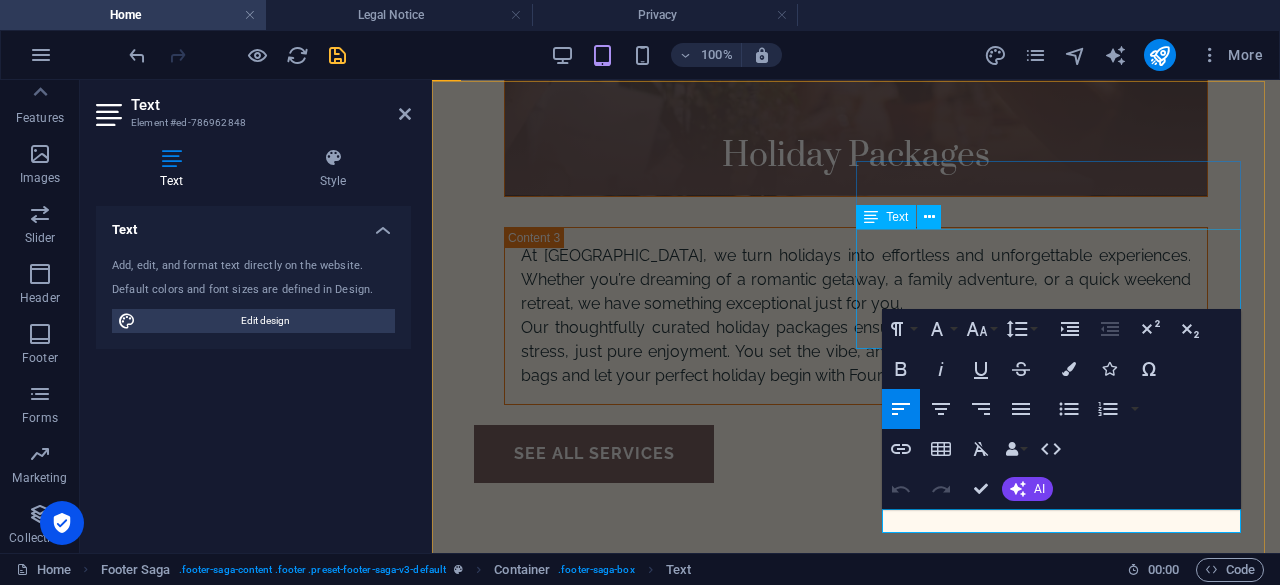 scroll, scrollTop: 8700, scrollLeft: 0, axis: vertical 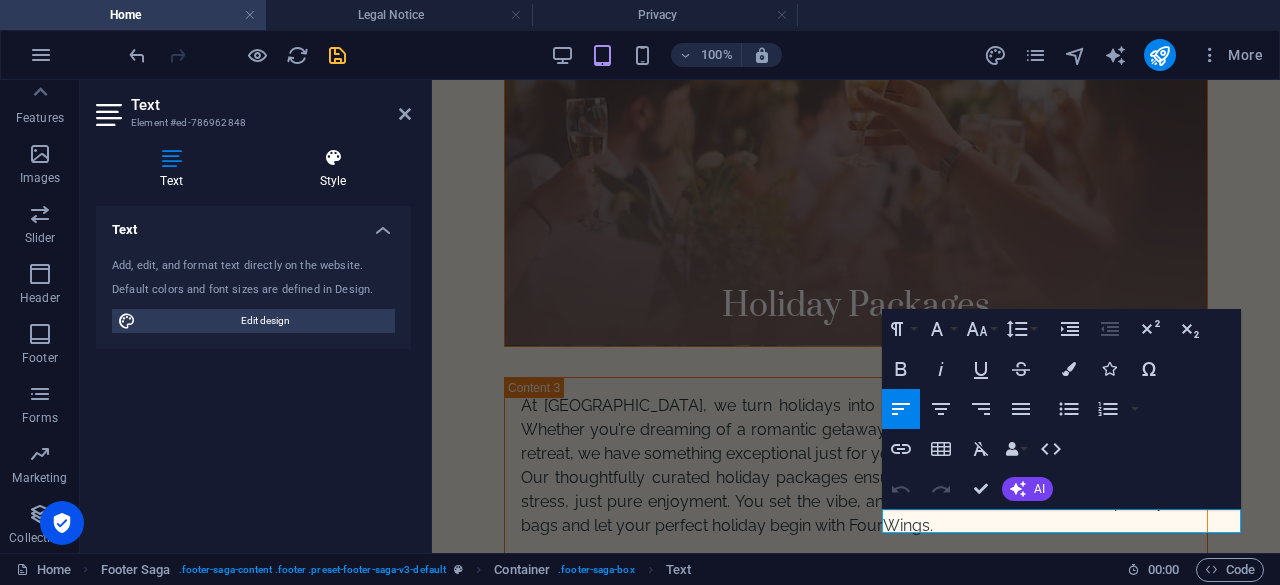 click at bounding box center (333, 158) 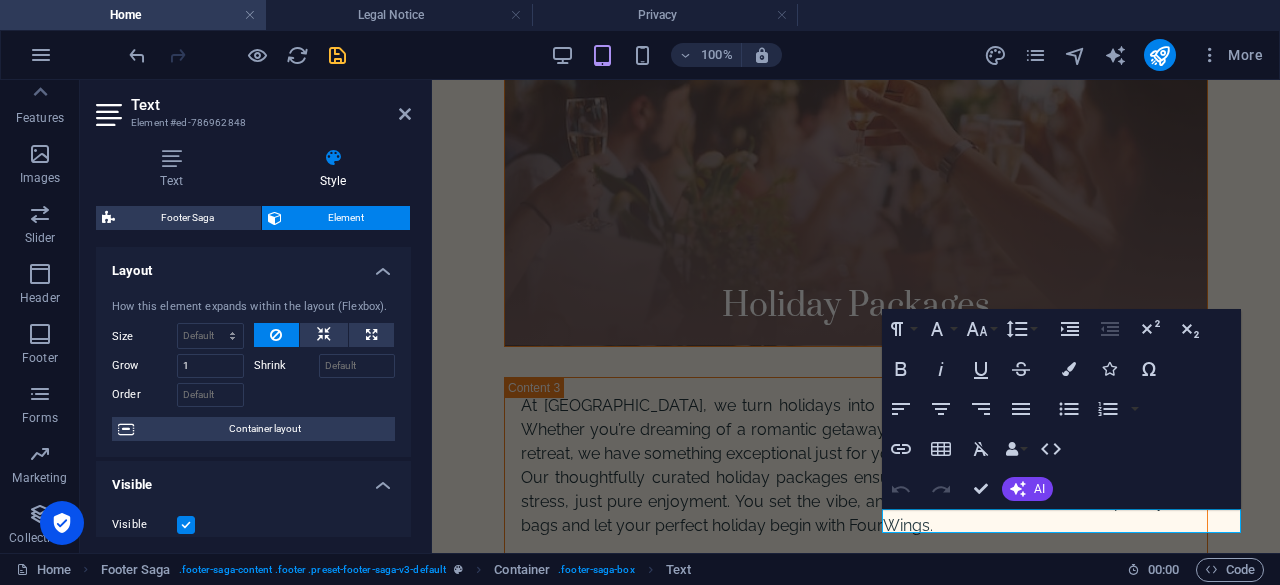 click on "Text" at bounding box center [271, 105] 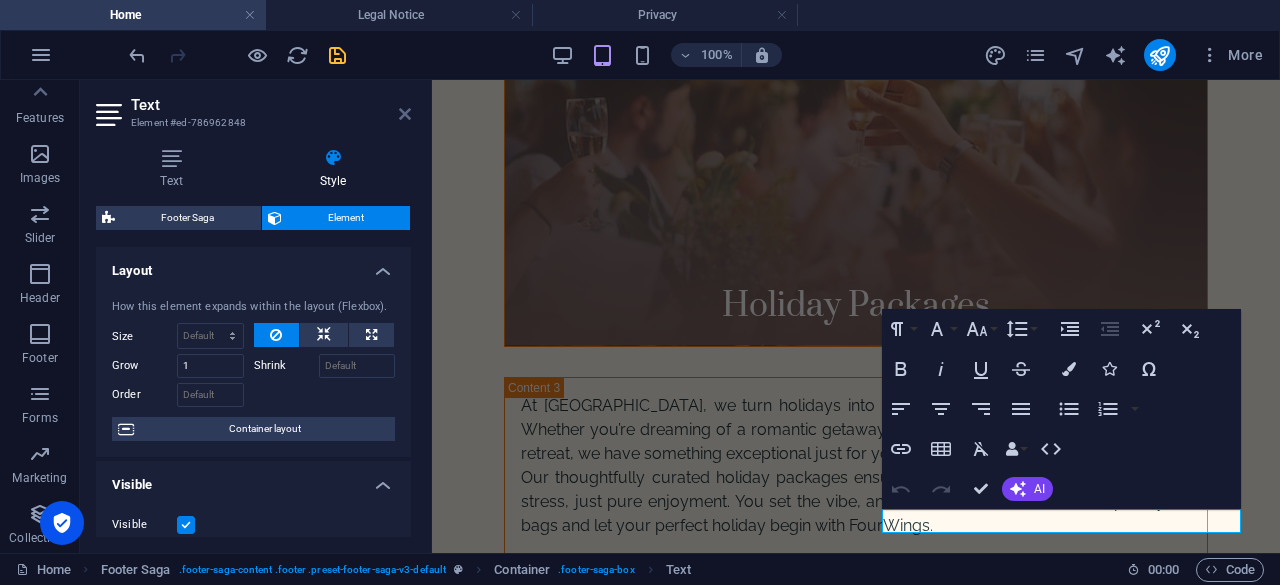click at bounding box center [405, 114] 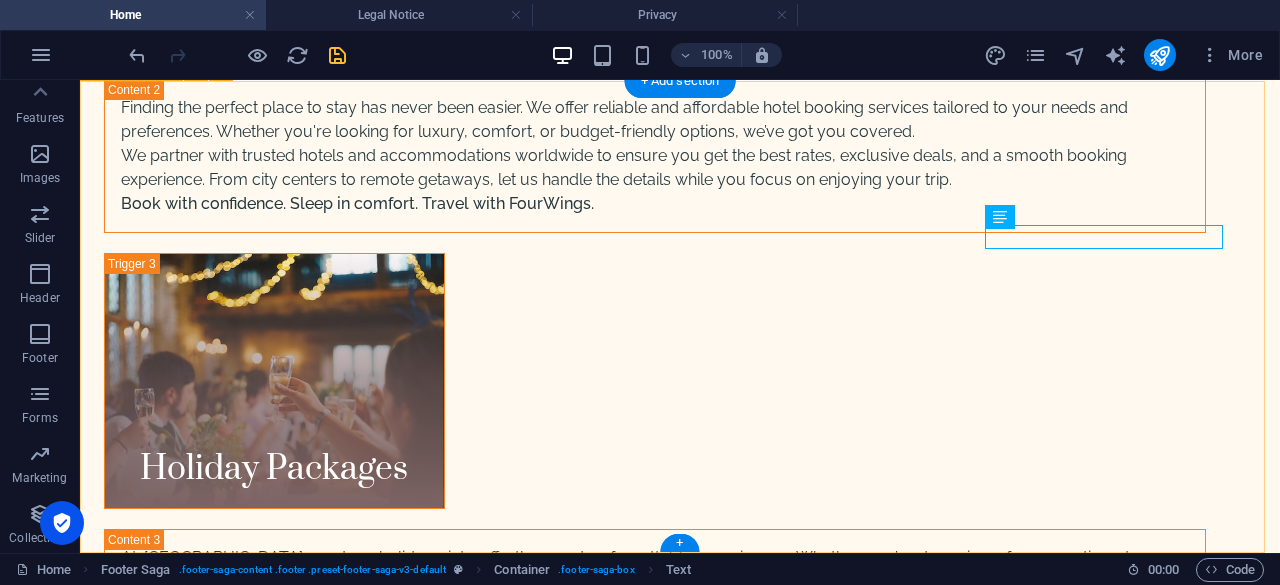 scroll, scrollTop: 6654, scrollLeft: 0, axis: vertical 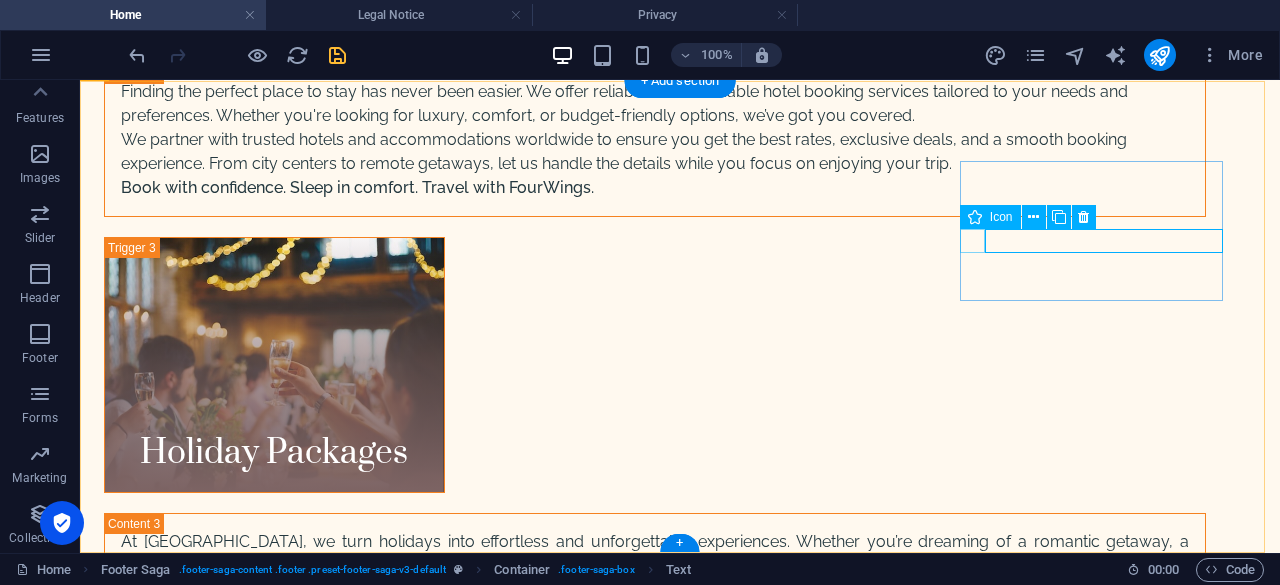 click at bounding box center (236, 8627) 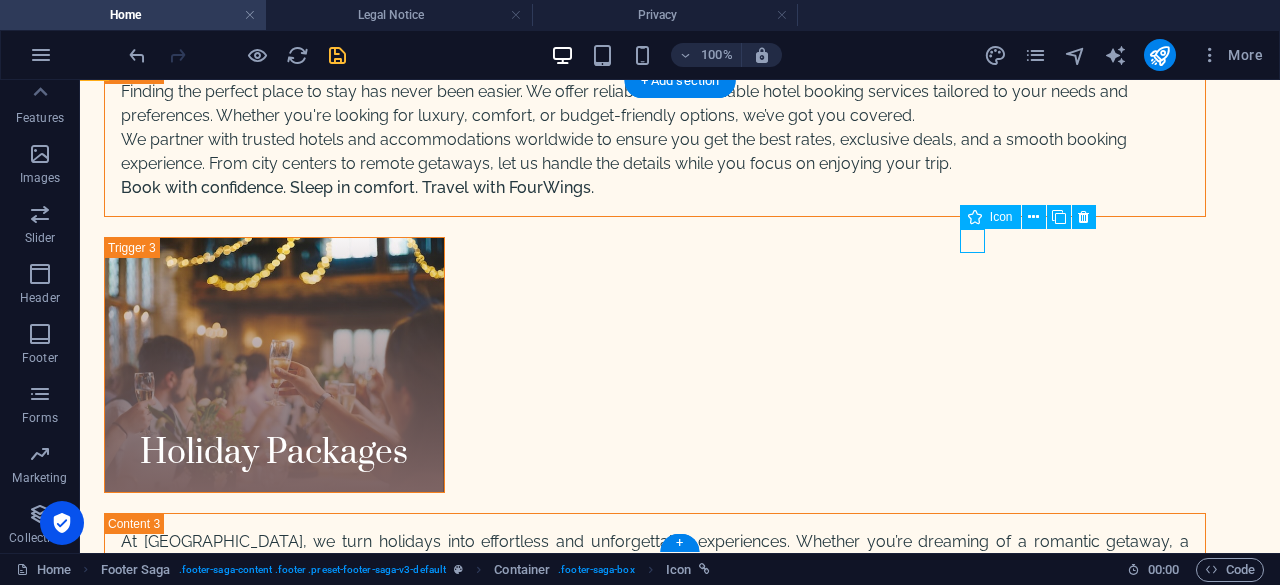 click at bounding box center [236, 8627] 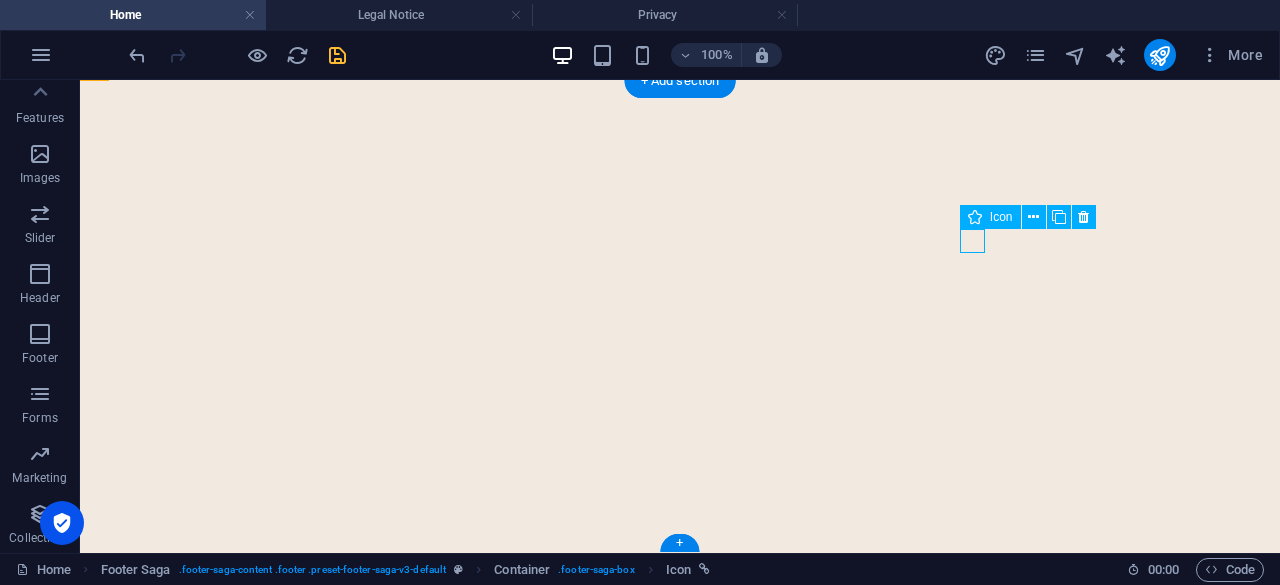 select on "xMidYMid" 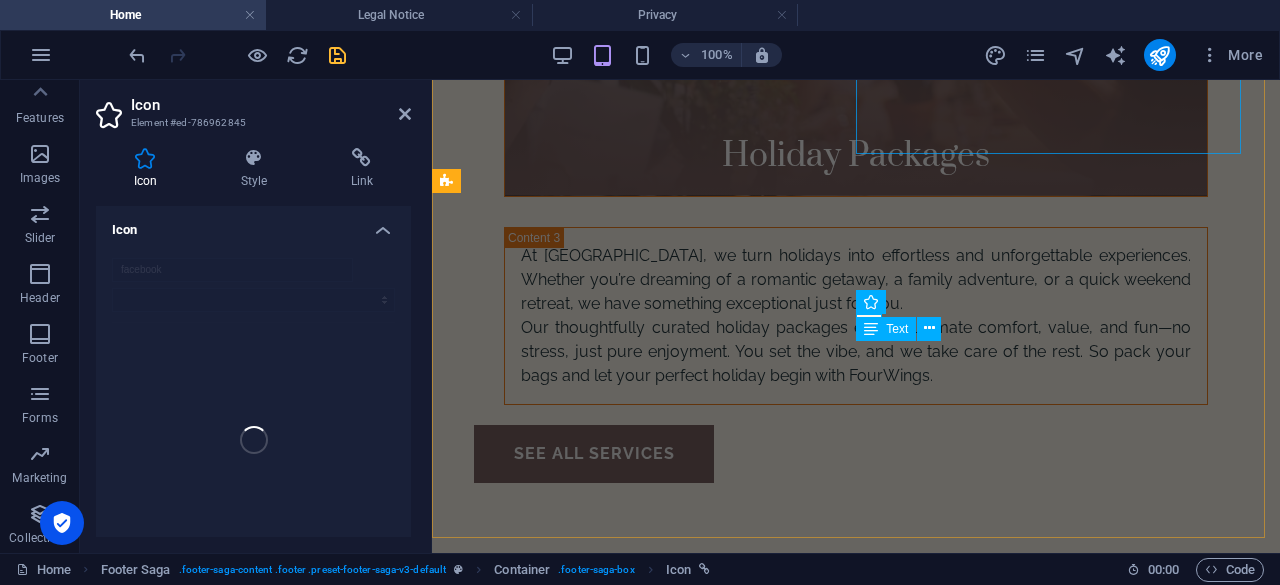 scroll, scrollTop: 8700, scrollLeft: 0, axis: vertical 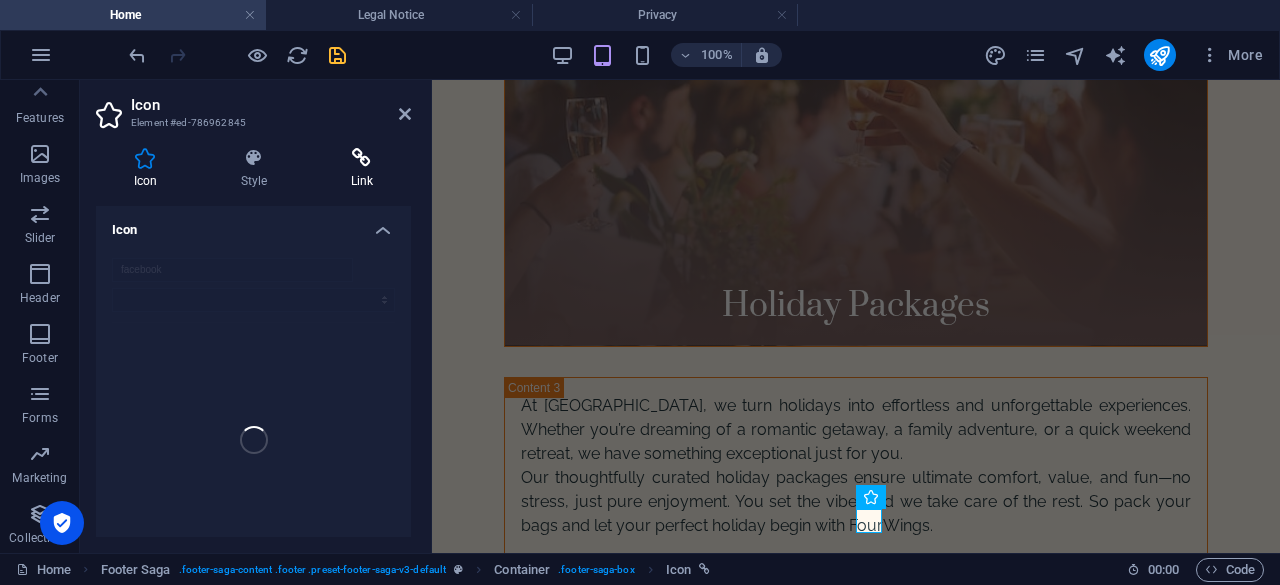 click on "Link" at bounding box center [362, 169] 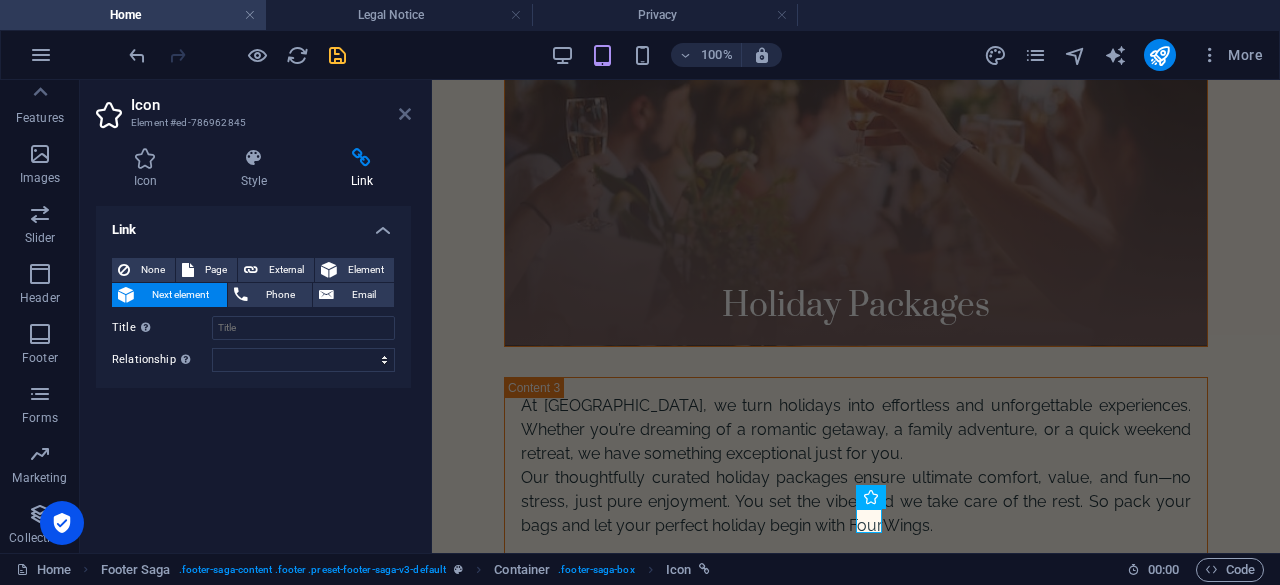 click at bounding box center [405, 114] 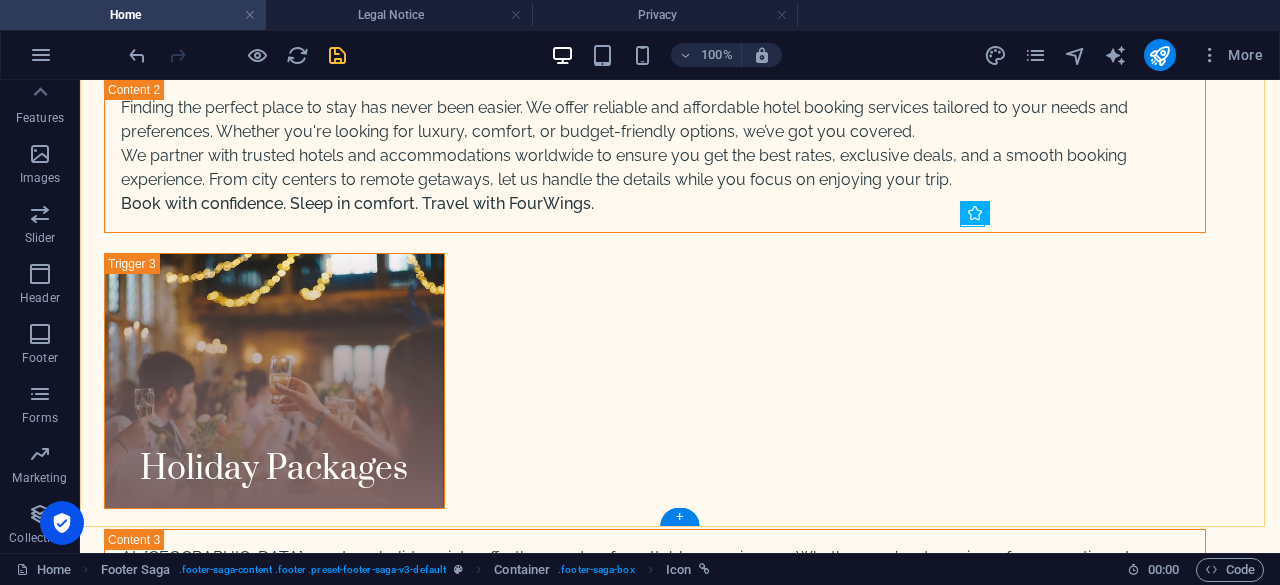 scroll, scrollTop: 6654, scrollLeft: 0, axis: vertical 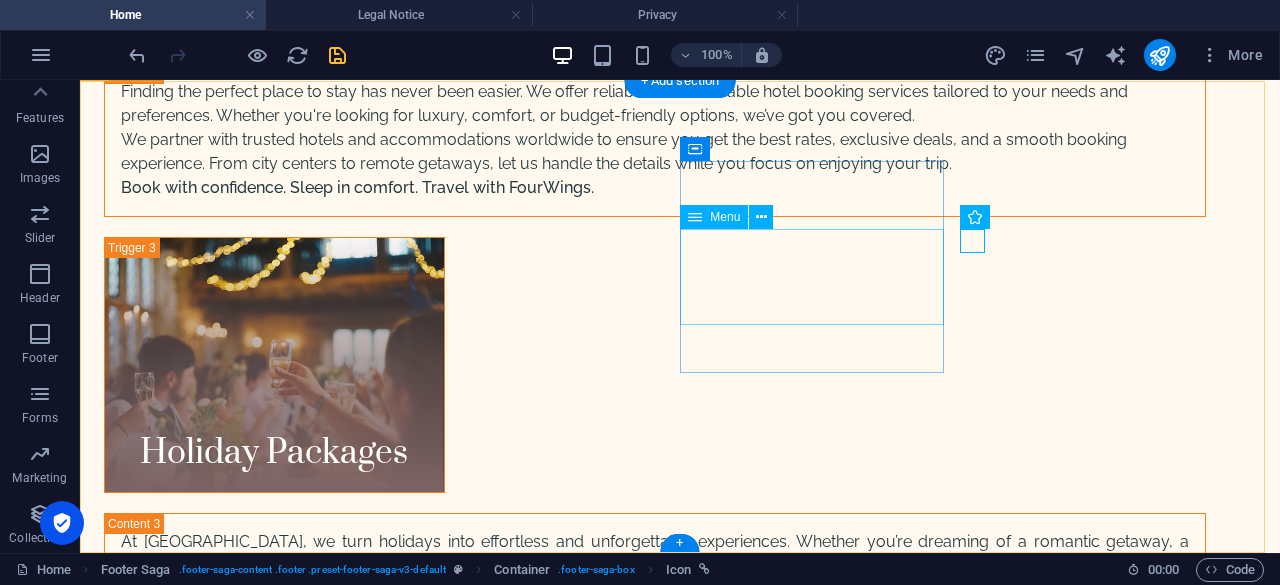 click on "Home Services About Us Contact" at bounding box center (236, 8443) 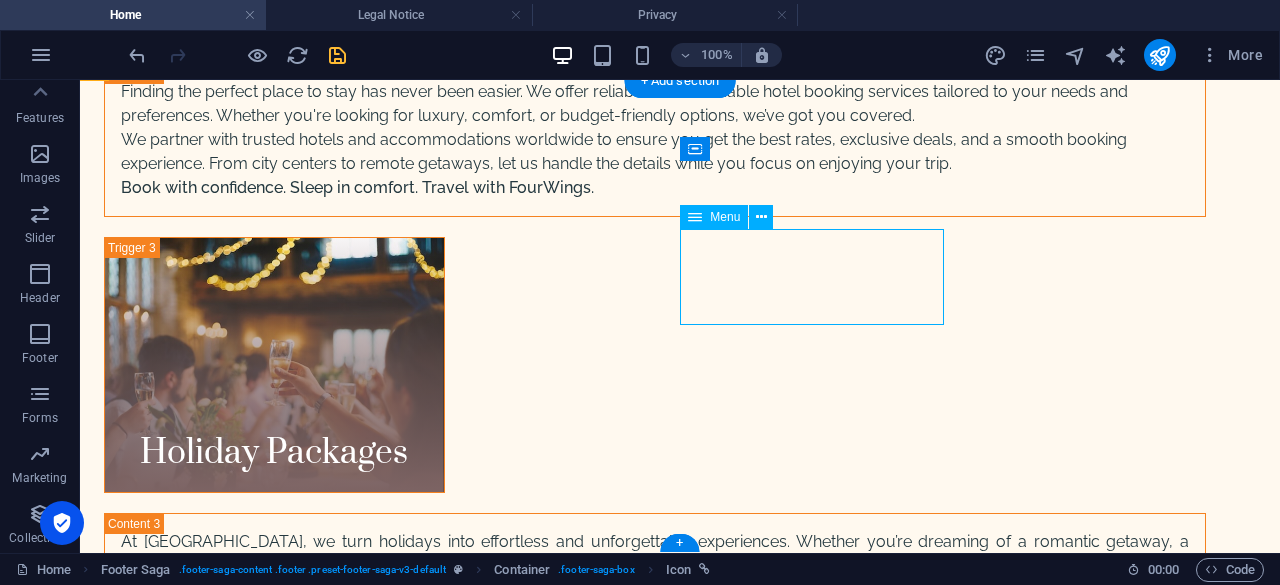 click on "Home Services About Us Contact" at bounding box center (236, 8443) 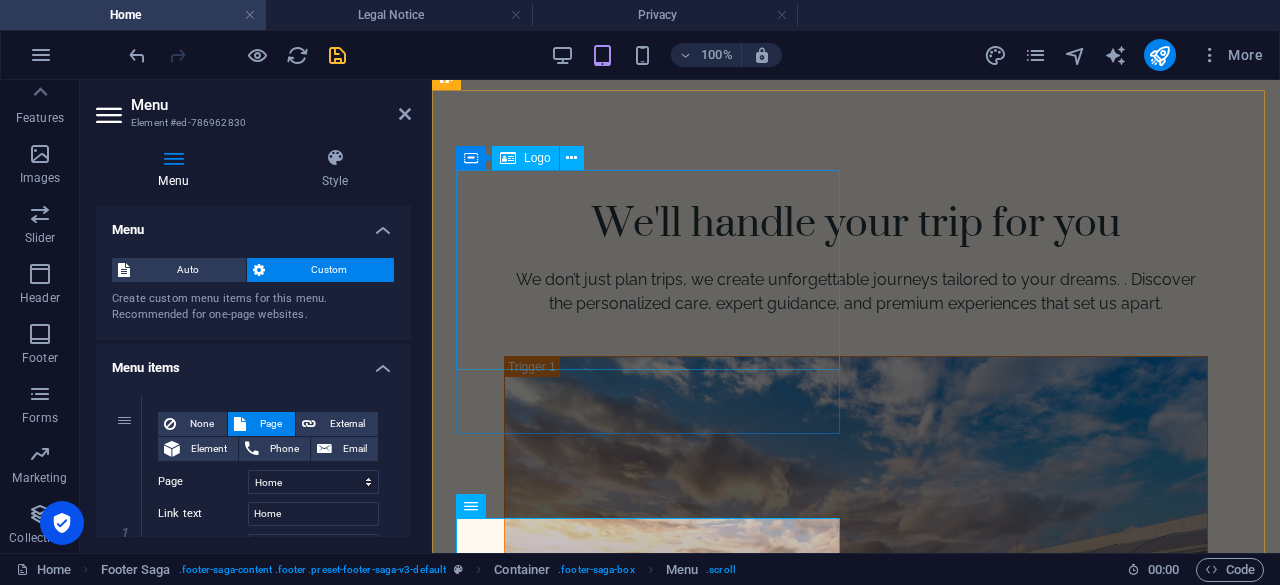 scroll, scrollTop: 8700, scrollLeft: 0, axis: vertical 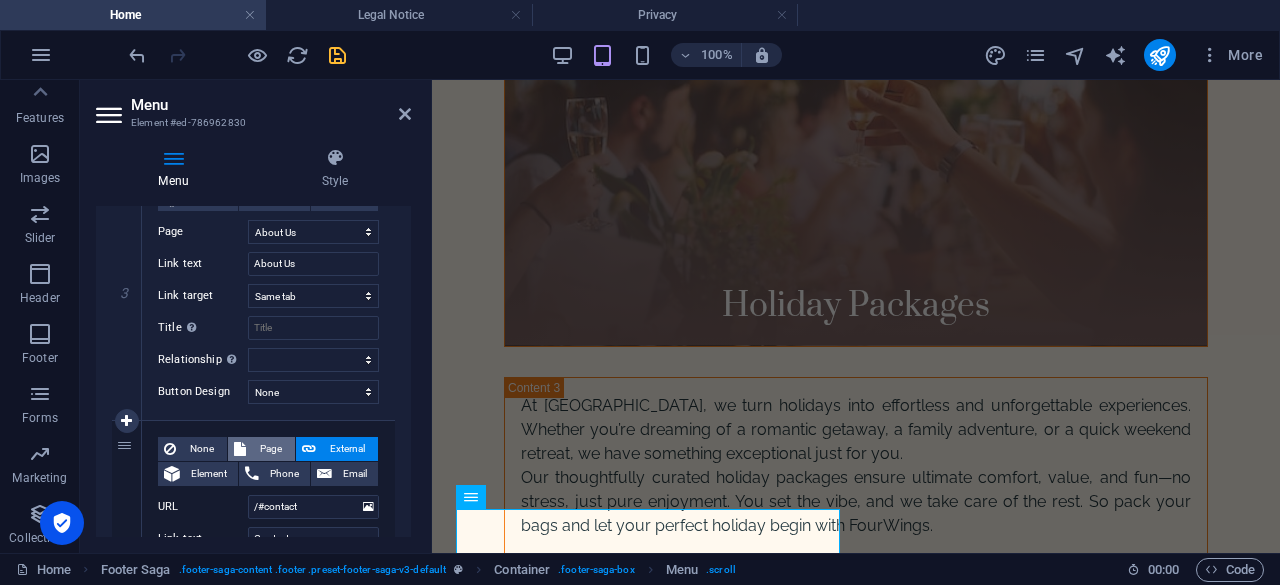 click on "Page" at bounding box center [270, 449] 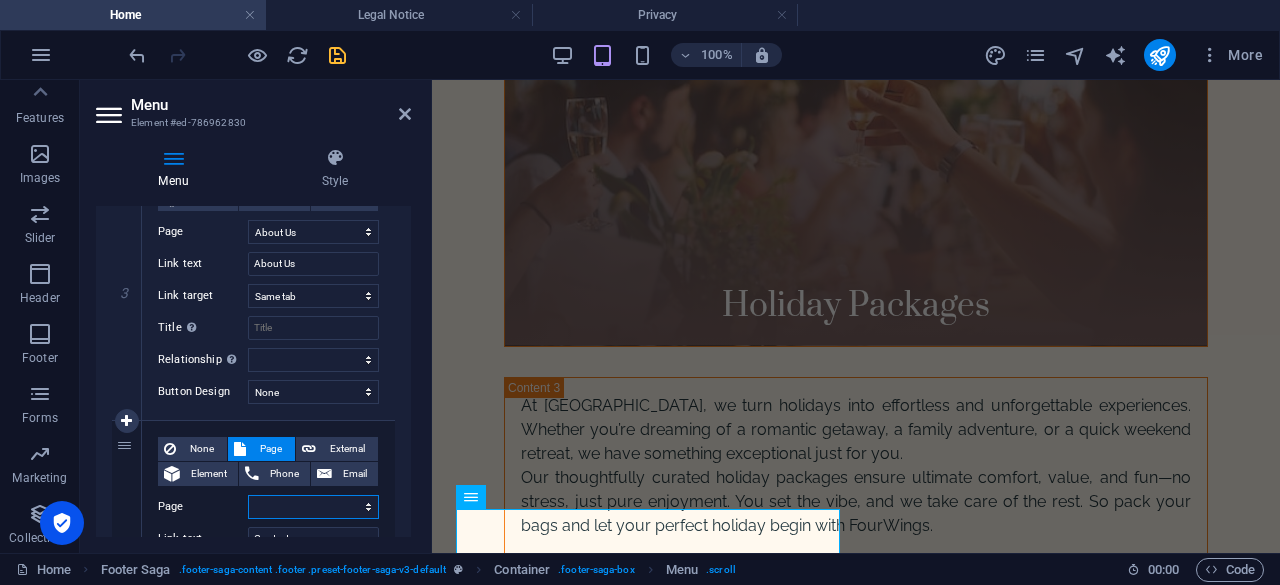 click on "Home Services Holiday packages About Us Contact Legal Notice Privacy" at bounding box center [313, 507] 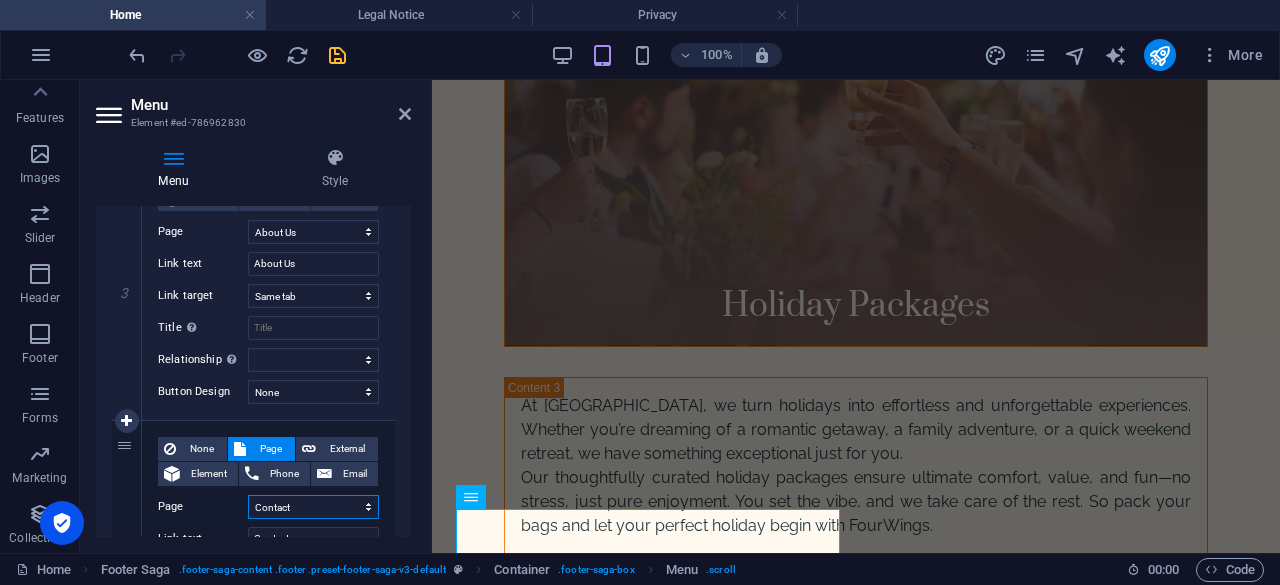 click on "Home Services Holiday packages About Us Contact Legal Notice Privacy" at bounding box center [313, 507] 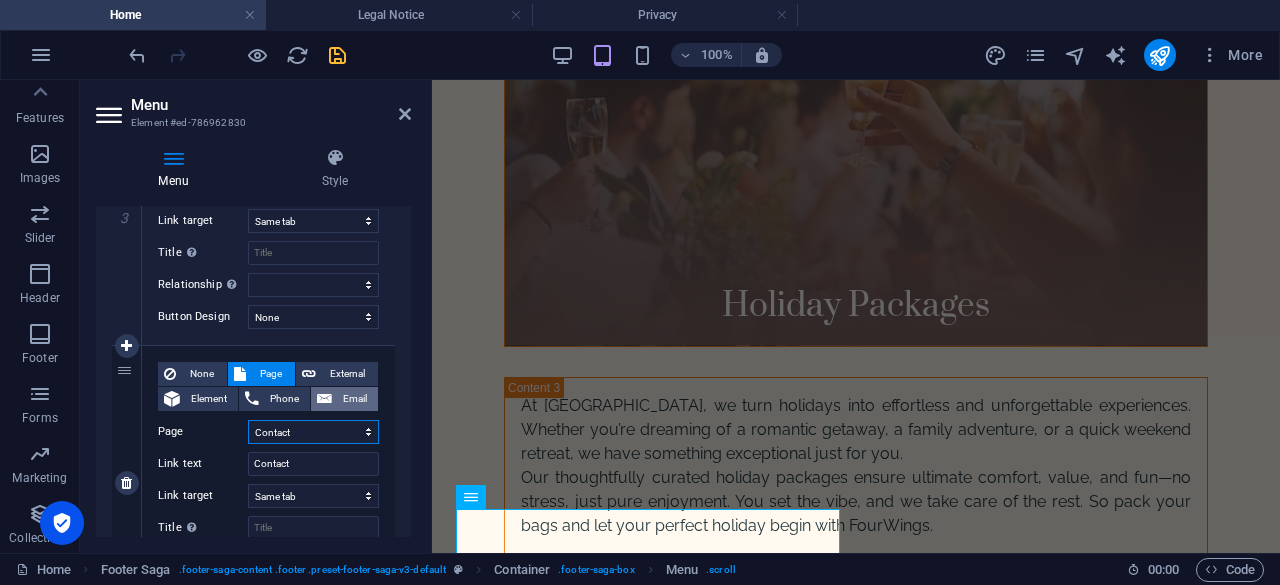 scroll, scrollTop: 900, scrollLeft: 0, axis: vertical 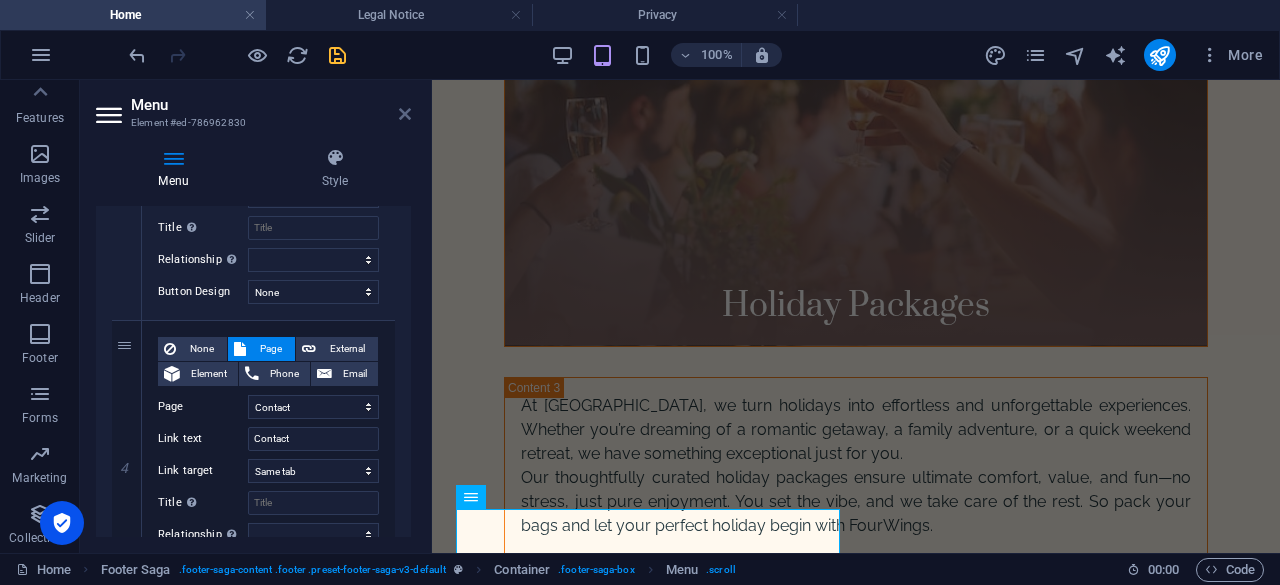 click at bounding box center (405, 114) 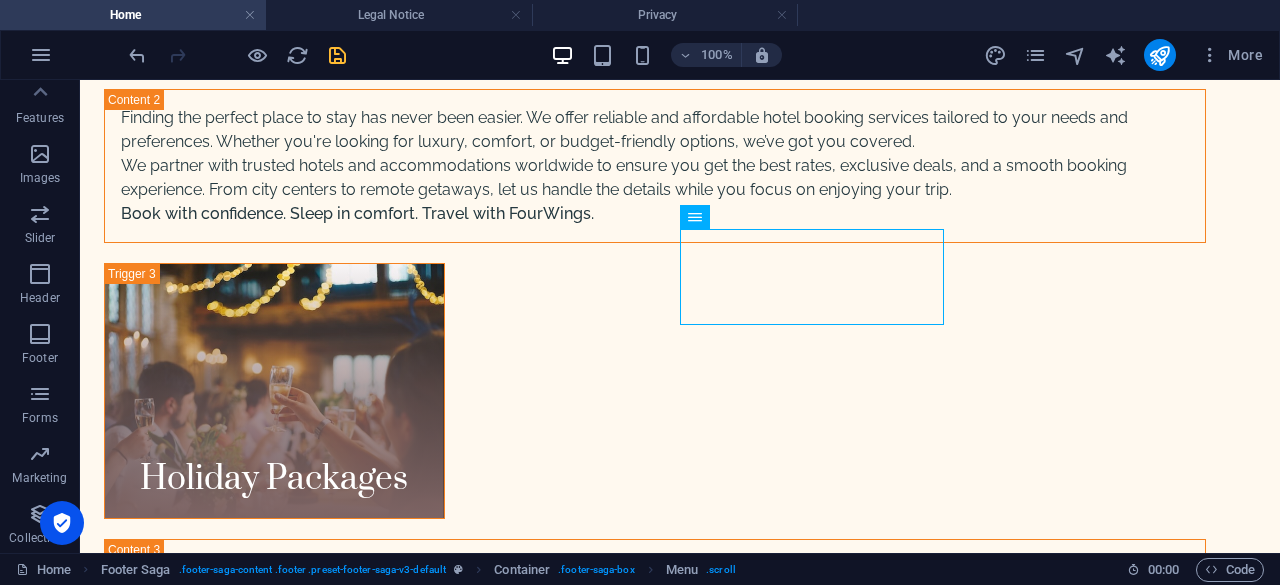 scroll, scrollTop: 6654, scrollLeft: 0, axis: vertical 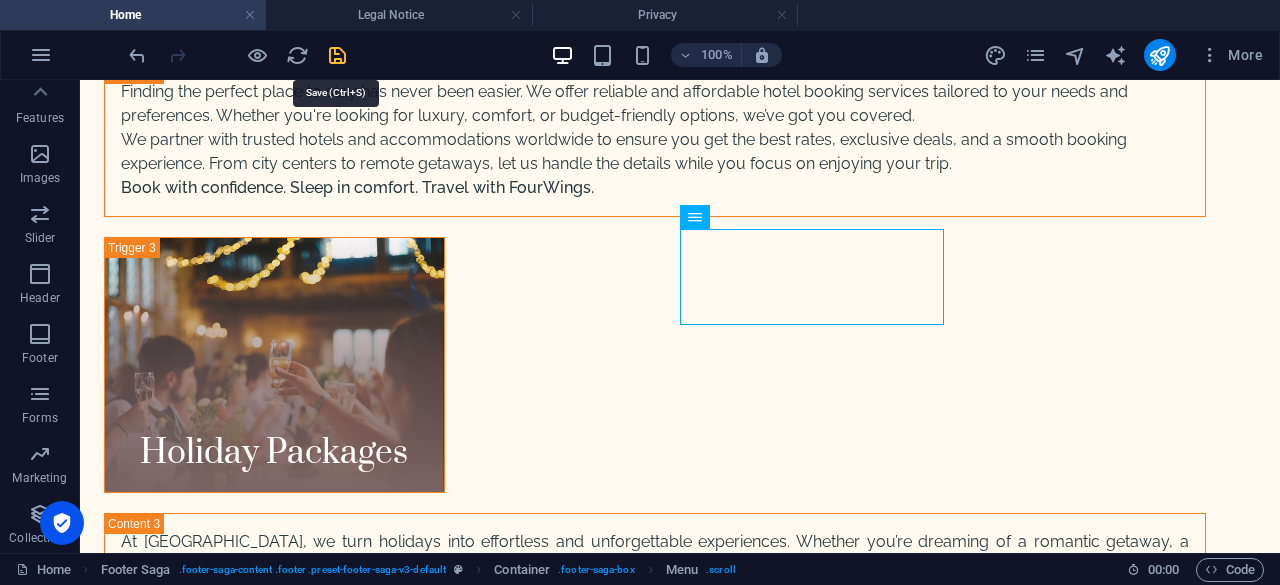 click at bounding box center (337, 55) 